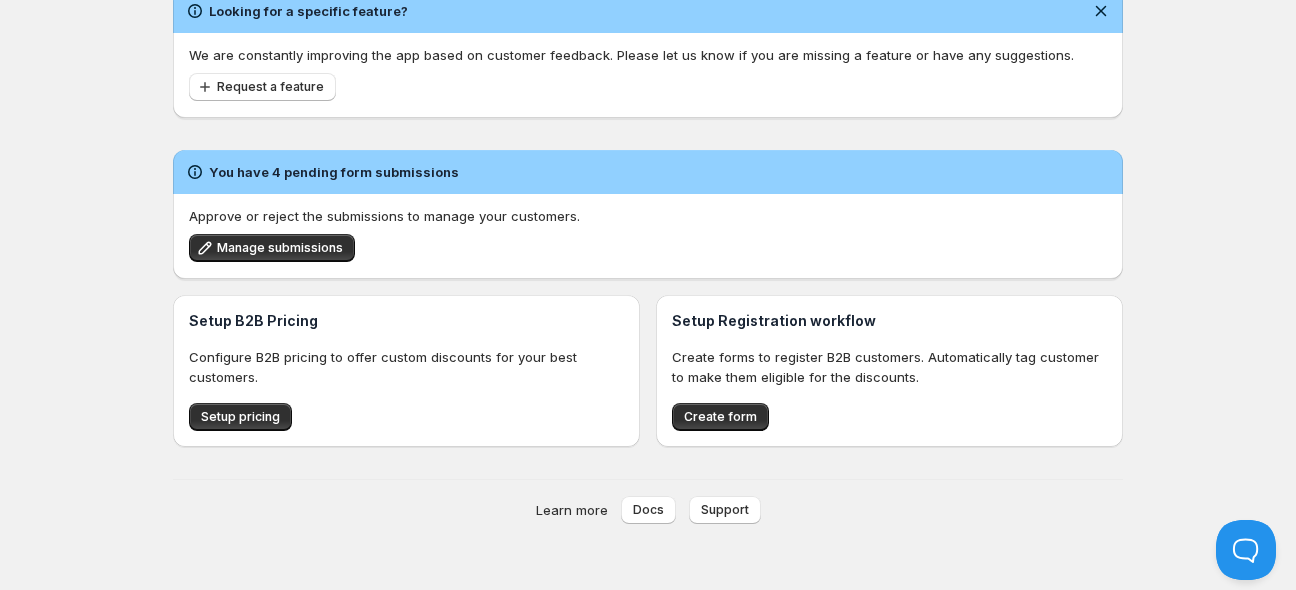 scroll, scrollTop: 0, scrollLeft: 0, axis: both 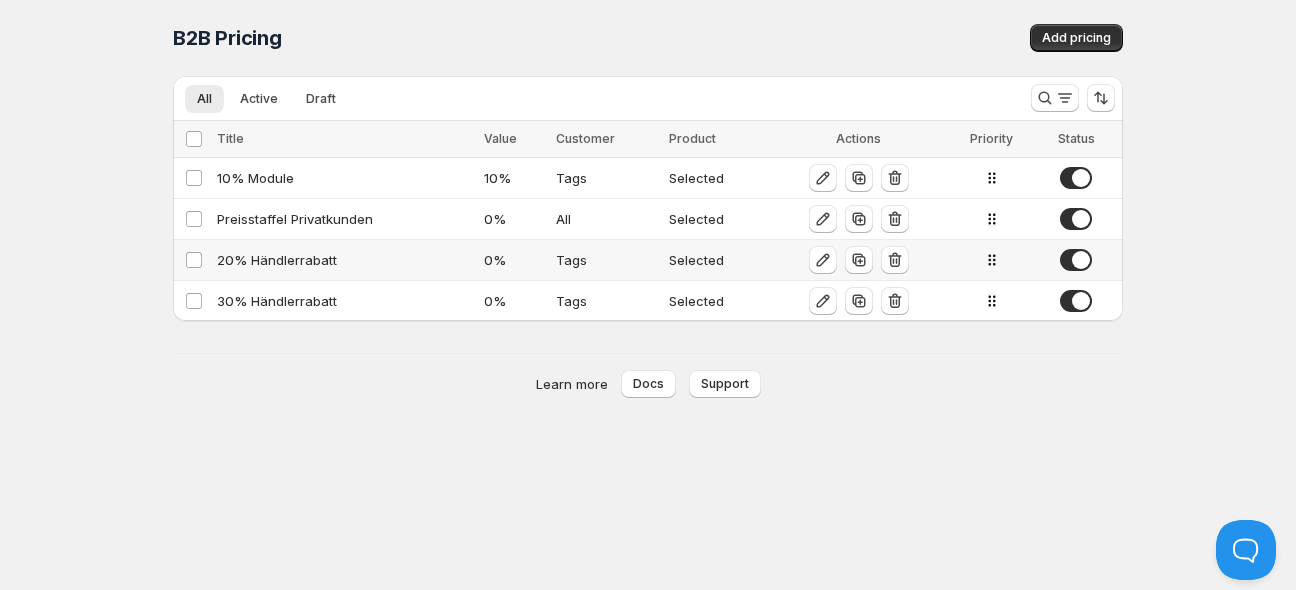 click on "20% Händlerrabatt" at bounding box center [344, 260] 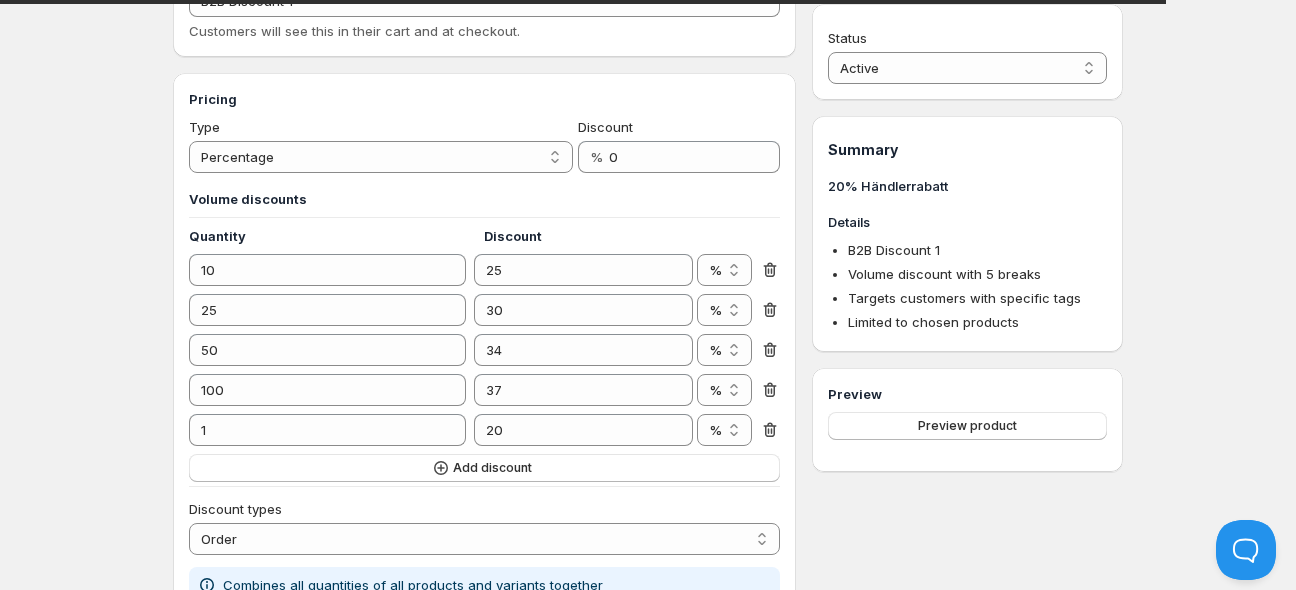 scroll, scrollTop: 0, scrollLeft: 0, axis: both 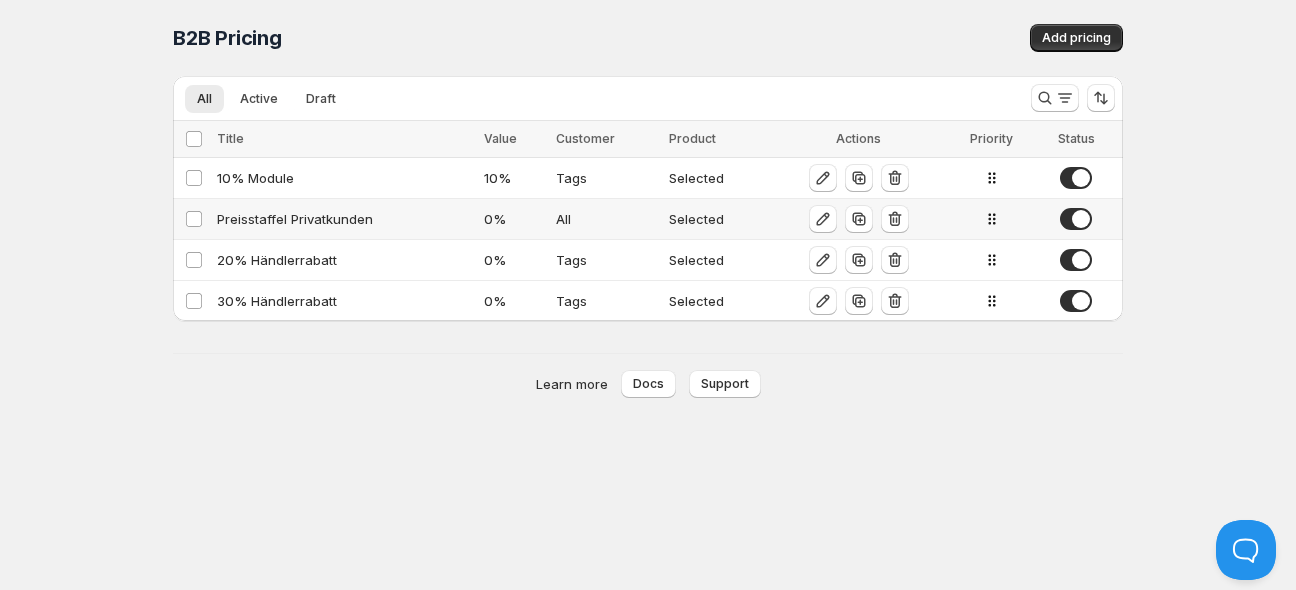 click on "Preisstaffel Privatkunden" at bounding box center (344, 219) 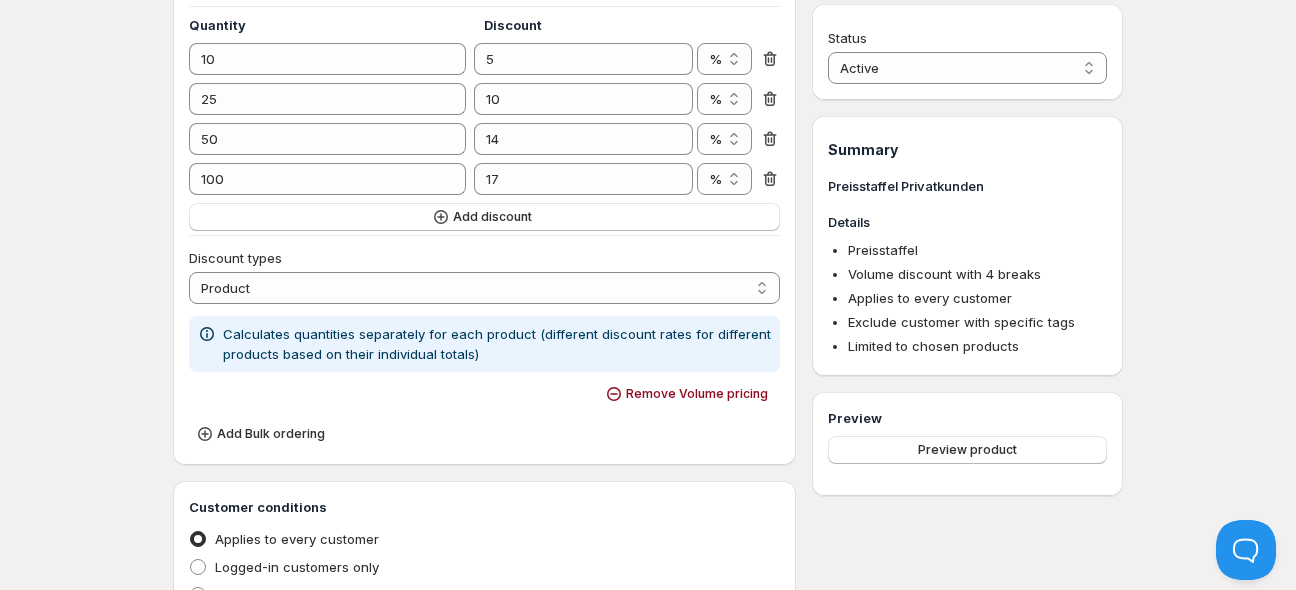 scroll, scrollTop: 0, scrollLeft: 0, axis: both 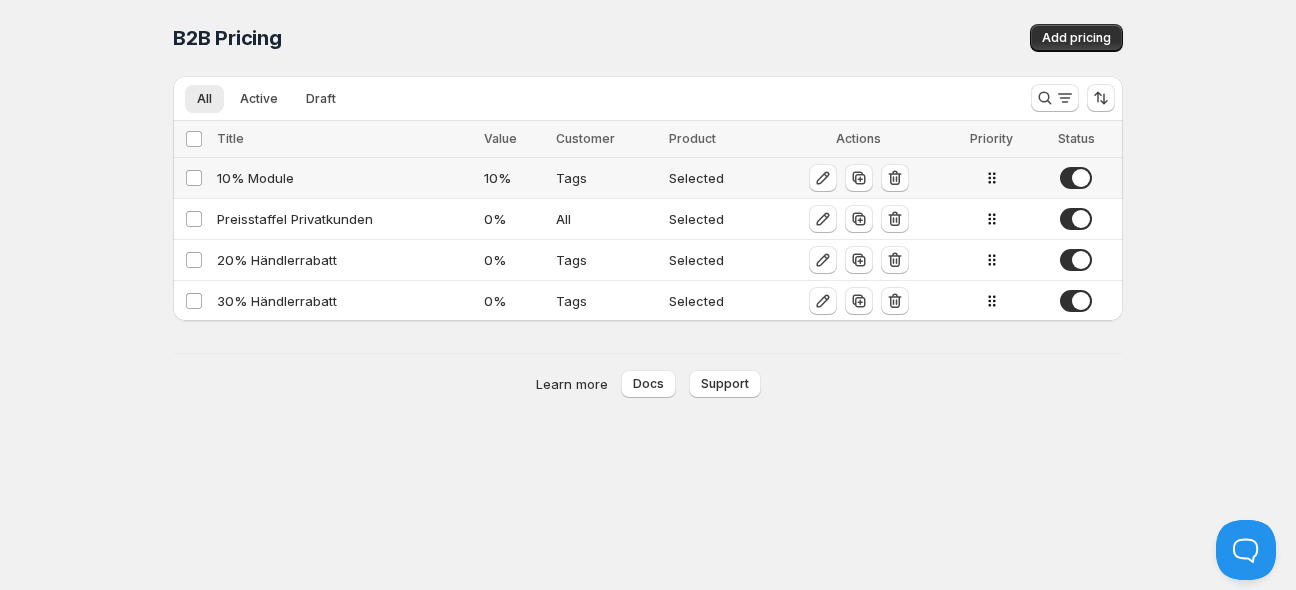 click on "10% Module" at bounding box center (344, 178) 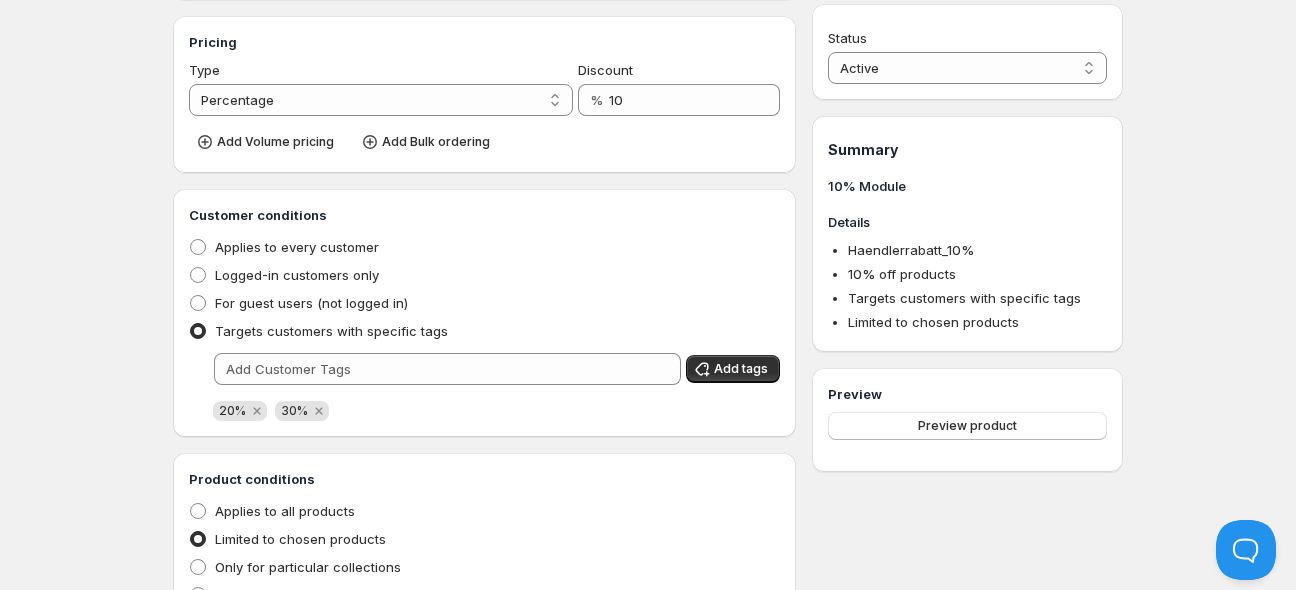scroll, scrollTop: 0, scrollLeft: 0, axis: both 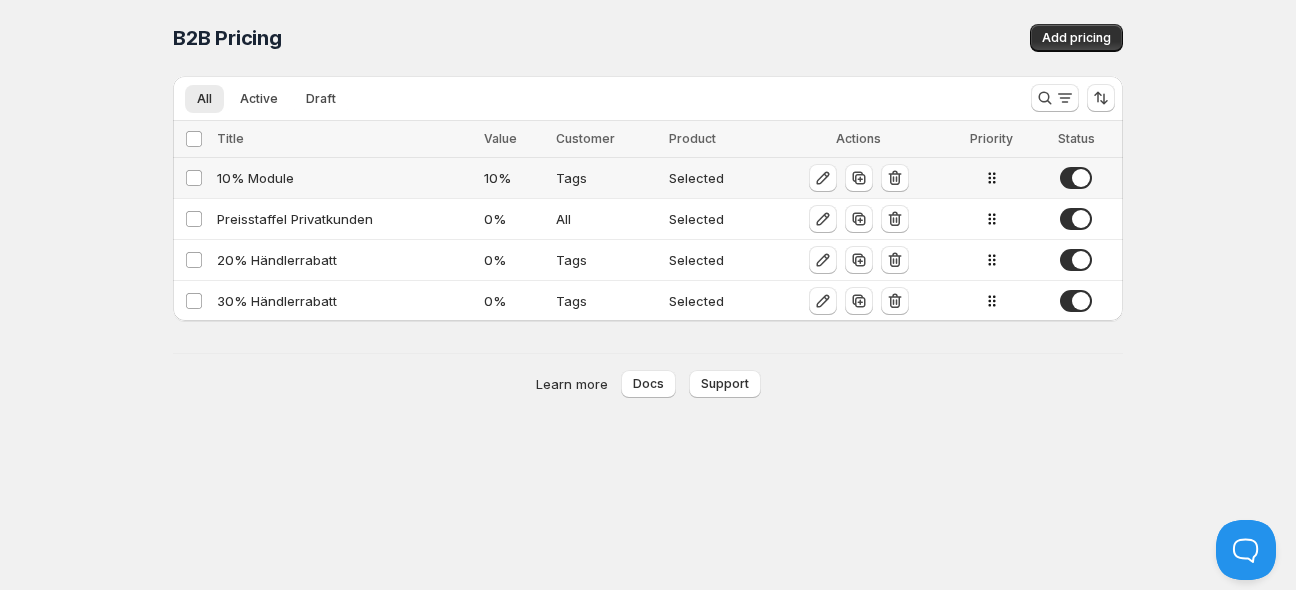 click at bounding box center (1076, 178) 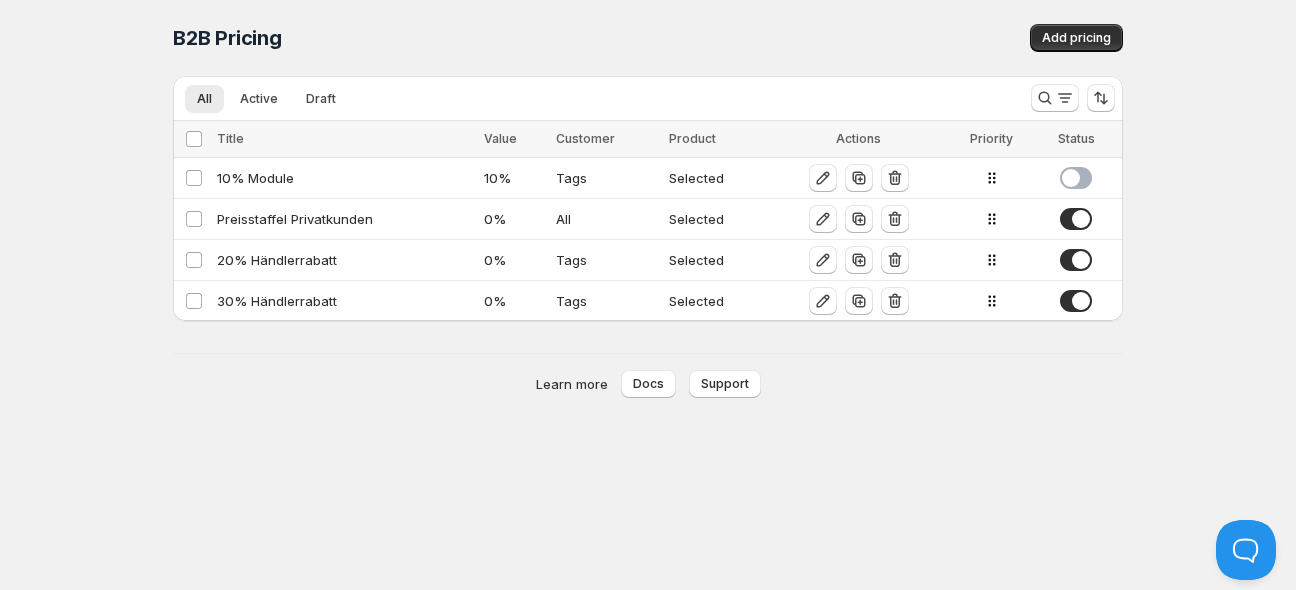 drag, startPoint x: 983, startPoint y: 446, endPoint x: 986, endPoint y: 457, distance: 11.401754 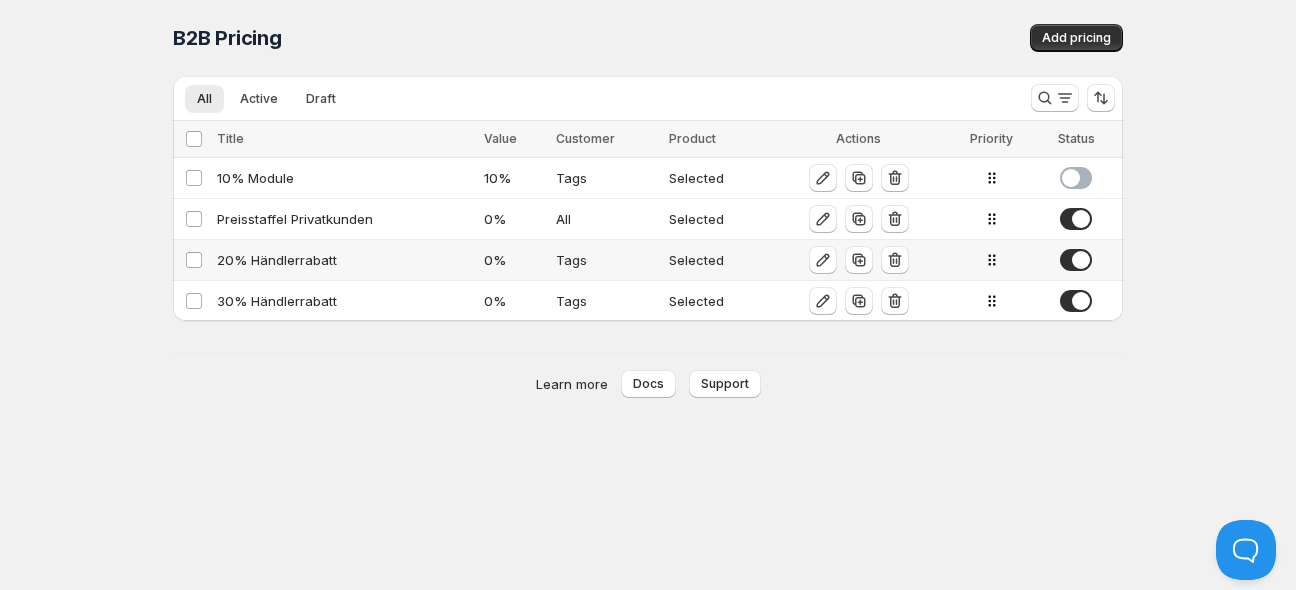 click on "20% Händlerrabatt" at bounding box center [344, 260] 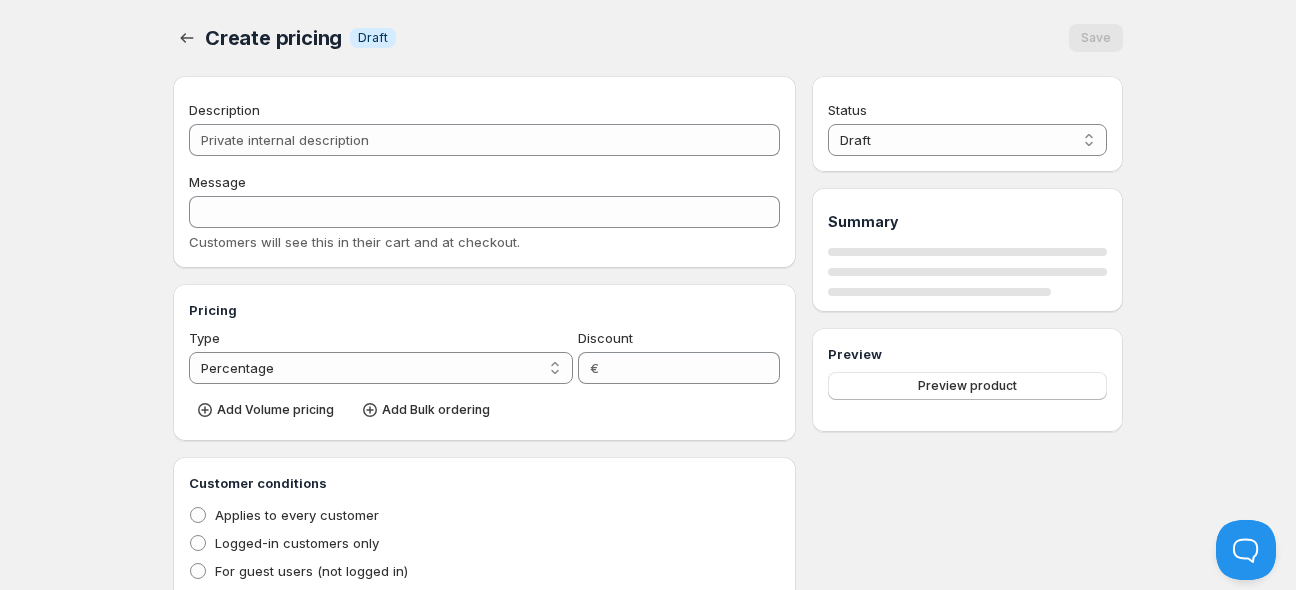 type on "20% Händlerrabatt" 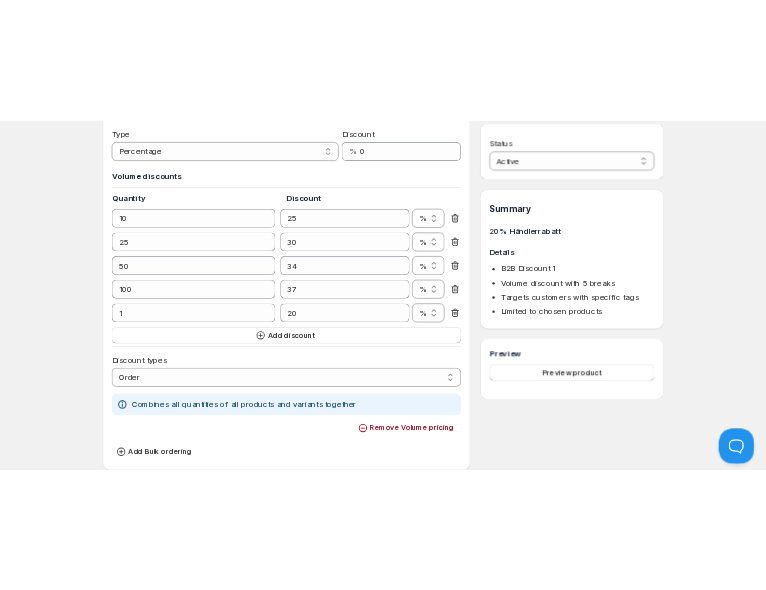 scroll, scrollTop: 211, scrollLeft: 0, axis: vertical 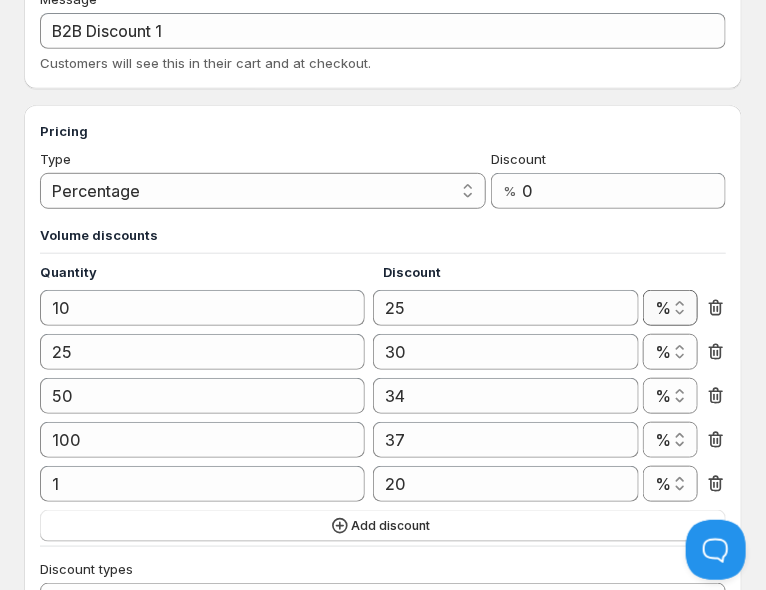 click on "% €" at bounding box center [670, 308] 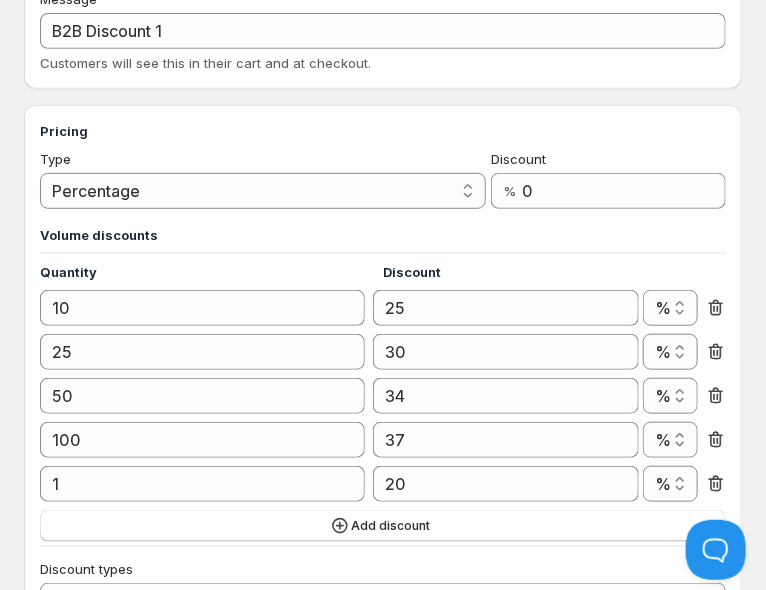 scroll, scrollTop: 0, scrollLeft: 0, axis: both 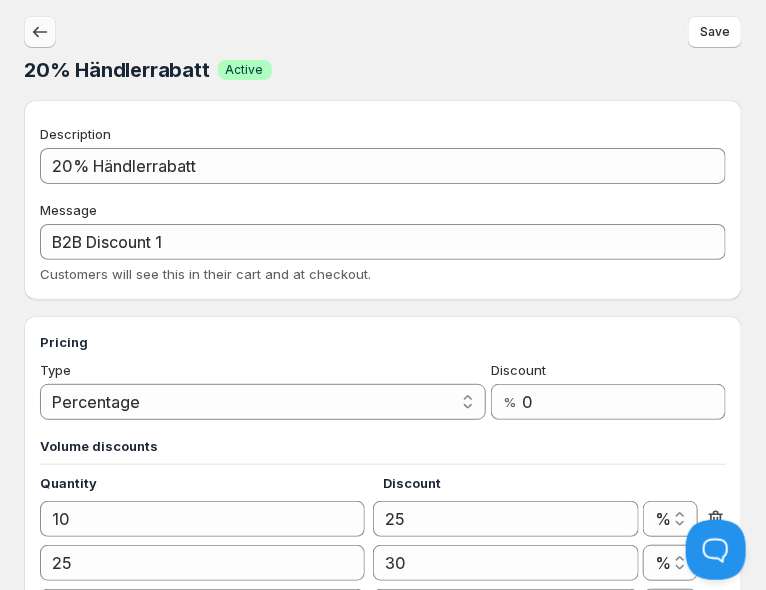 click at bounding box center [40, 32] 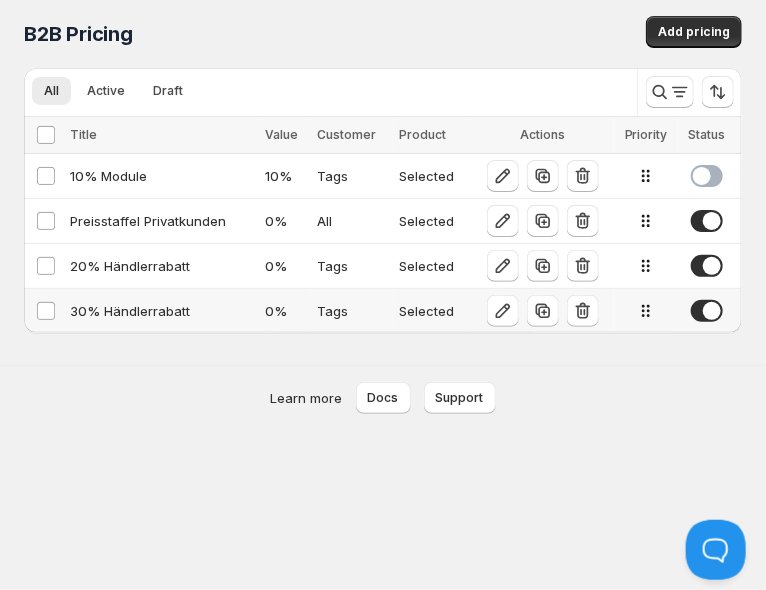 click on "30% Händlerrabatt" at bounding box center (161, 311) 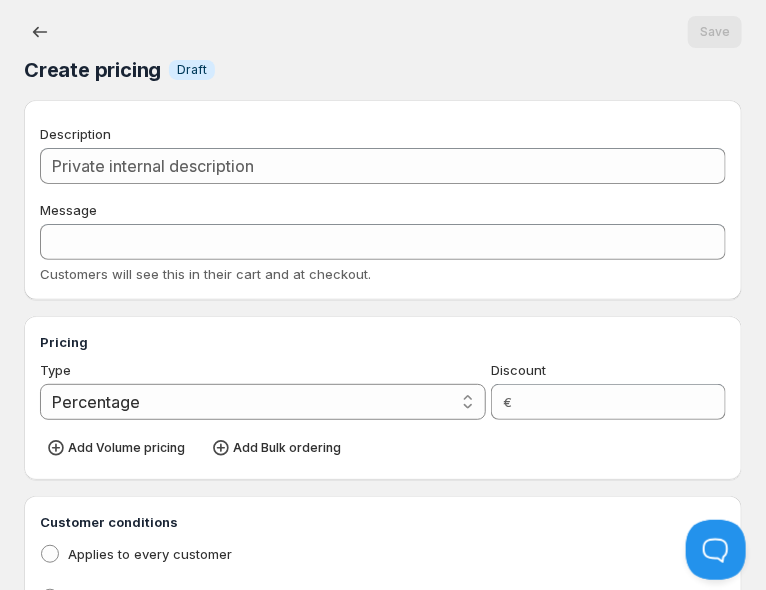 type on "30% Händlerrabatt" 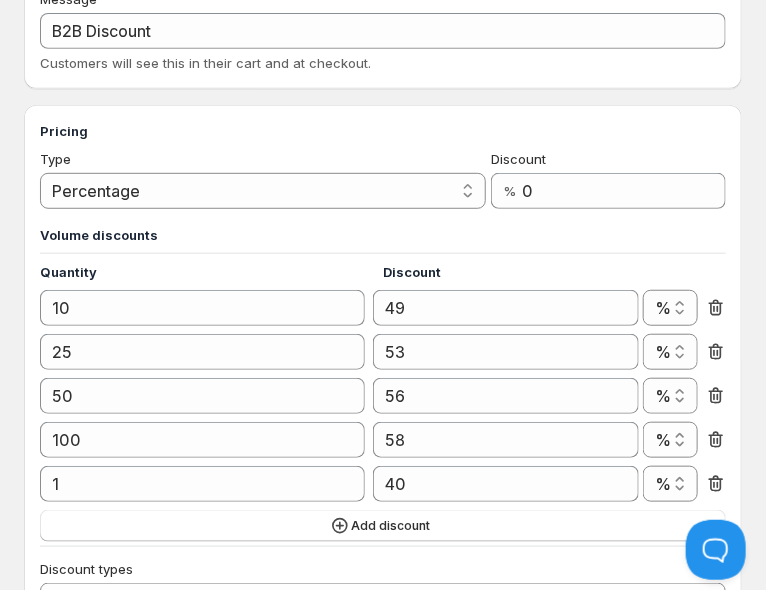 scroll, scrollTop: 0, scrollLeft: 0, axis: both 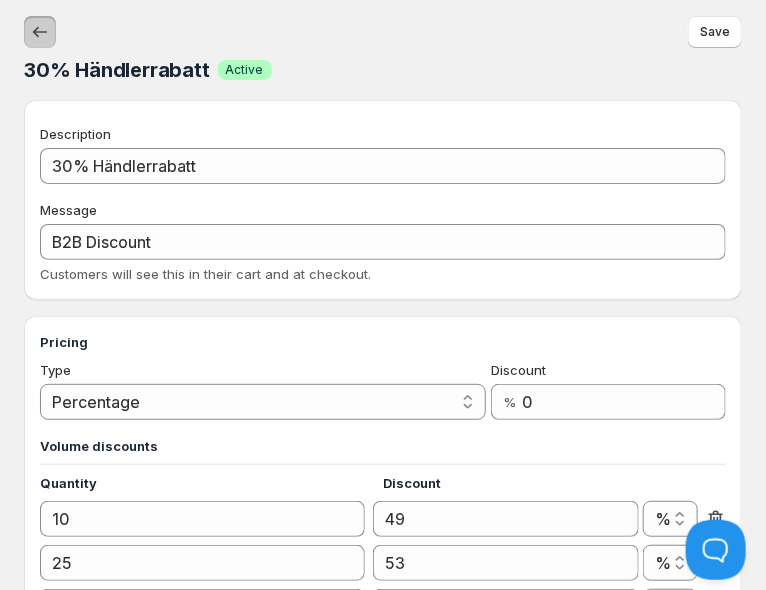 click 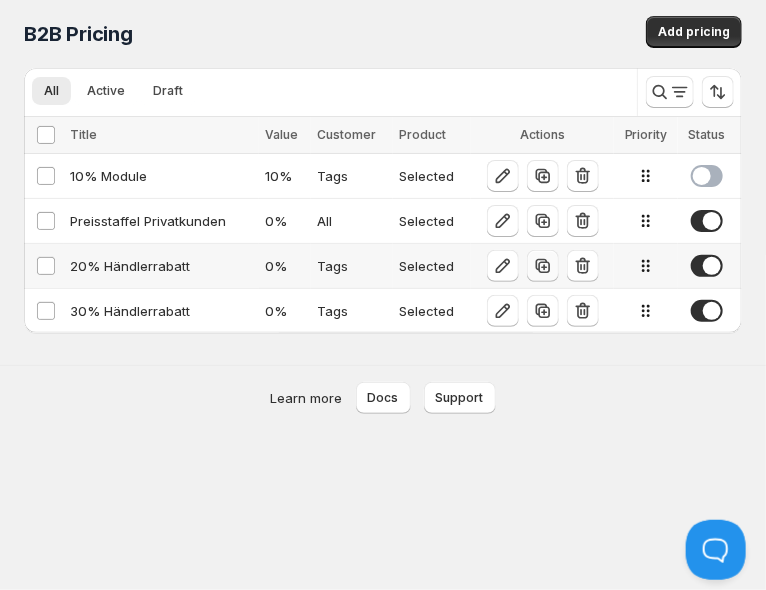 click 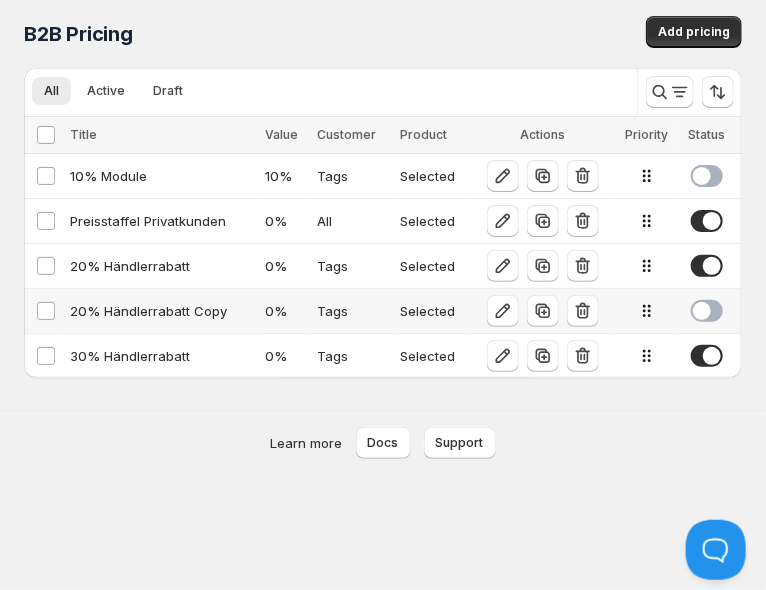 click on "20% Händlerrabatt Copy" at bounding box center (162, 311) 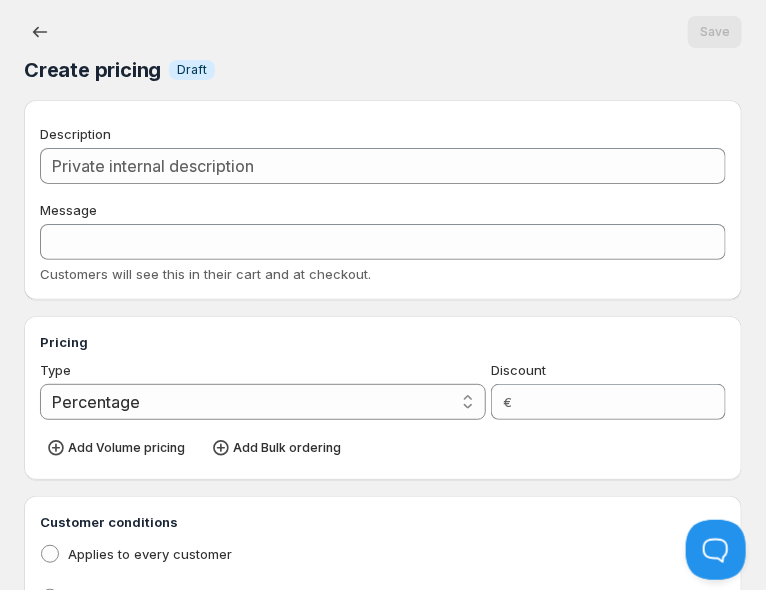 type on "20% Händlerrabatt Copy" 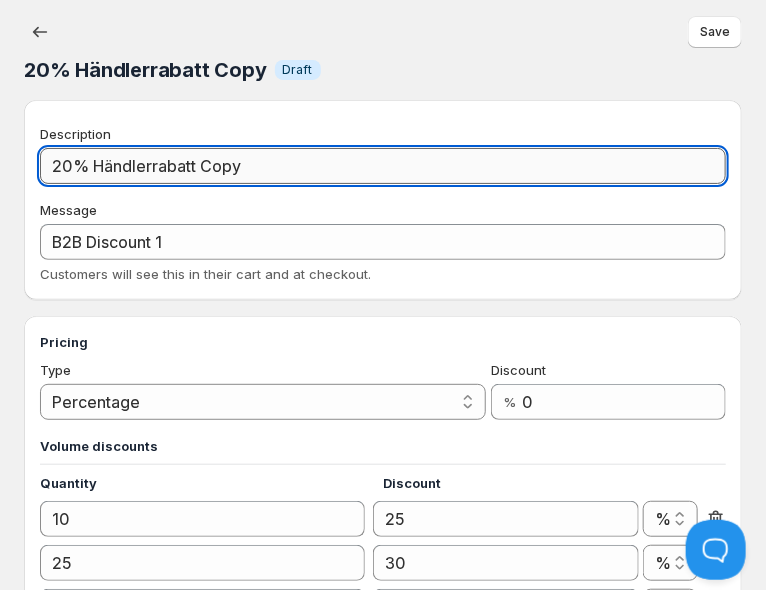 click on "20% Händlerrabatt Copy" at bounding box center (383, 166) 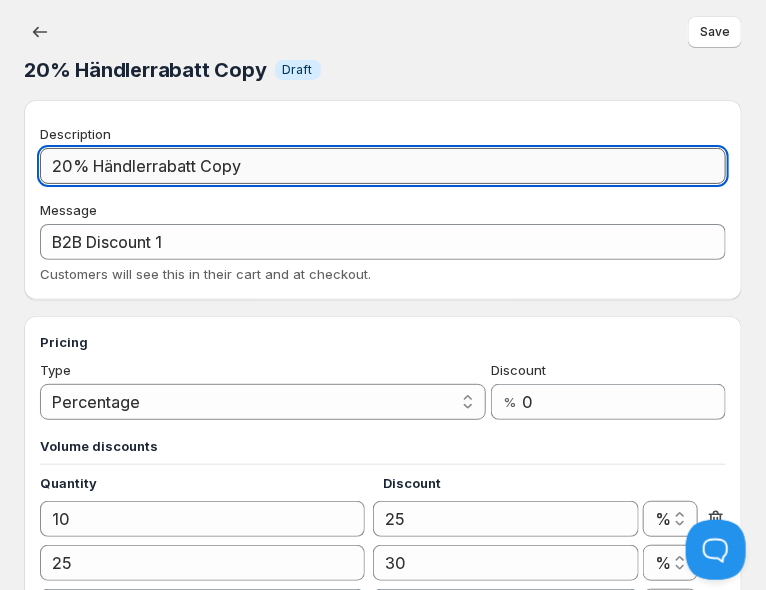 click on "20% Händlerrabatt Copy" at bounding box center [383, 166] 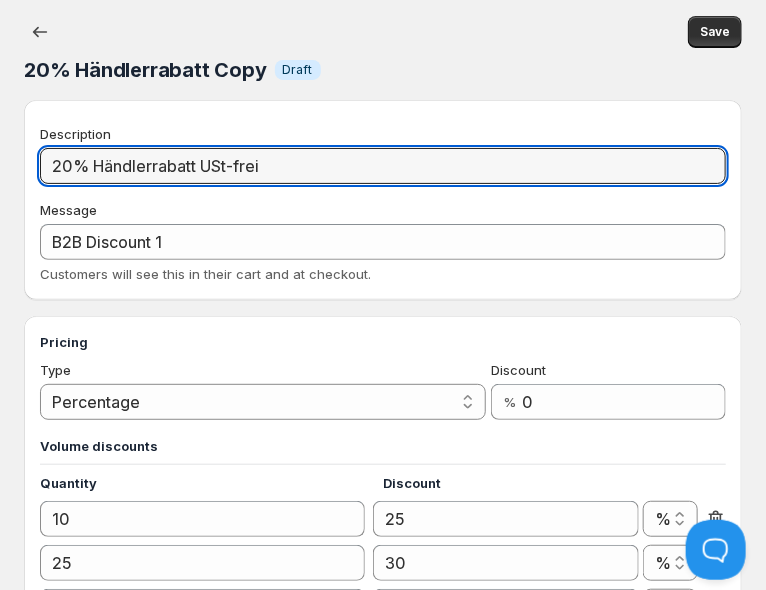 type on "20% Händlerrabatt USt-frei" 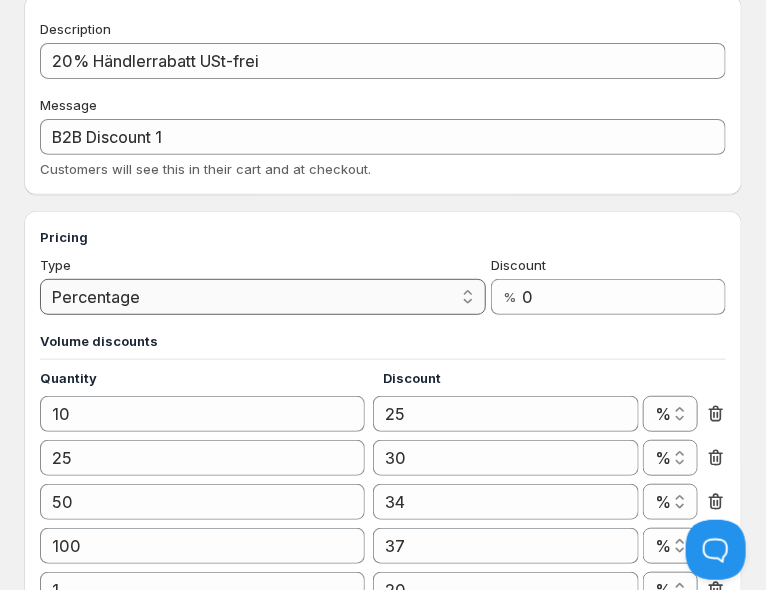 scroll, scrollTop: 211, scrollLeft: 0, axis: vertical 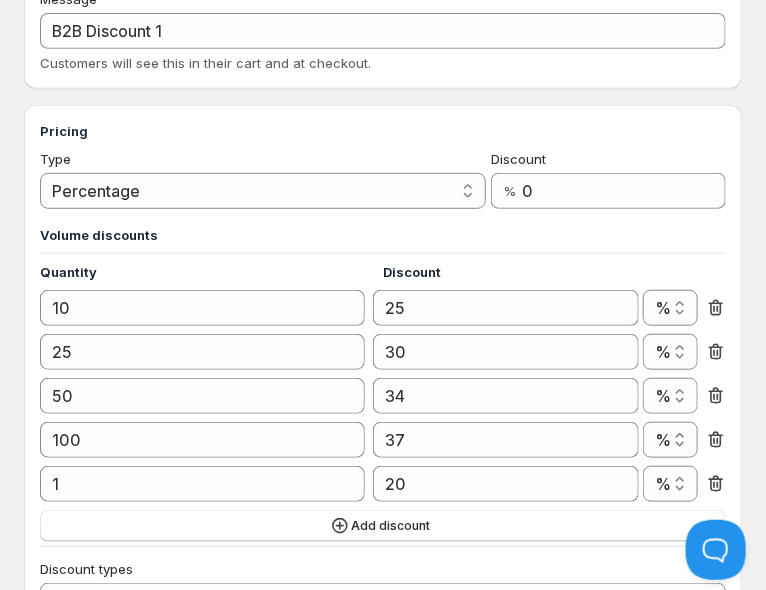 click 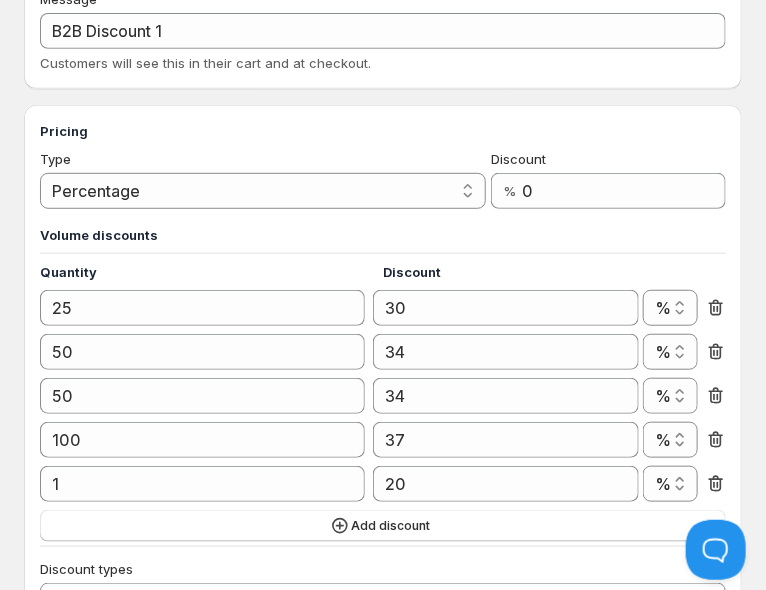 type on "100" 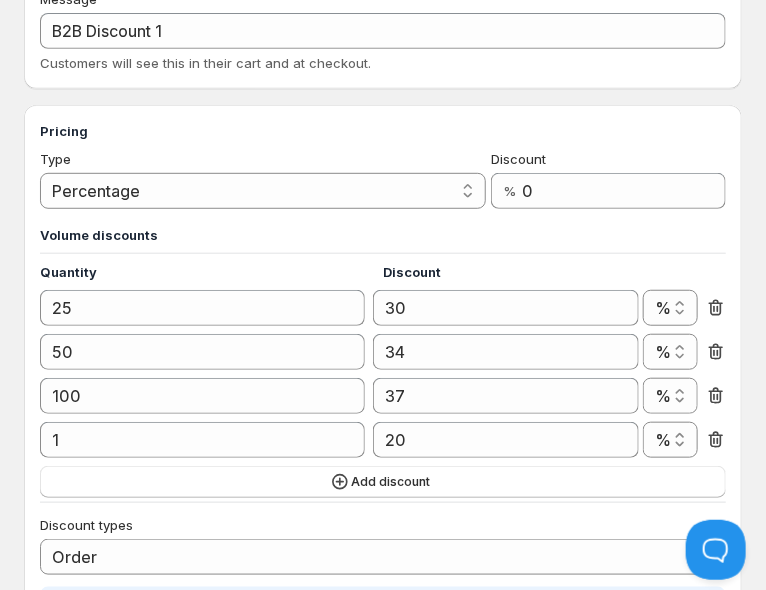 click 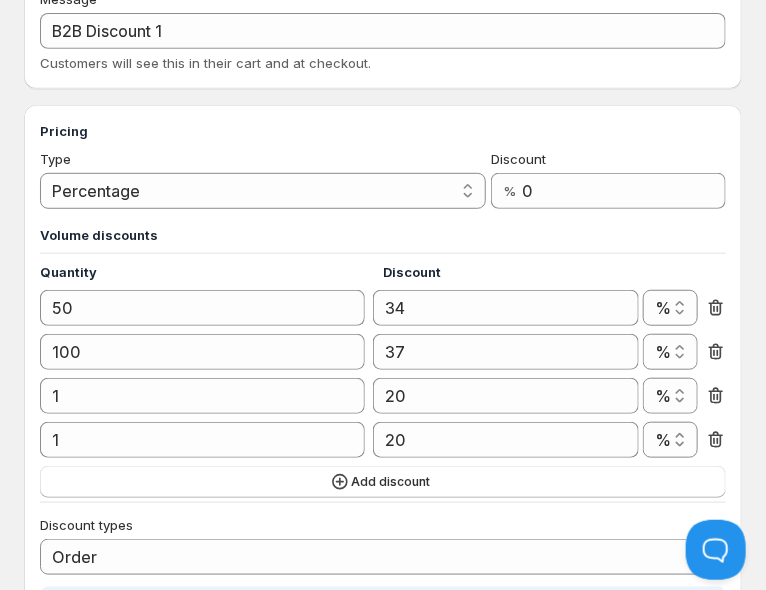 click 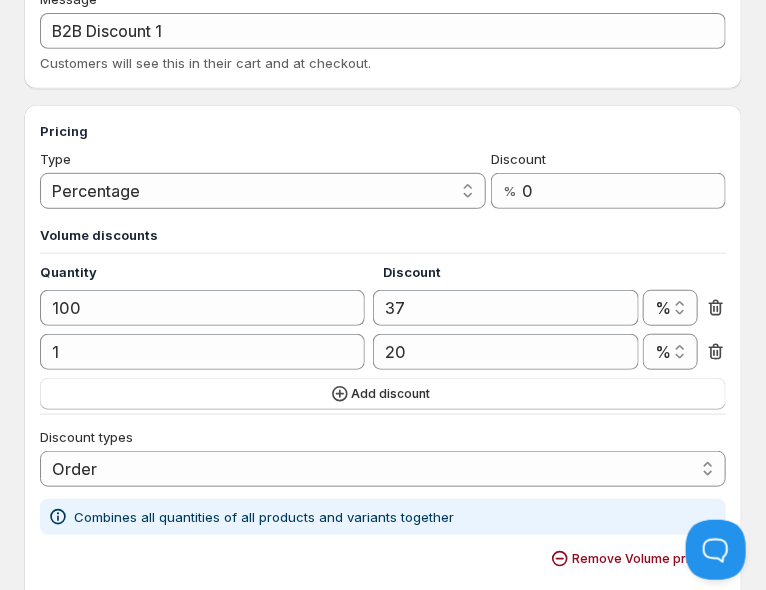 click 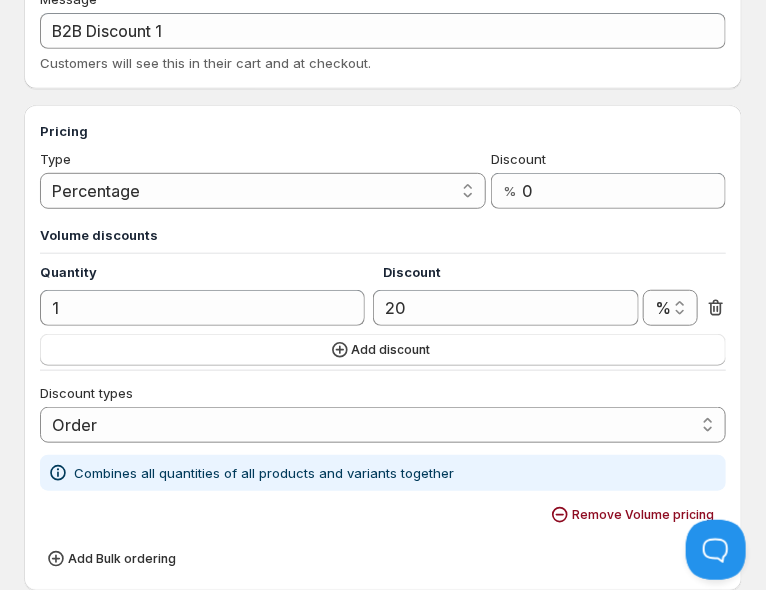 click 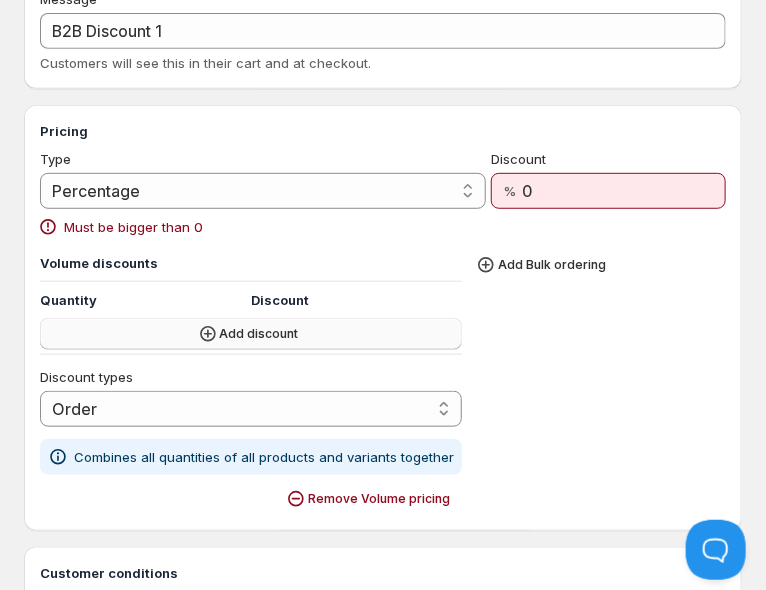 click on "Add discount" at bounding box center (251, 334) 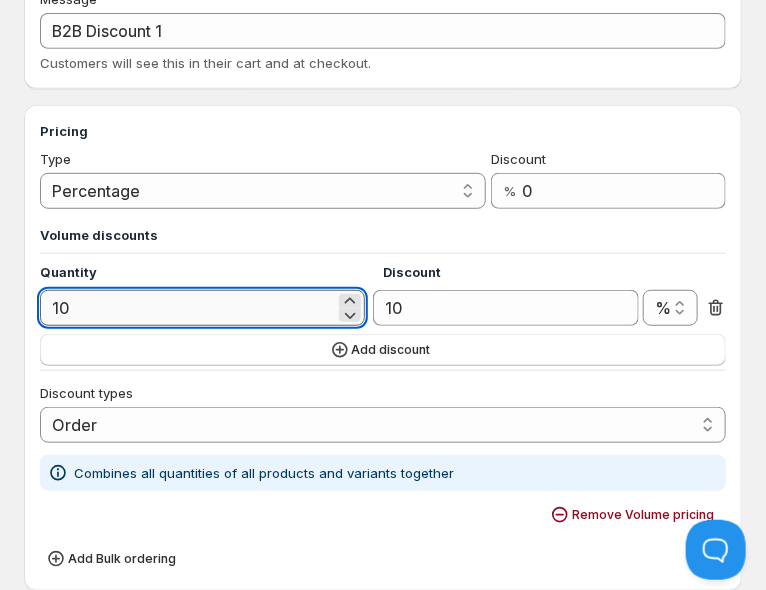 click on "10" at bounding box center [187, 308] 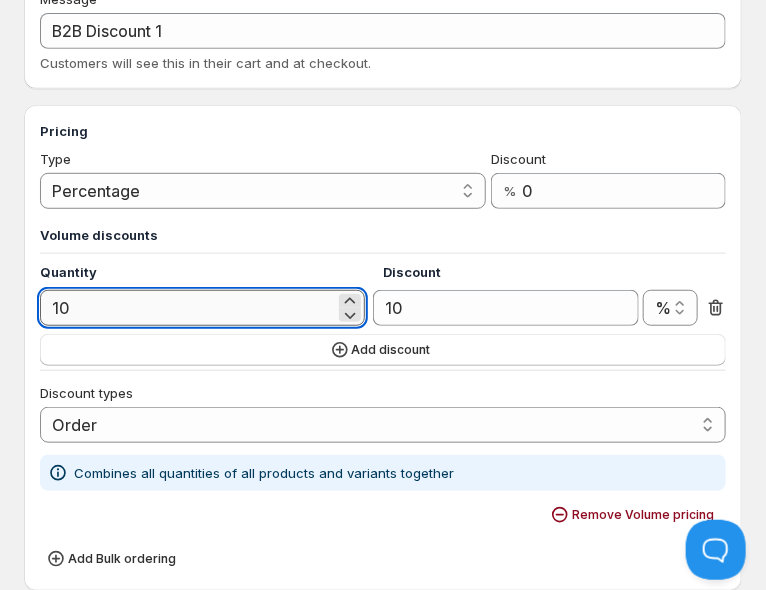 click on "10" at bounding box center (187, 308) 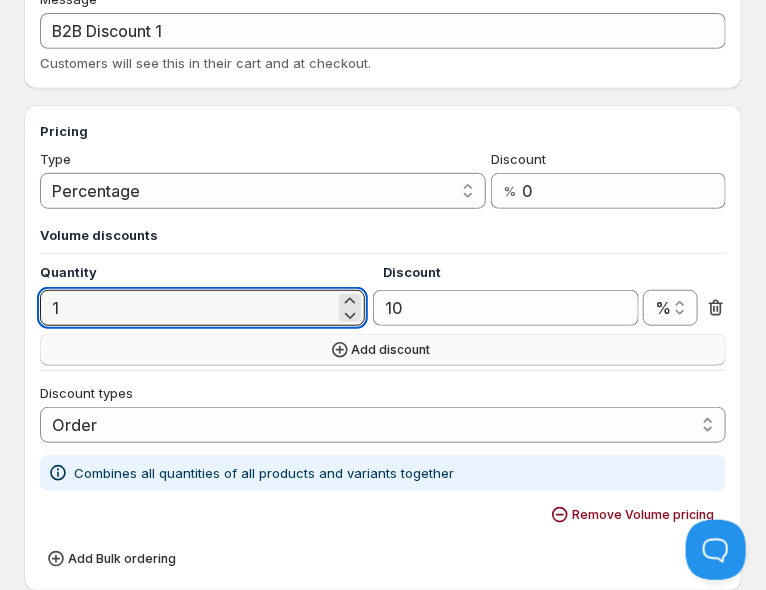 type on "1" 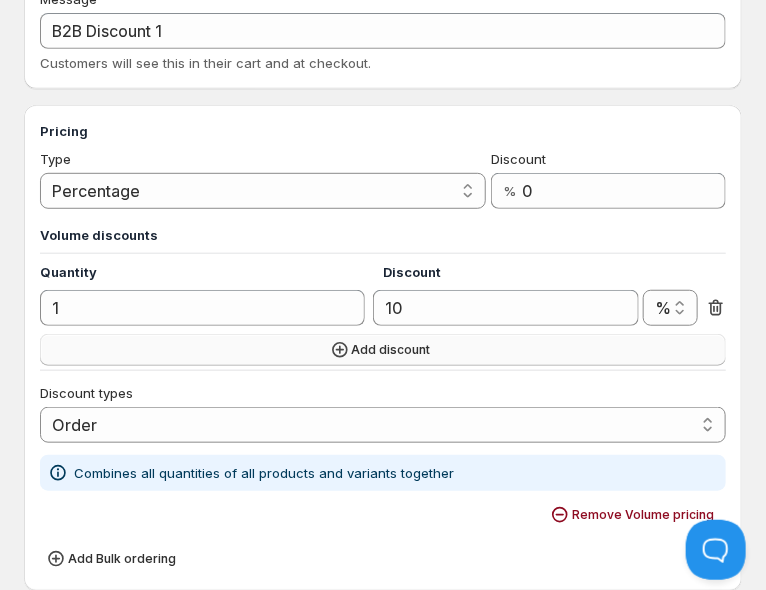click on "Add discount" at bounding box center [391, 350] 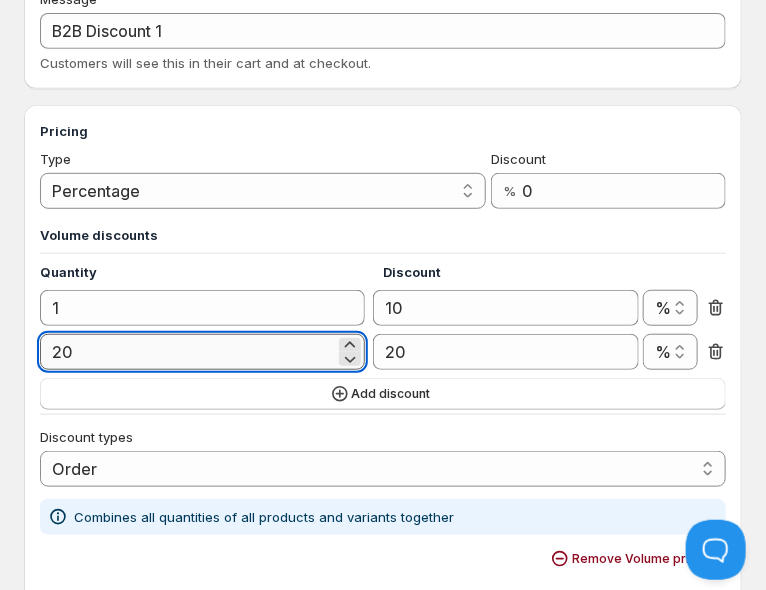click on "20" at bounding box center (187, 352) 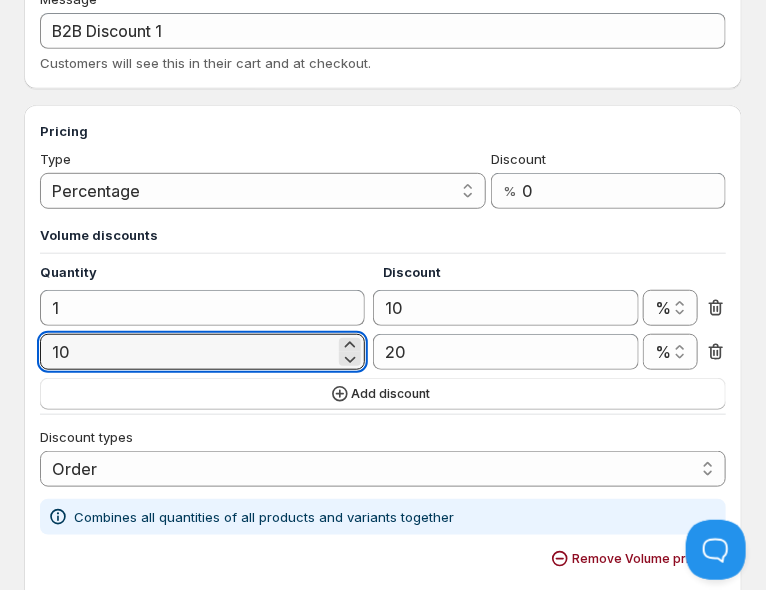 type on "10" 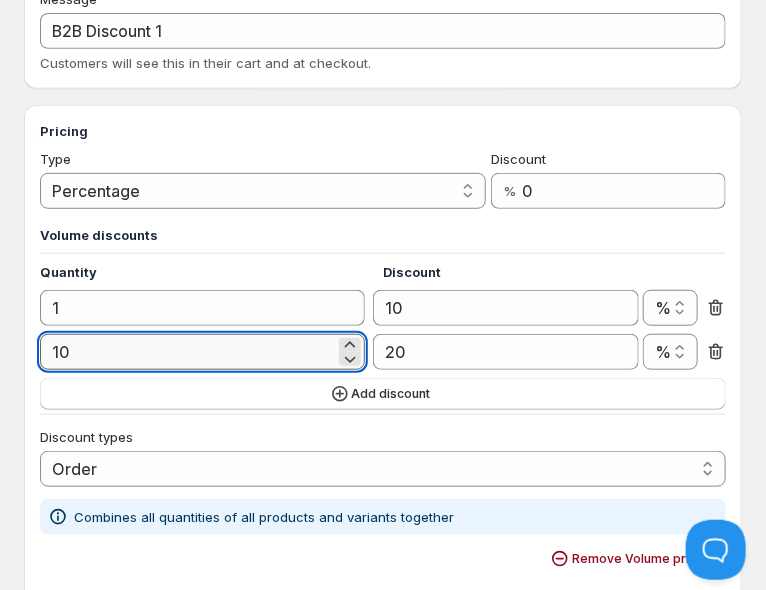 click on "10" at bounding box center [187, 352] 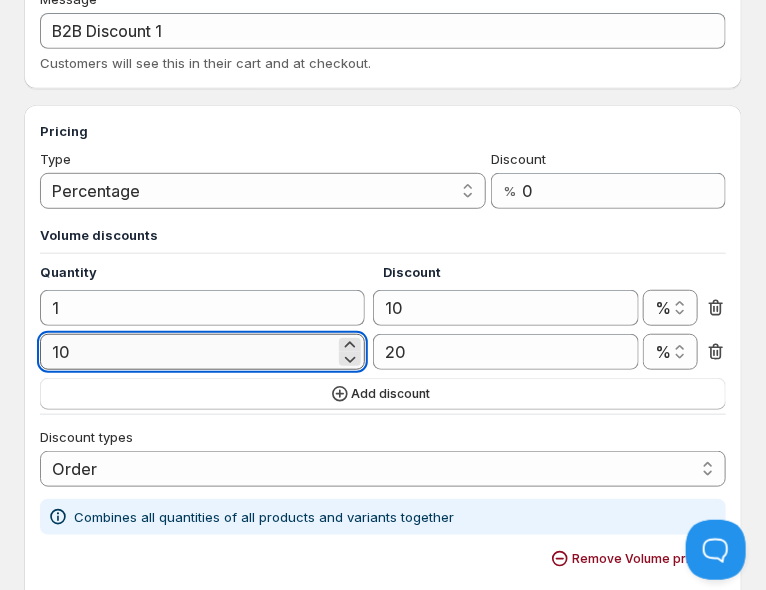 click on "10" at bounding box center [187, 352] 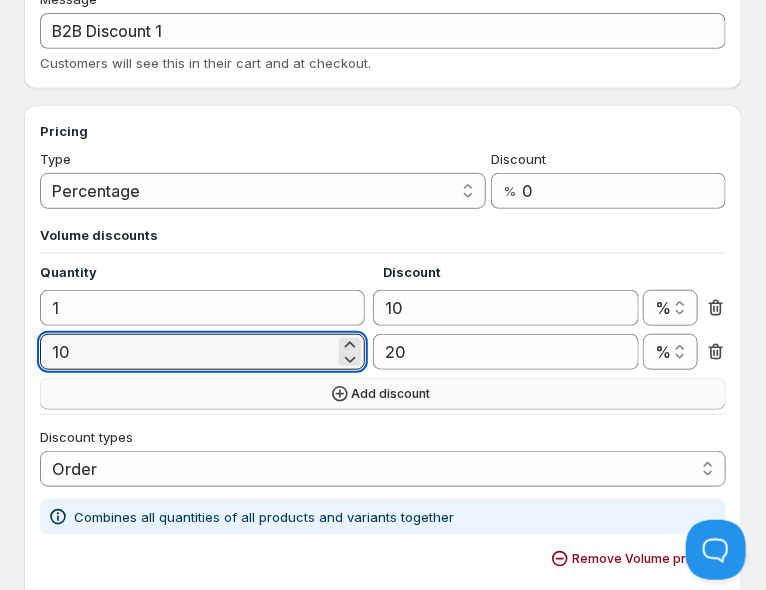 click on "Add discount" at bounding box center [391, 394] 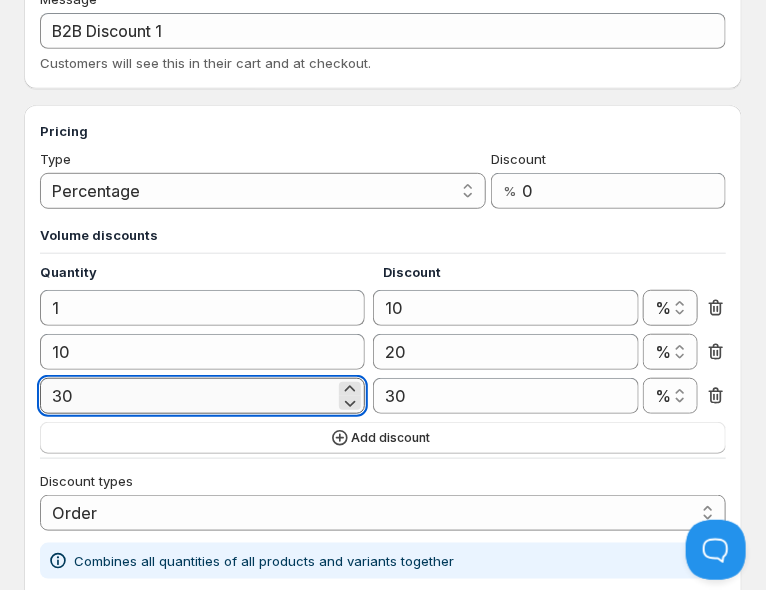 click on "30" at bounding box center (187, 396) 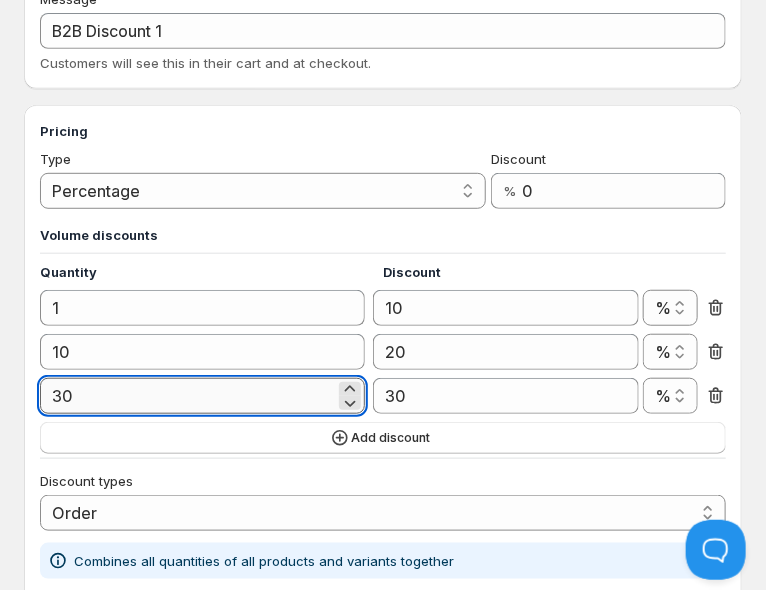 click on "30" at bounding box center (187, 396) 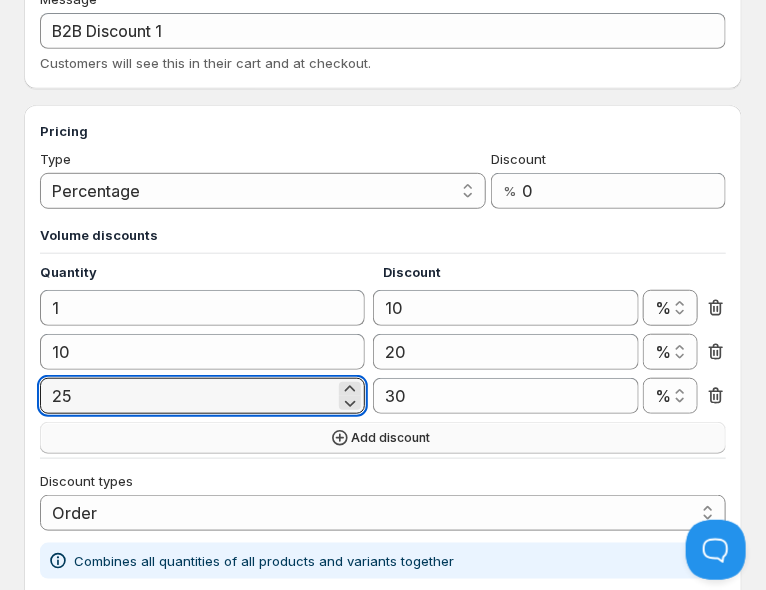 type on "25" 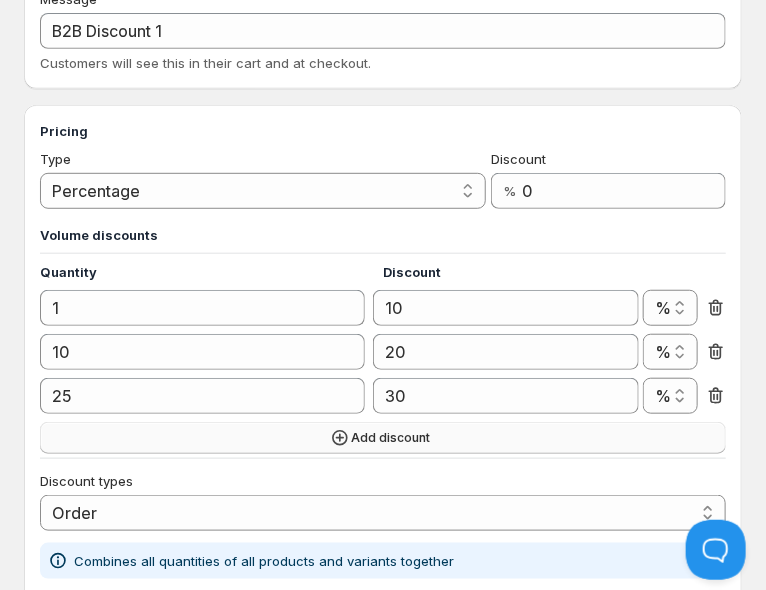 click on "Add discount" at bounding box center [383, 438] 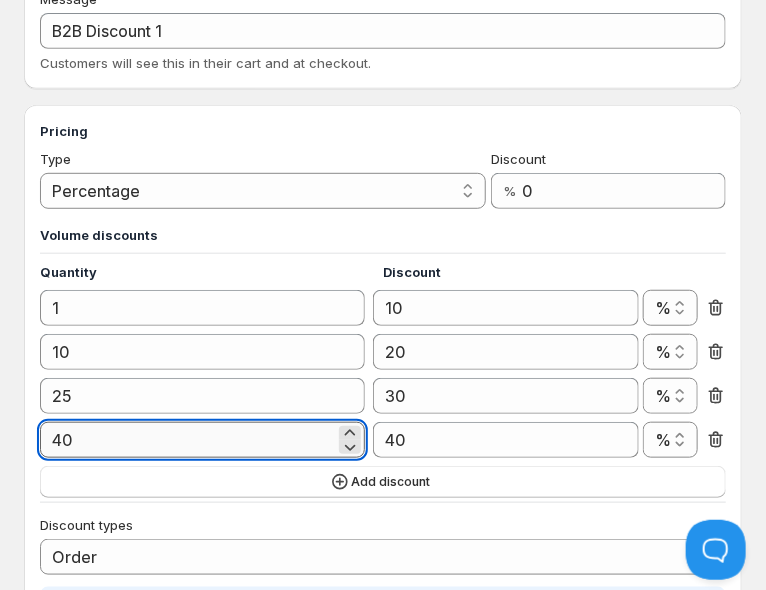 click on "40" at bounding box center (187, 440) 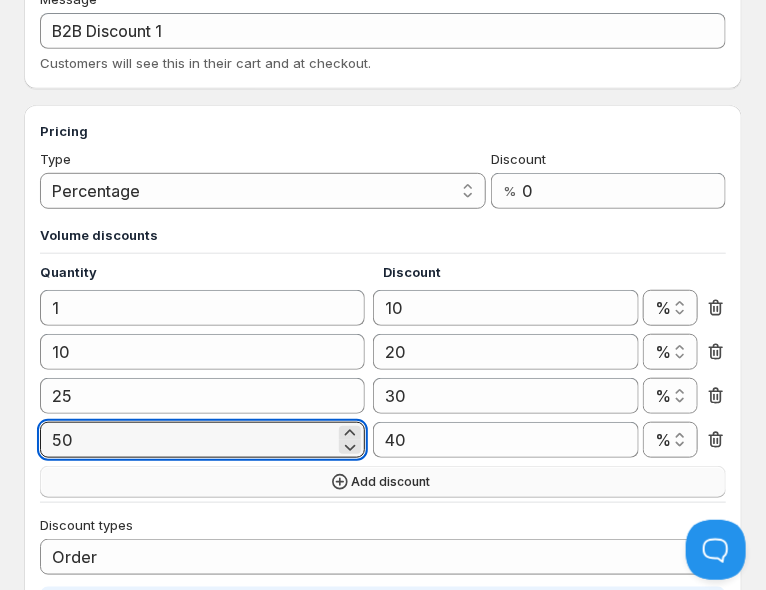 type on "50" 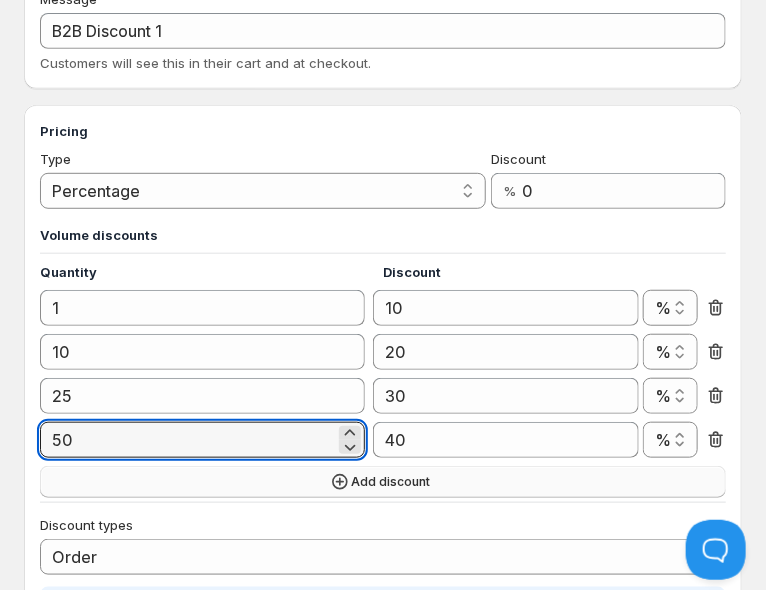 click on "Add discount" at bounding box center (383, 482) 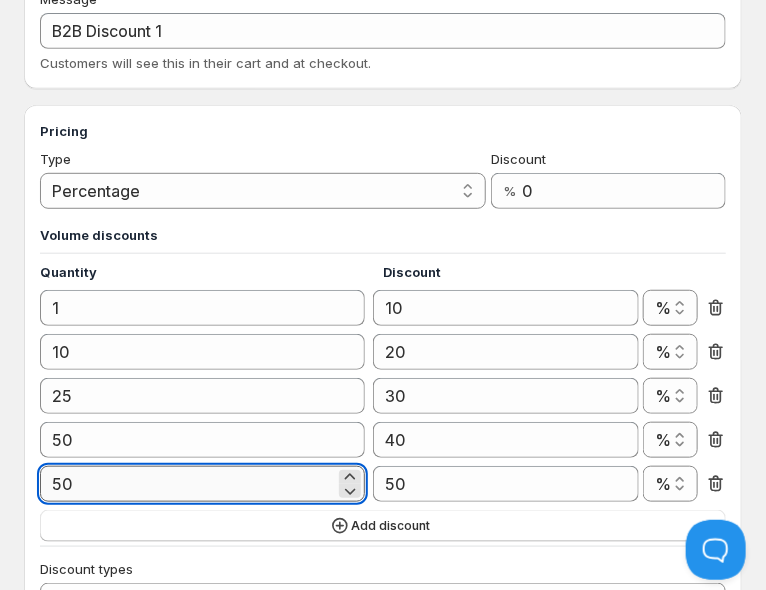 click on "50" at bounding box center (187, 484) 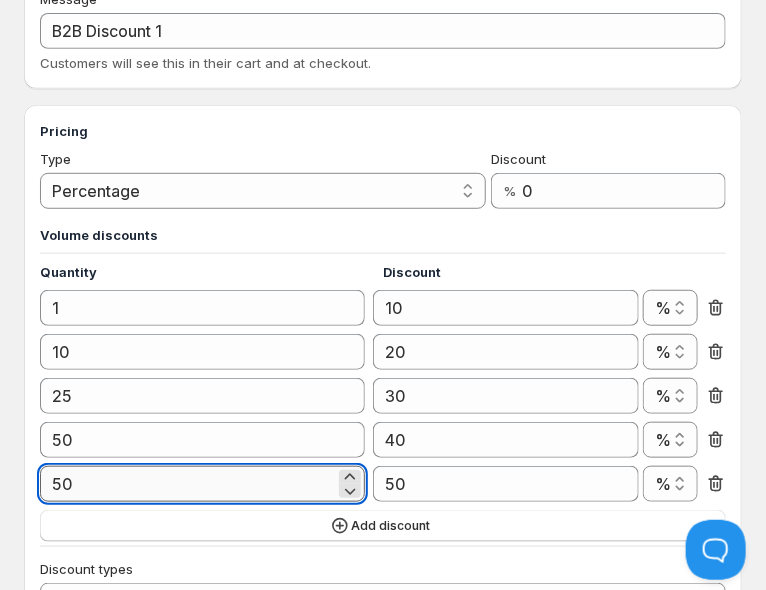 click on "50" at bounding box center [187, 484] 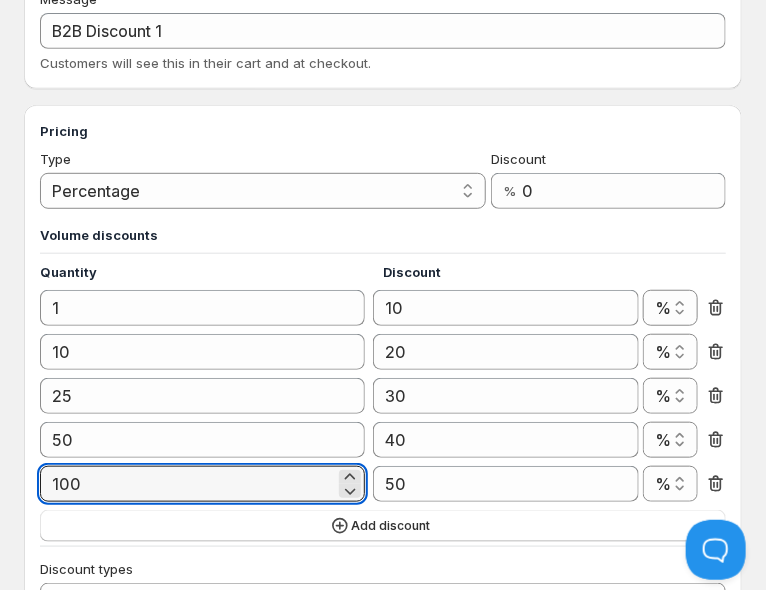 type on "100" 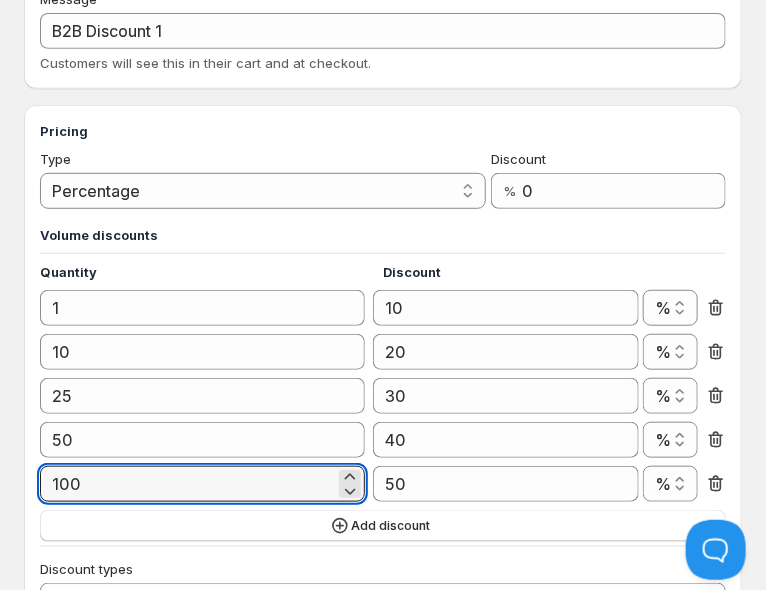 click on "Volume discounts Quantity Discount 1 10 % € % 10 20 % € % 25 30 % € % 50 40 % € % 100 50 % € % Add discount" at bounding box center (383, 383) 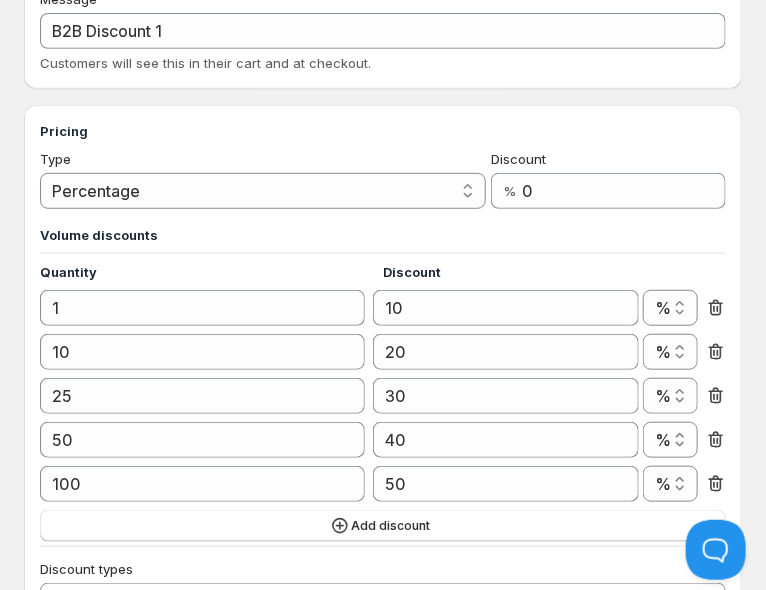 scroll, scrollTop: 0, scrollLeft: 0, axis: both 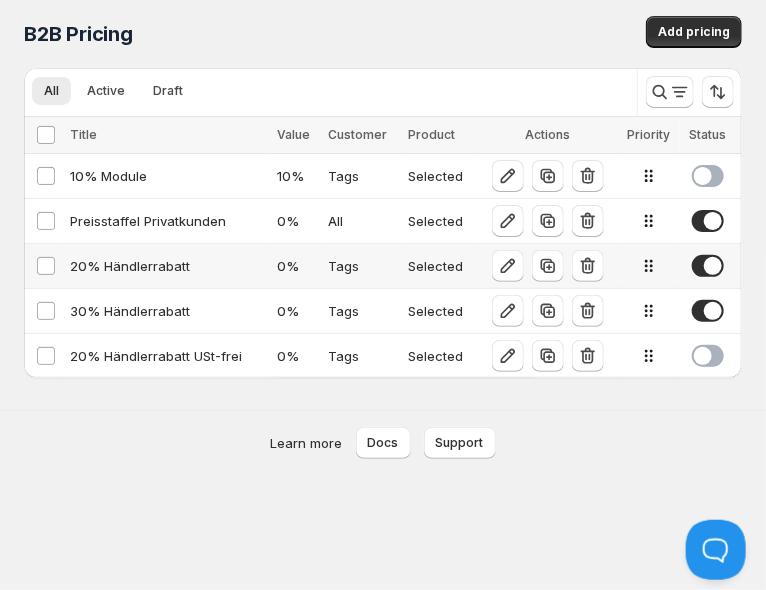 click on "20% Händlerrabatt" at bounding box center (168, 266) 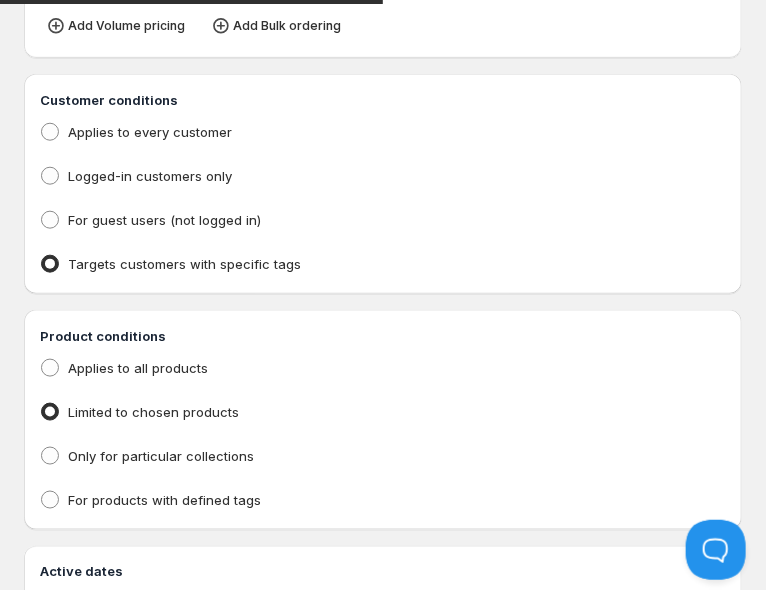 type on "20% Händlerrabatt" 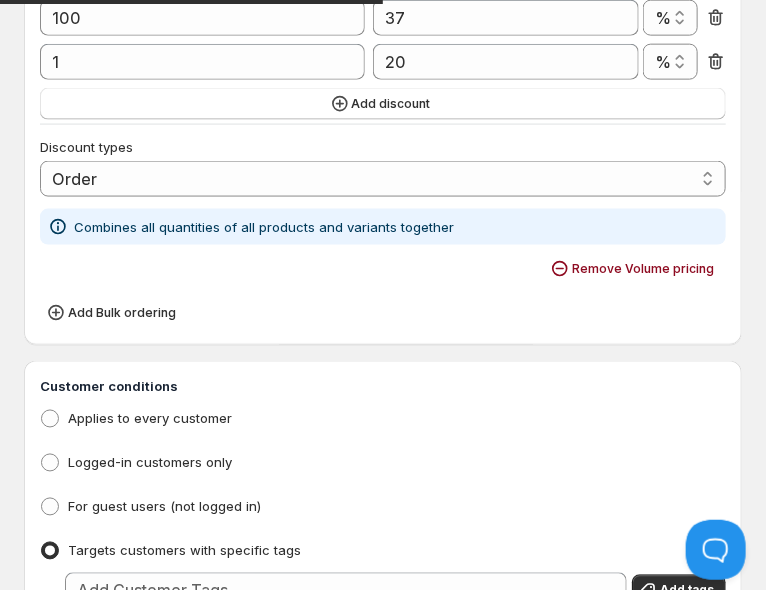scroll, scrollTop: 422, scrollLeft: 0, axis: vertical 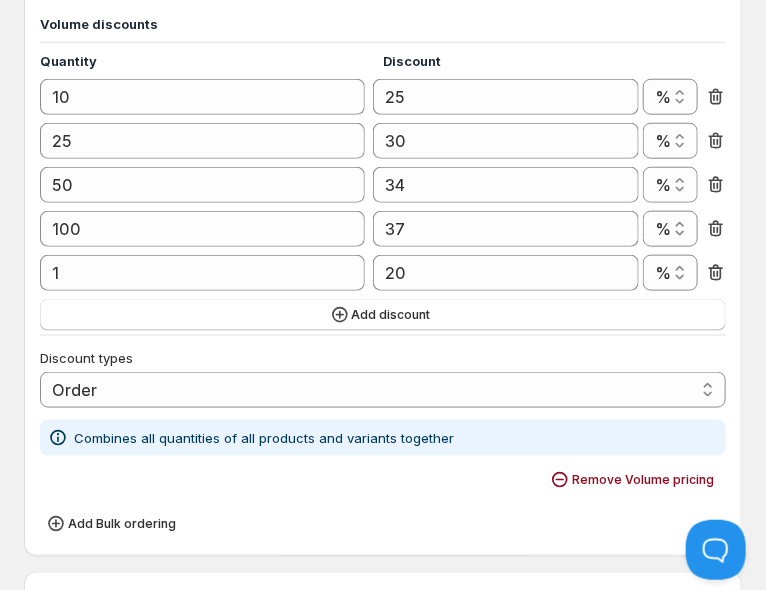 click on "Volume discounts" at bounding box center [383, 24] 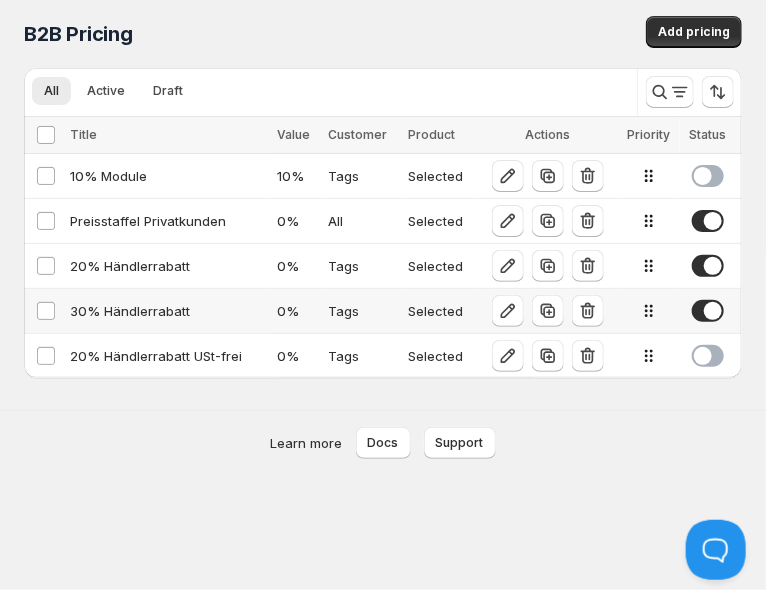 click on "30% Händlerrabatt" at bounding box center [168, 311] 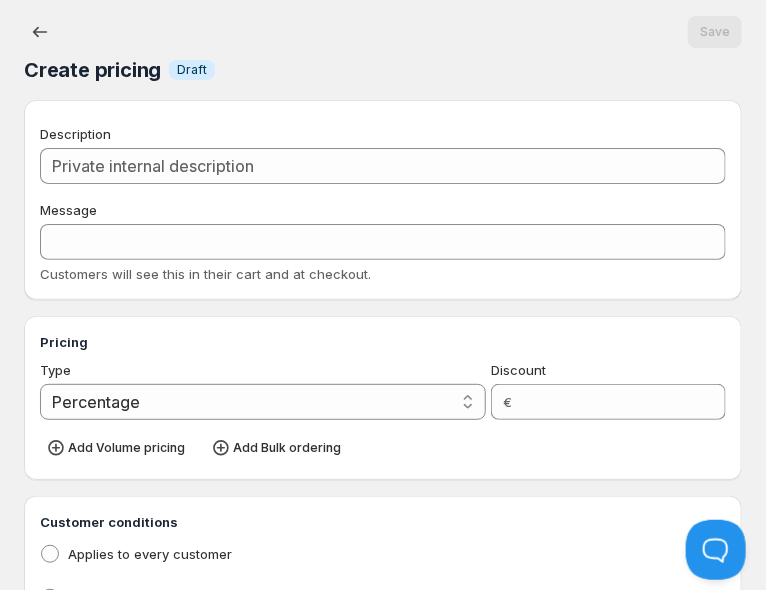 type on "30% Händlerrabatt" 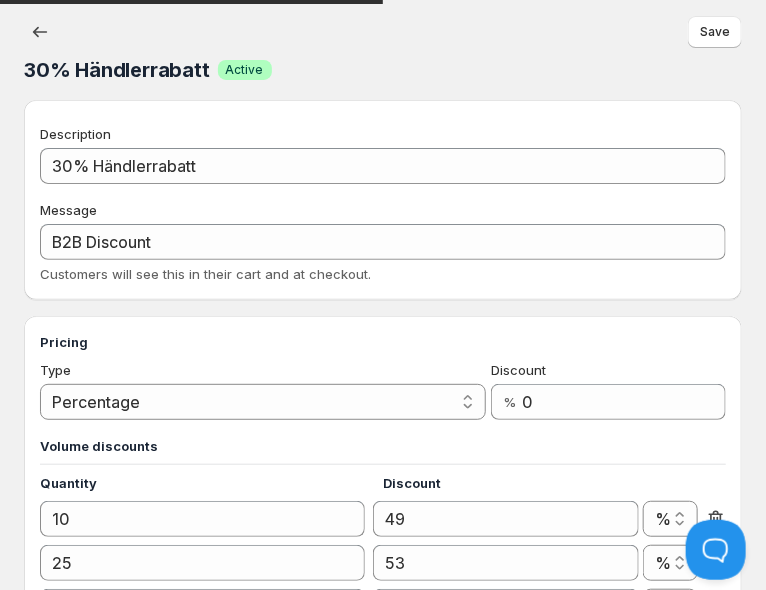scroll, scrollTop: 316, scrollLeft: 0, axis: vertical 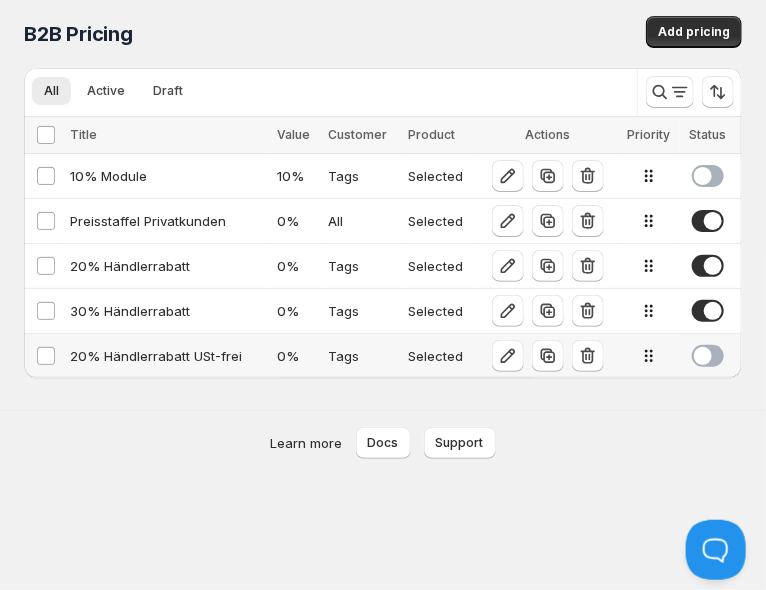 click on "20% Händlerrabatt USt-frei" at bounding box center [168, 356] 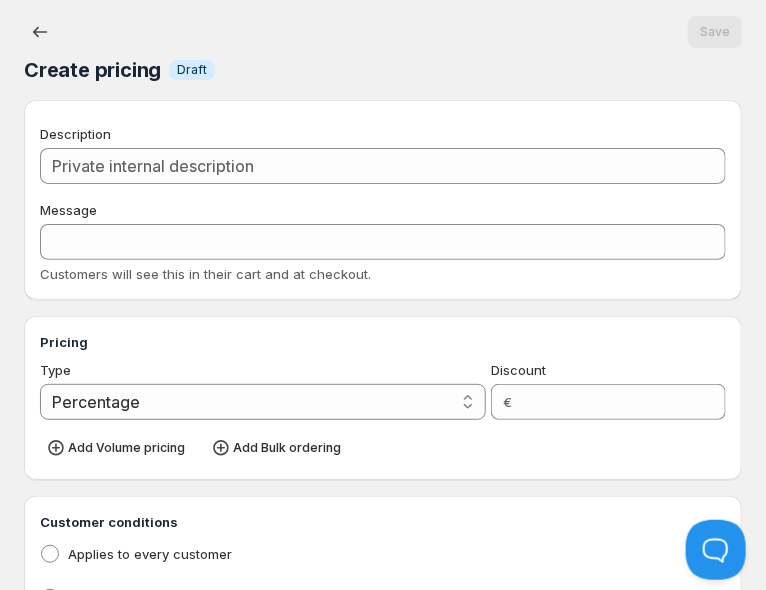 type 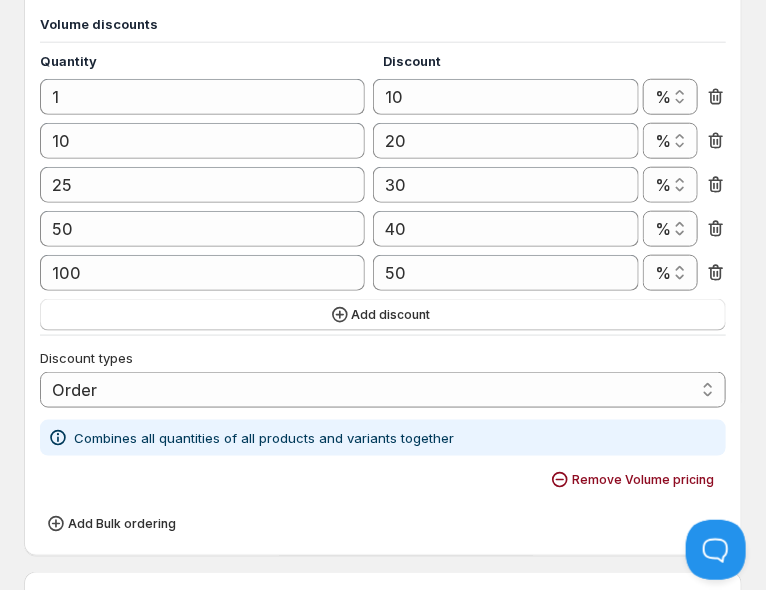scroll, scrollTop: 316, scrollLeft: 0, axis: vertical 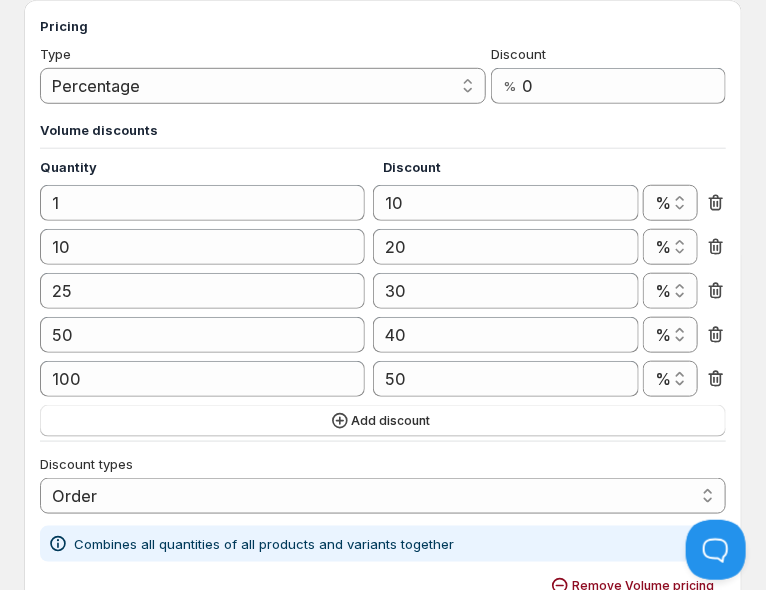 click on "Volume discounts" at bounding box center [383, 130] 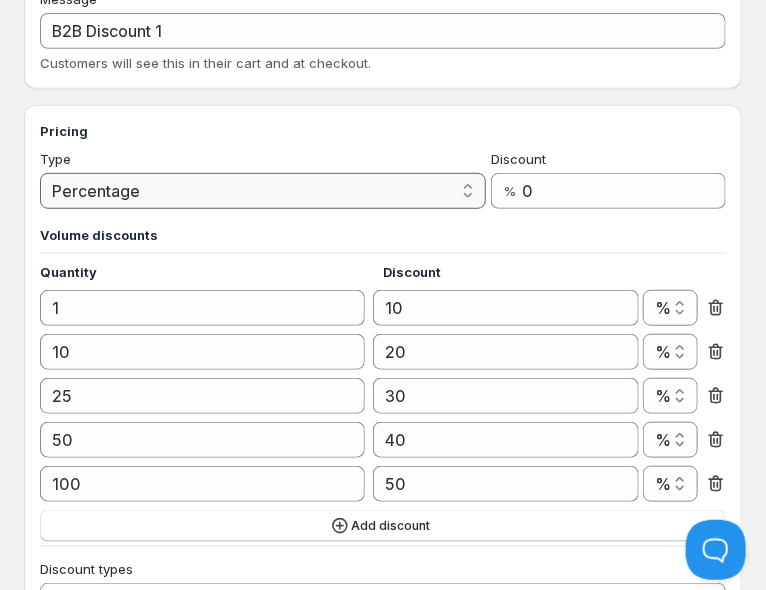 scroll, scrollTop: 0, scrollLeft: 0, axis: both 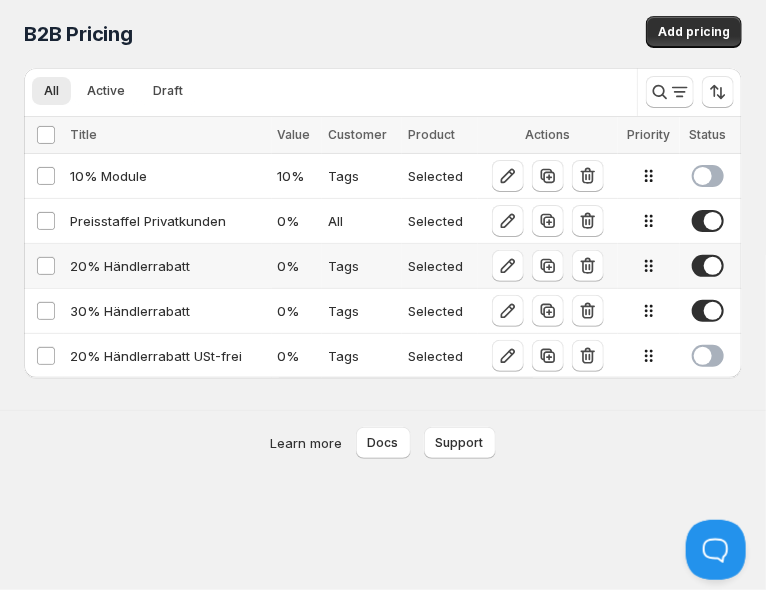 click on "20% Händlerrabatt" at bounding box center [168, 266] 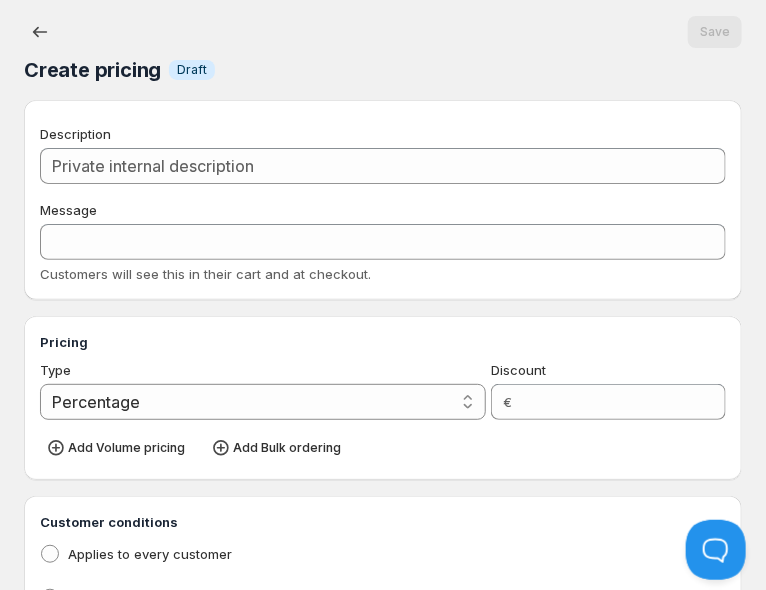 type on "20% Händlerrabatt" 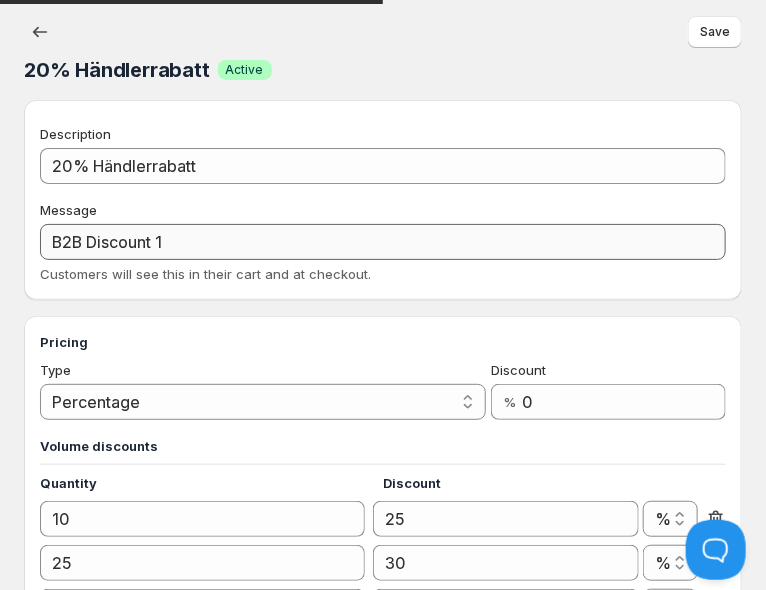 scroll, scrollTop: 211, scrollLeft: 0, axis: vertical 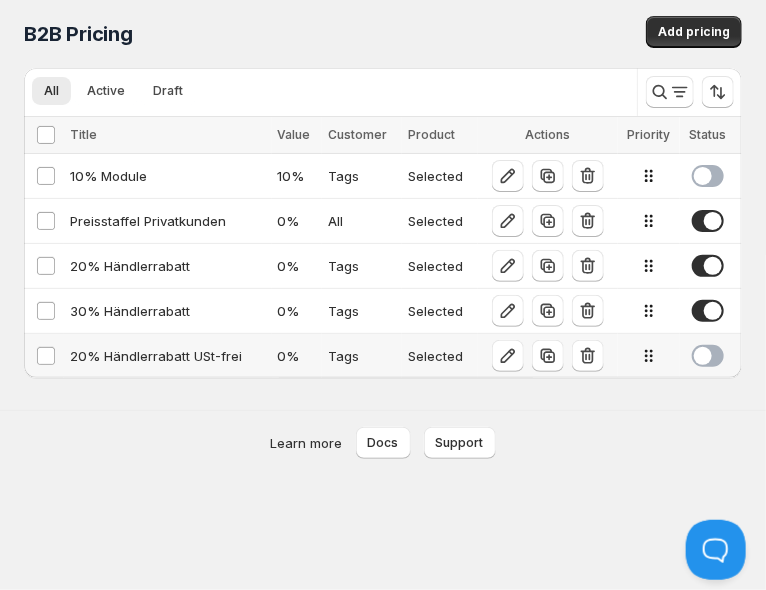 click on "20% Händlerrabatt USt-frei" at bounding box center (168, 356) 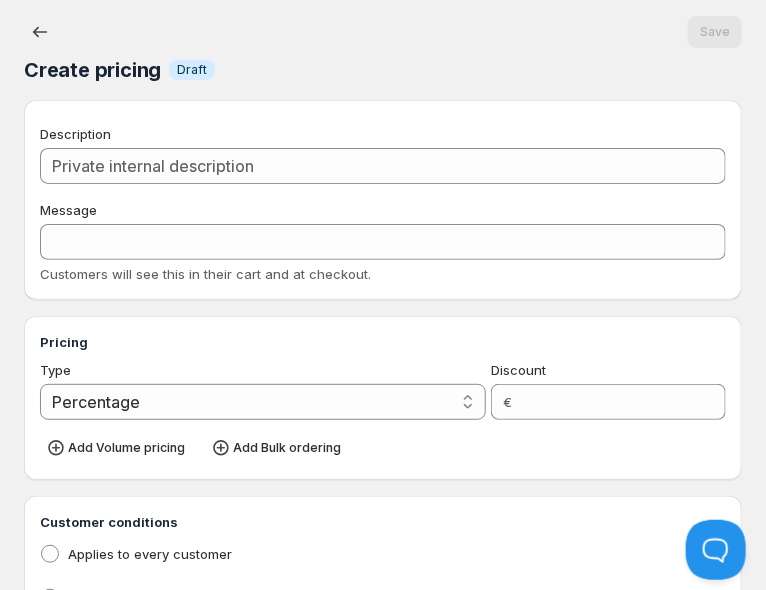 type on "20% Händlerrabatt USt-frei" 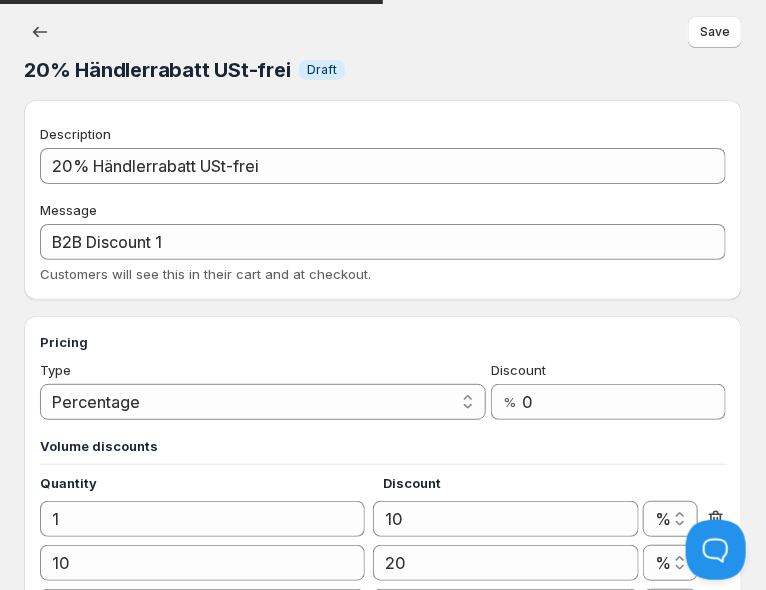 scroll, scrollTop: 316, scrollLeft: 0, axis: vertical 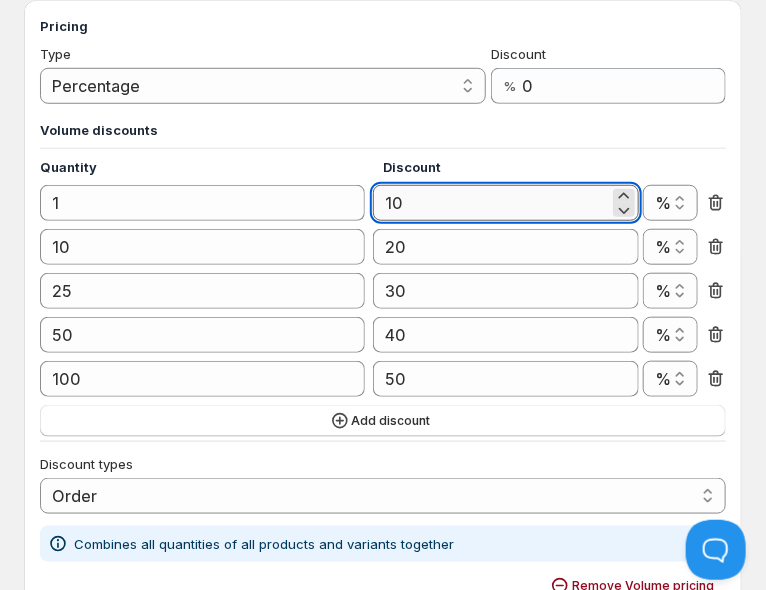 click on "10" at bounding box center [491, 203] 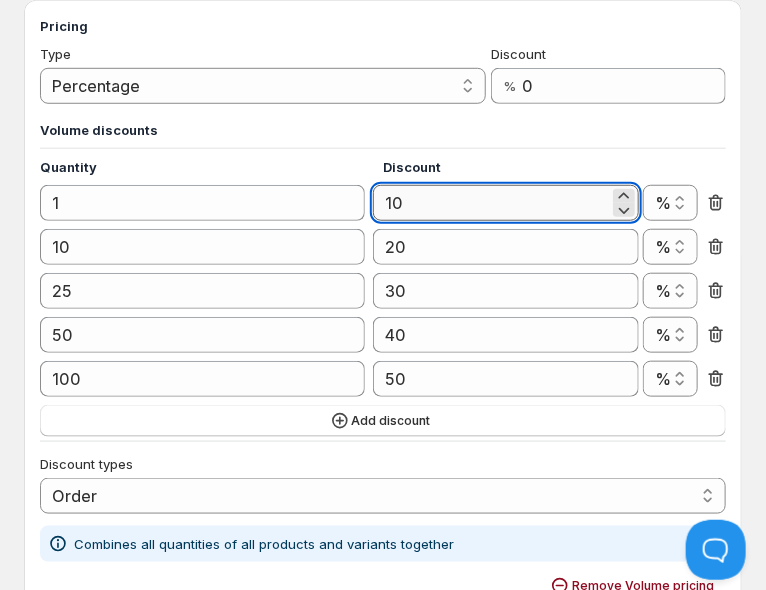 paste on "32.77" 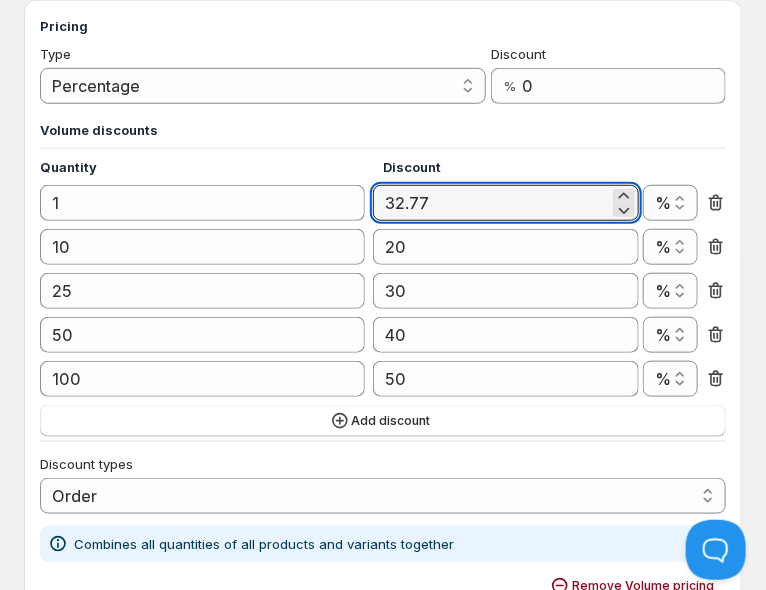 type on "32.77" 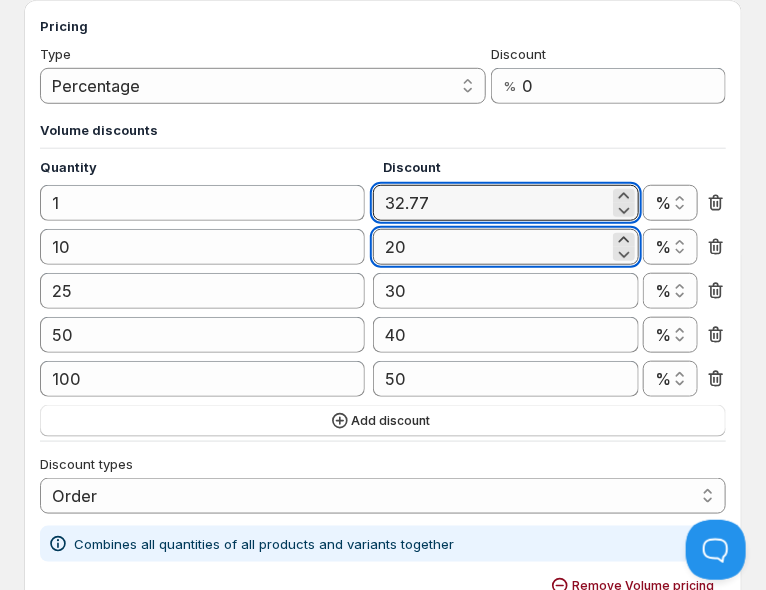 click on "20" at bounding box center [491, 247] 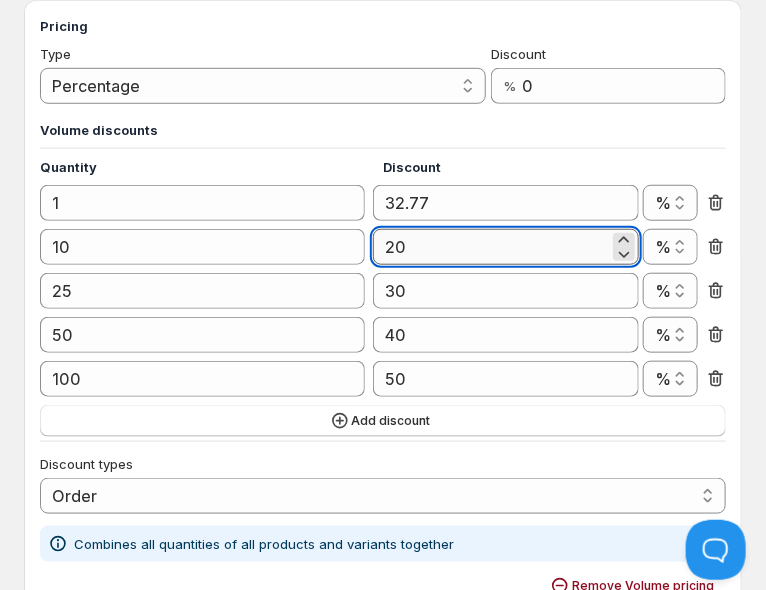 paste on "36.97" 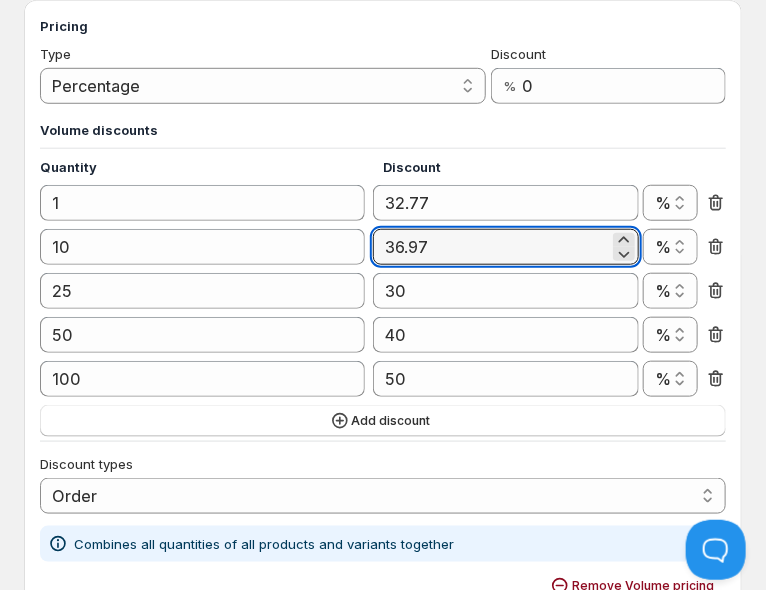 type on "36.97" 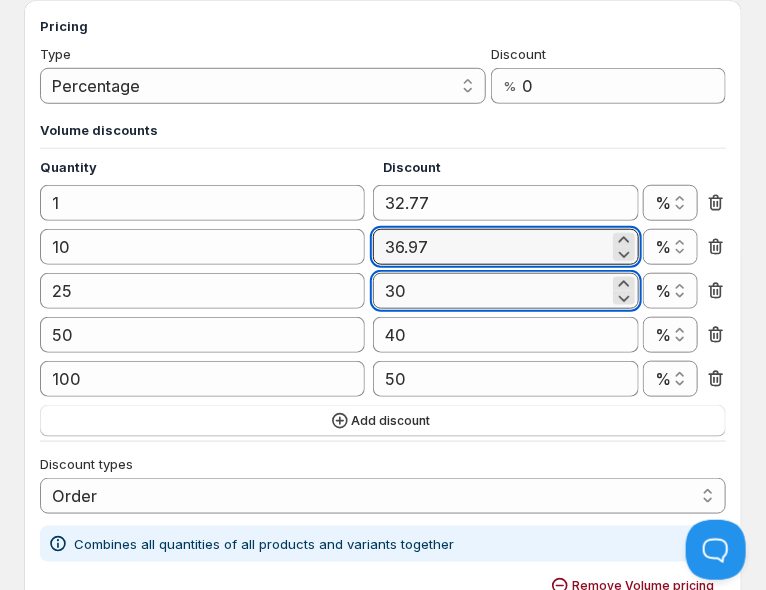 click on "30" at bounding box center [491, 291] 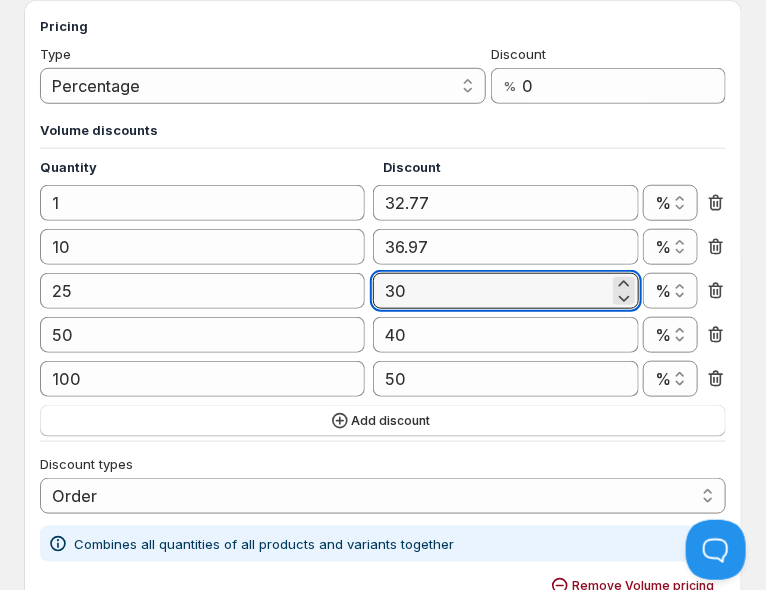 paste on "41.18" 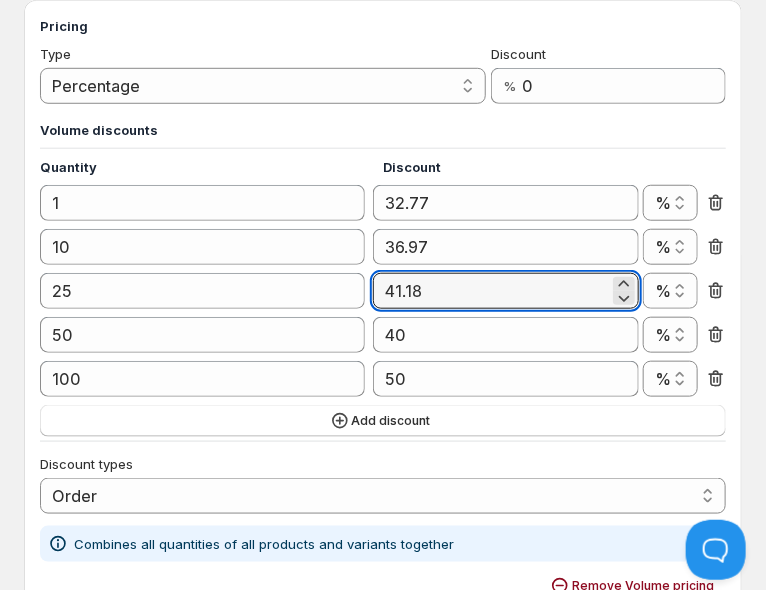 type on "41.18" 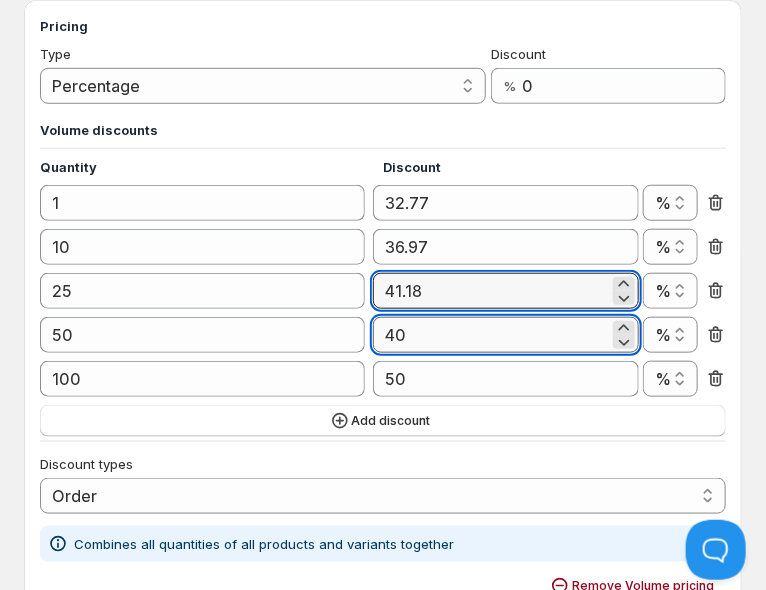 click on "40" at bounding box center (491, 335) 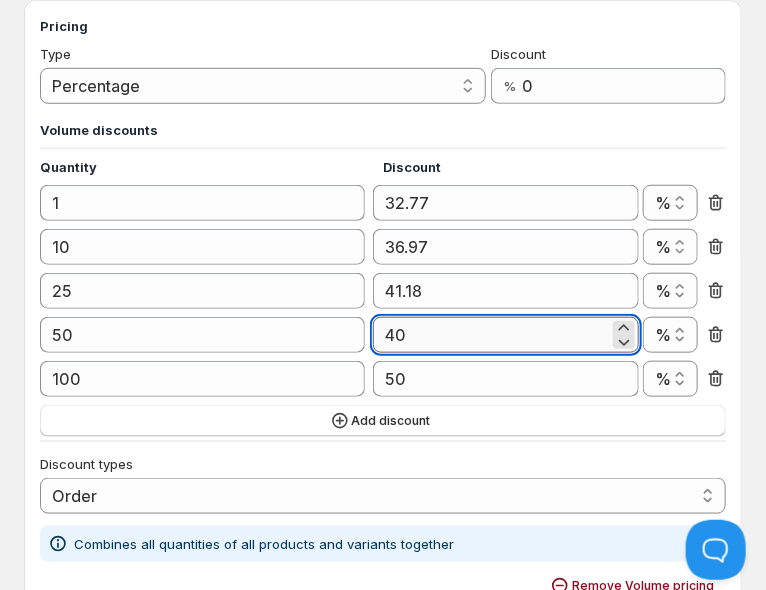 paste on "4.54" 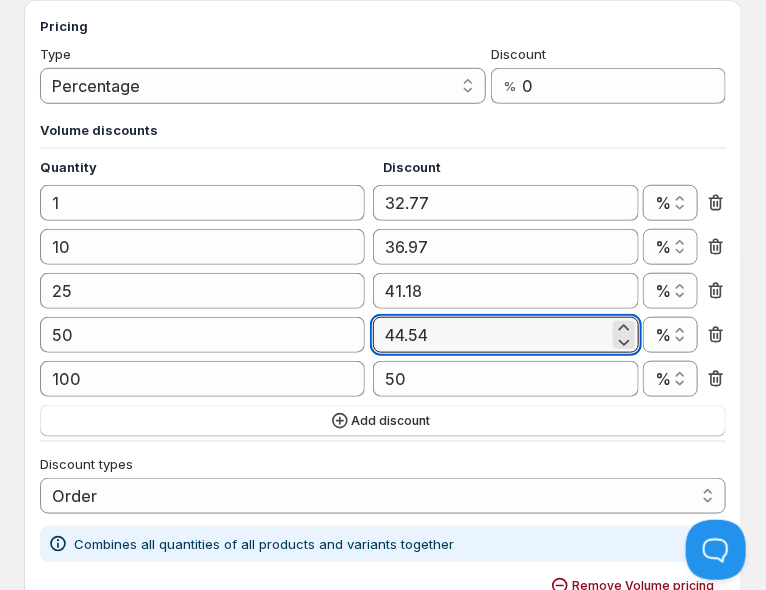 type on "44.54" 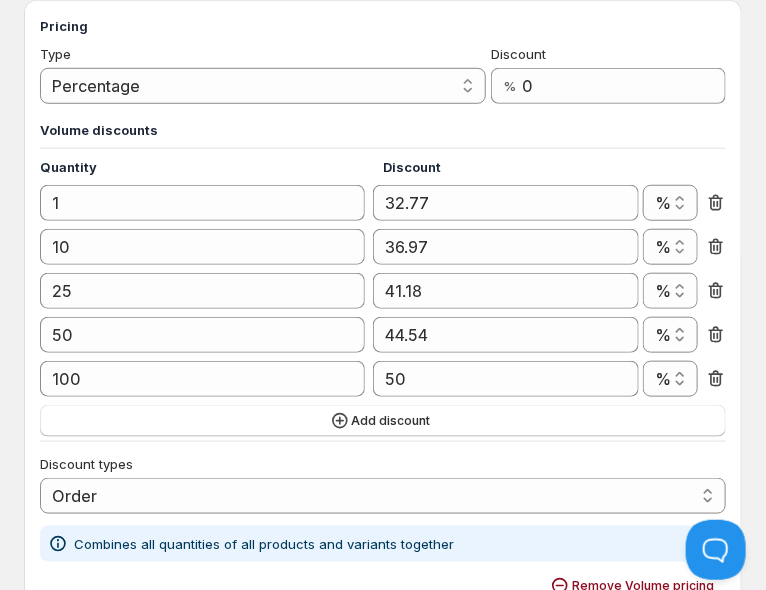 click on "Volume discounts Quantity Discount 1 32.77 % € % 10 36.97 % € % 25 41.18 % € % 50 44.54 % € % 100 50 % € % Add discount" at bounding box center (383, 278) 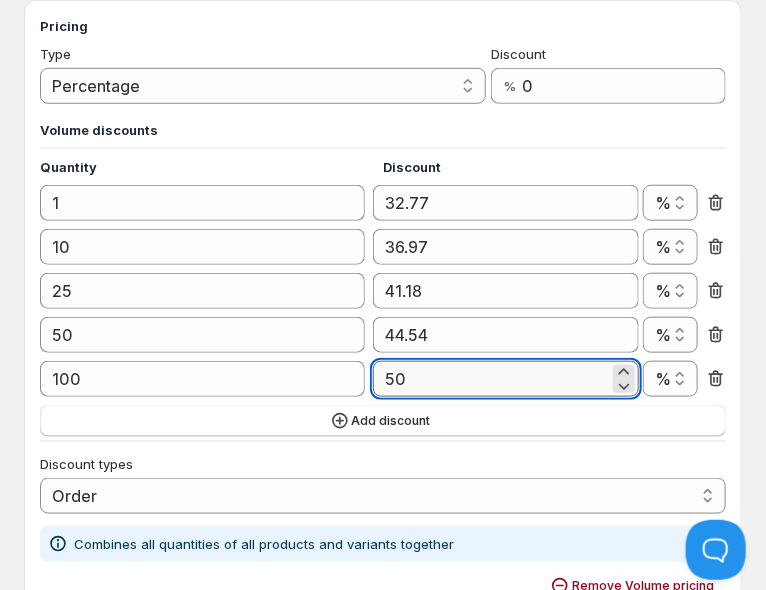 click on "50" at bounding box center (491, 379) 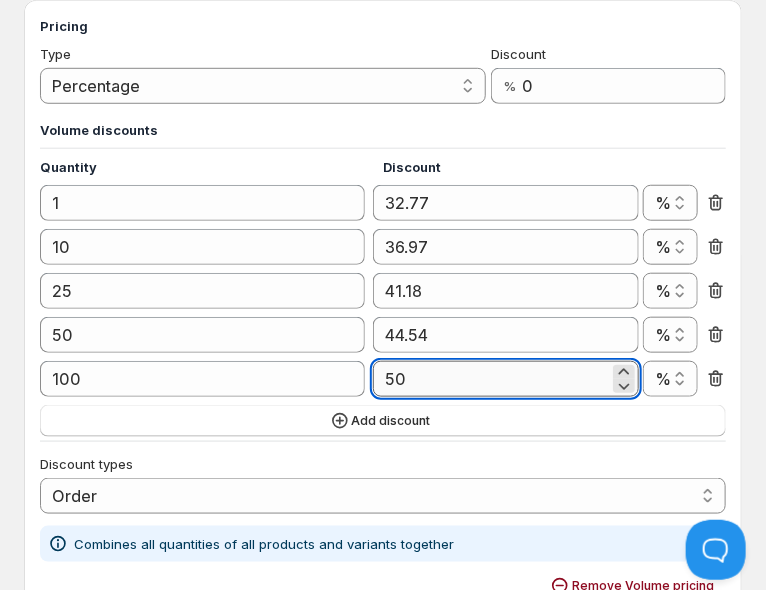 paste on "47.06" 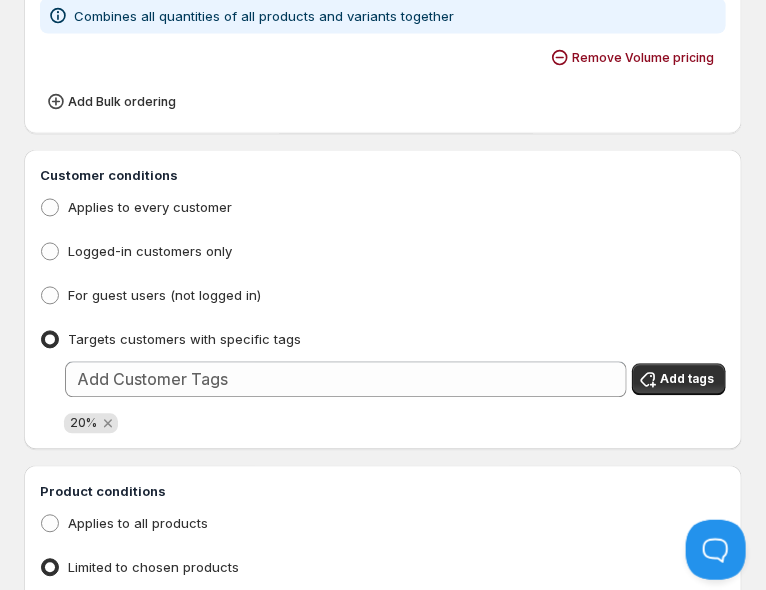 scroll, scrollTop: 950, scrollLeft: 0, axis: vertical 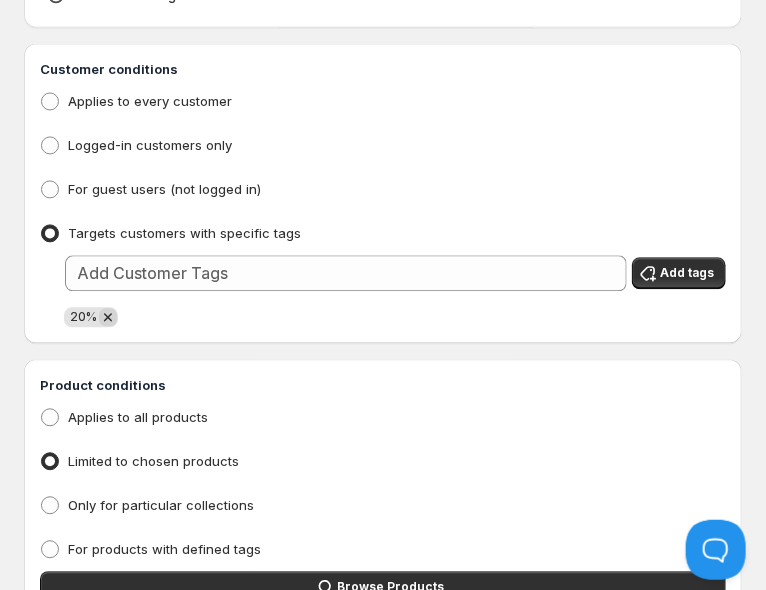 type on "47.06" 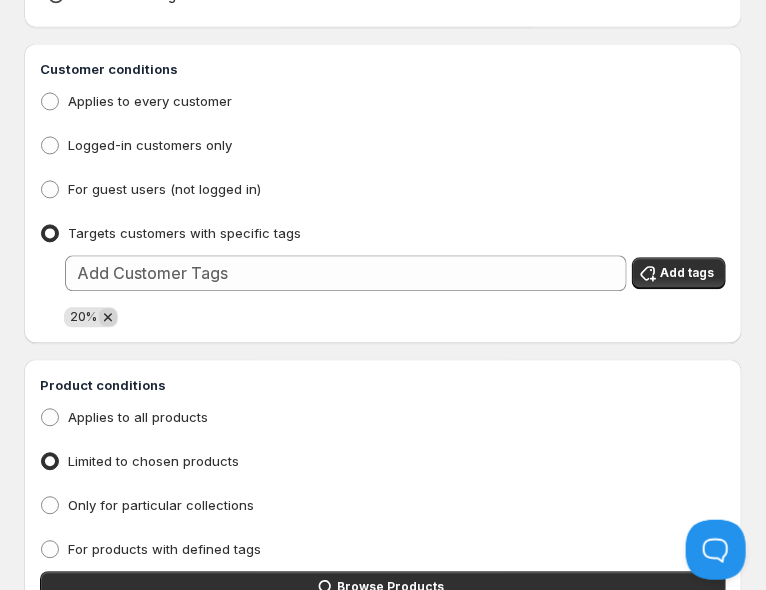 click 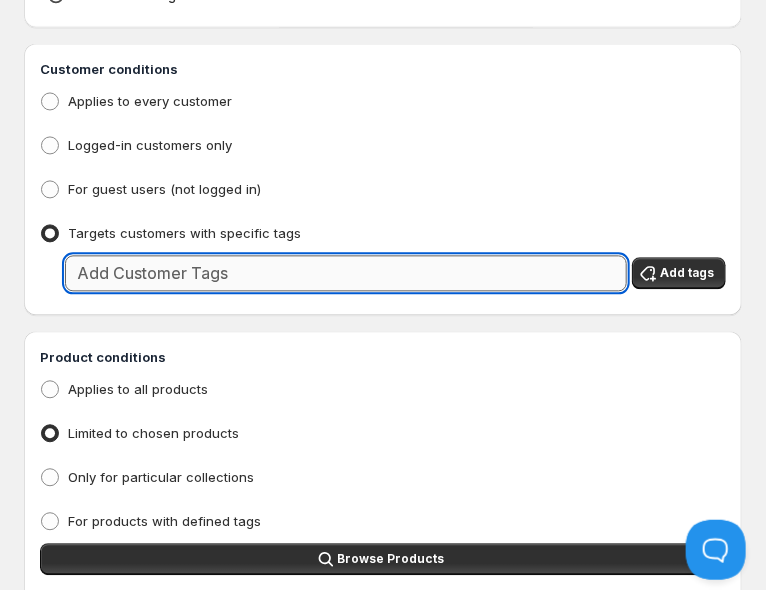 click at bounding box center (346, 274) 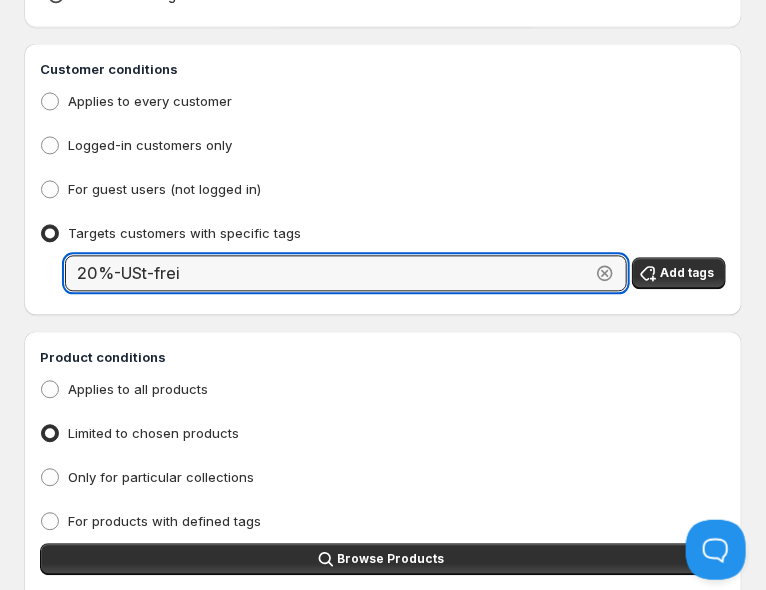 type on "20%-USt-frei" 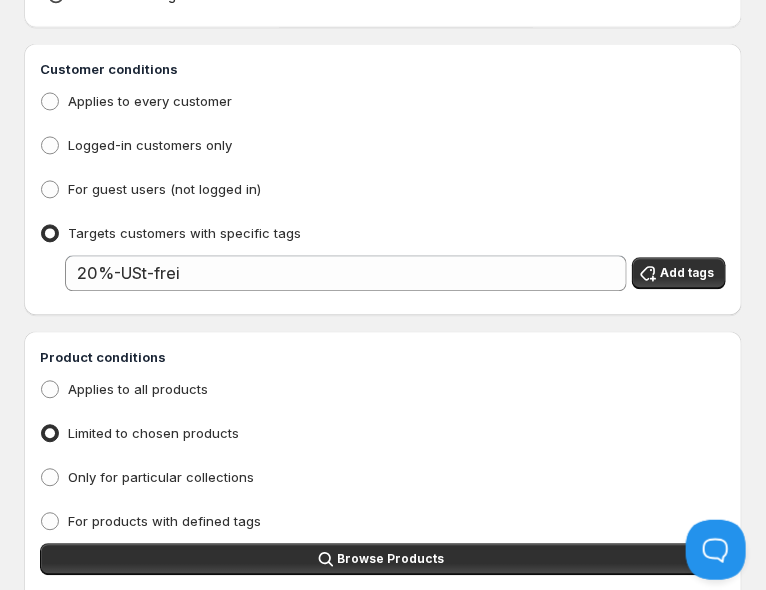 click on "Description 20% Händlerrabatt USt-frei Message B2B Discount 1 Customers will see this in their cart and at checkout. Pricing                         Type Percentage Absolute Percentage Discount % 0 Volume discounts Quantity Discount 1 32.77 % € % 10 36.97 % € % 25 41.18 % € % 50 44.54 % € % 100 47.06 % € % Add discount Discount types Order Product Variant Item Order Combines all quantities of all products and variants together Remove Volume pricing Add Bulk ordering Customer conditions Applies to every customer Logged-in customers only For guest users (not logged in) Targets customers with specific tags 20%-USt-frei Clear Add tags Product conditions Applies to all products Limited to chosen products Only for particular collections For products with defined tags Browse Products 1 . Anti-Blend-Folie als Folienbogen (alt) $ 0.00 2 . Anti-Blend-Folie als Rolle (50 m) $ 1899.00 3 . Anti-Blend-Folie als Folienbogen $ 75.59   Active dates Set start date Set end date" at bounding box center (383, 42) 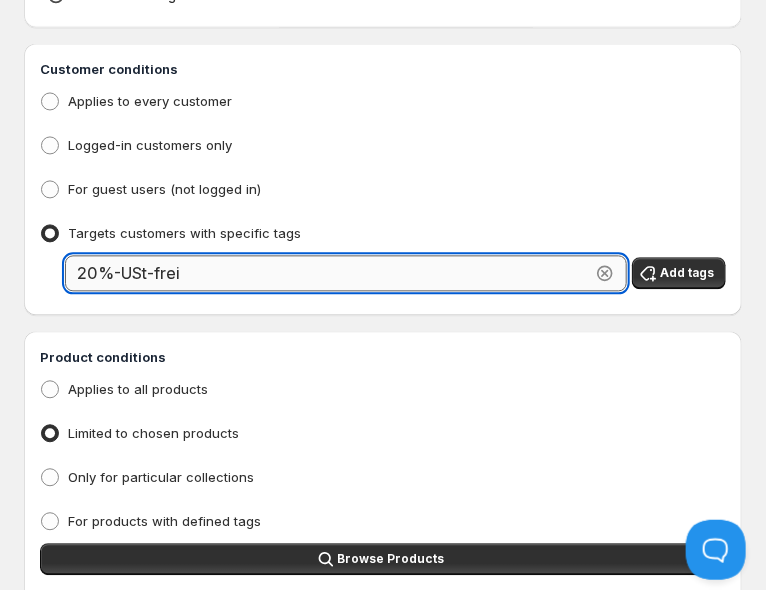 click on "20%-USt-frei" at bounding box center (328, 274) 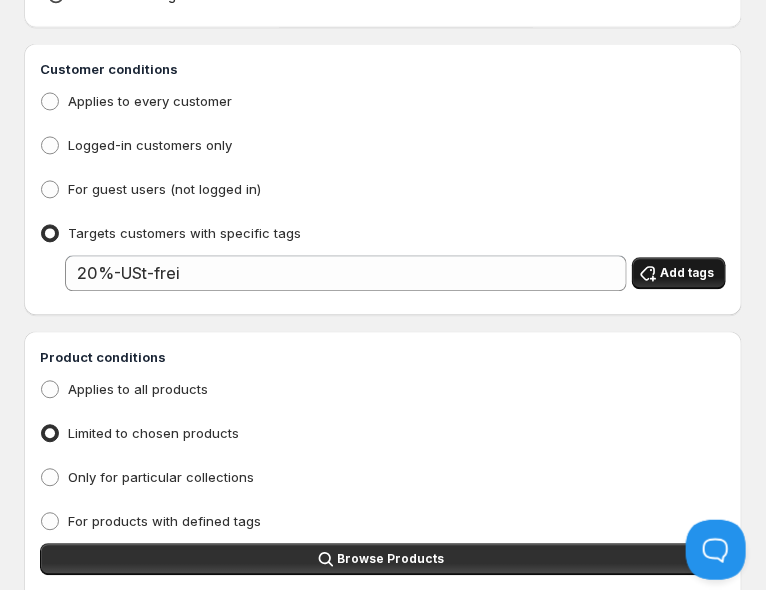 click on "Add tags" at bounding box center [687, 274] 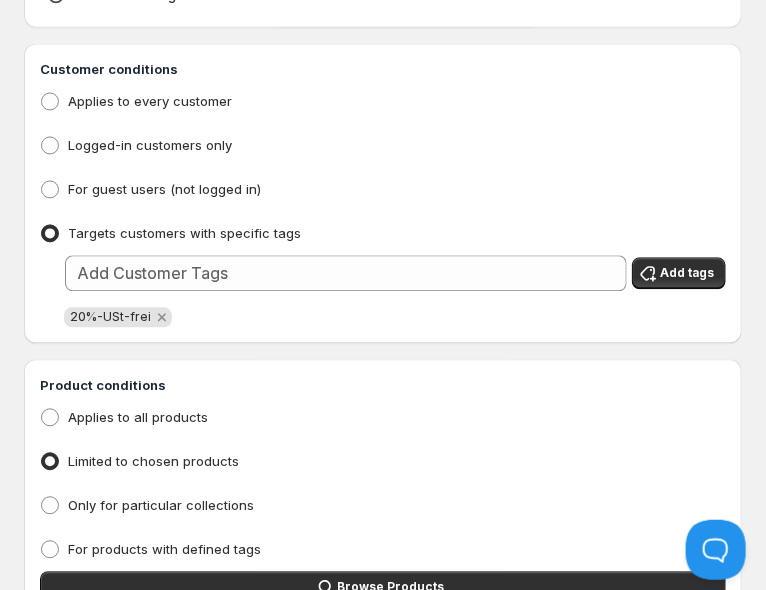 click on "20%-USt-frei" at bounding box center (395, 318) 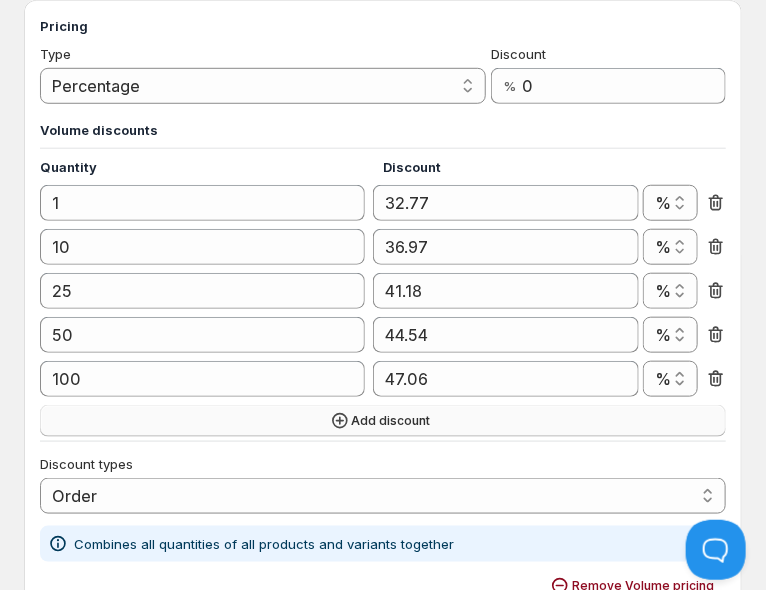 scroll, scrollTop: 528, scrollLeft: 0, axis: vertical 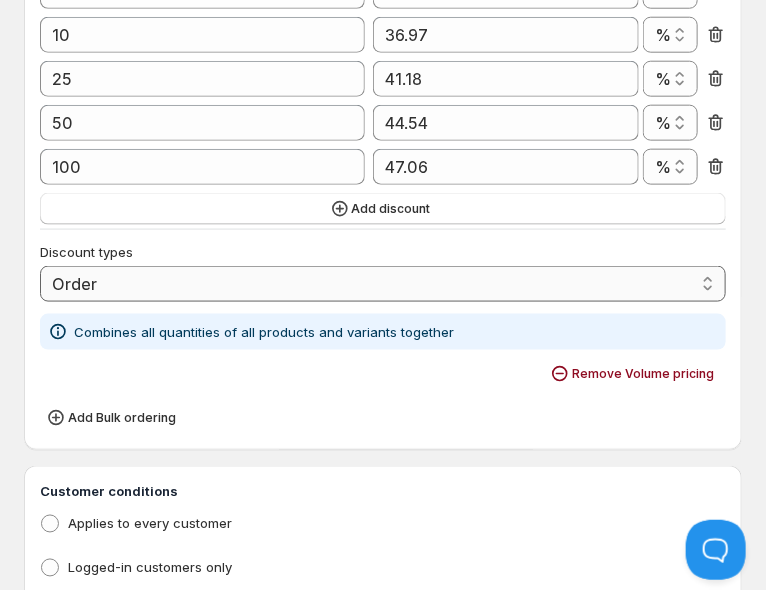 click on "Order Product Variant Item" at bounding box center (383, 284) 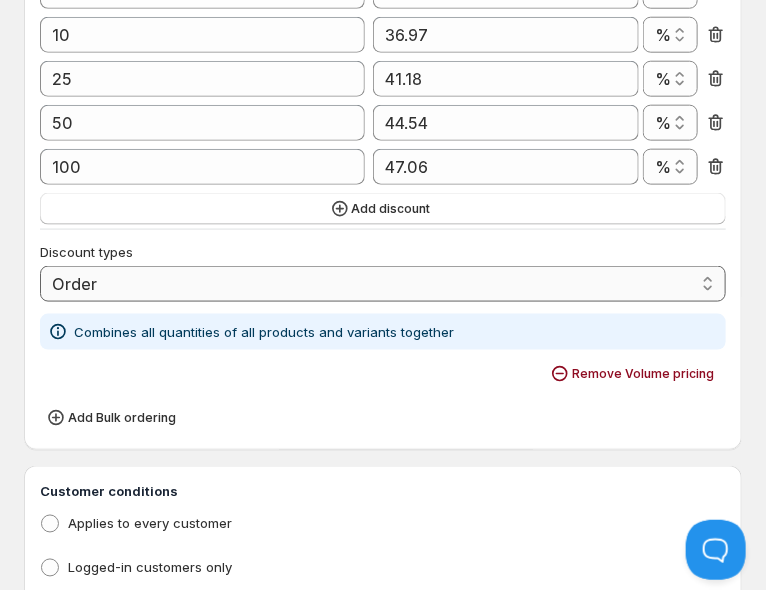 click on "Order Product Variant Item" at bounding box center [383, 284] 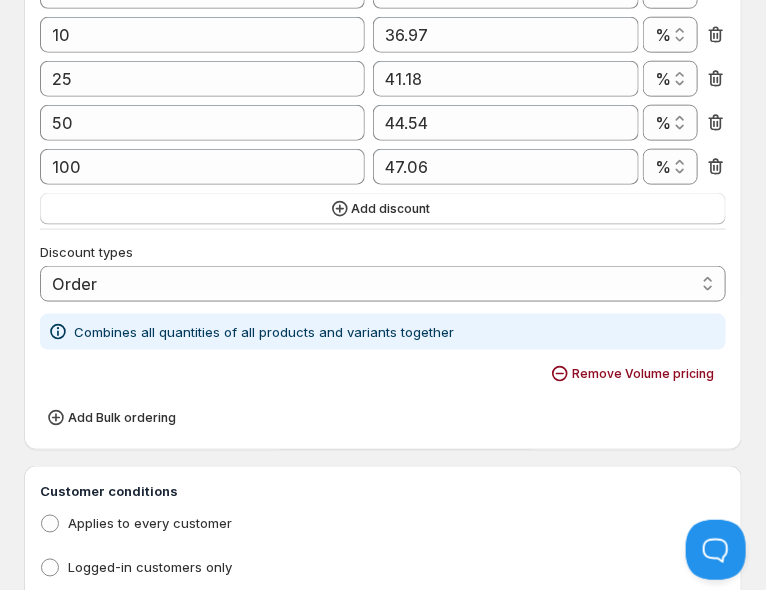 click on "Discount types Order Product Variant Item Order" at bounding box center (383, 272) 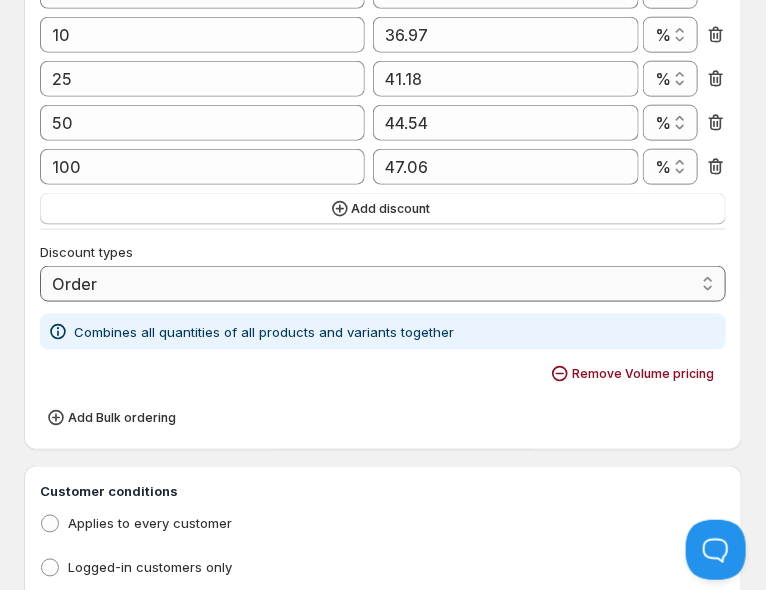 click on "Order Product Variant Item" at bounding box center (383, 284) 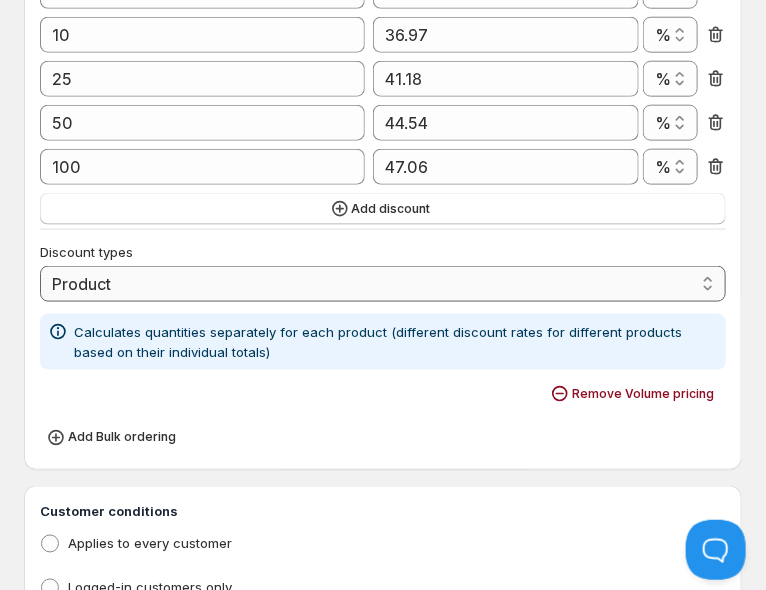 click on "Order Product Variant Item" at bounding box center [383, 284] 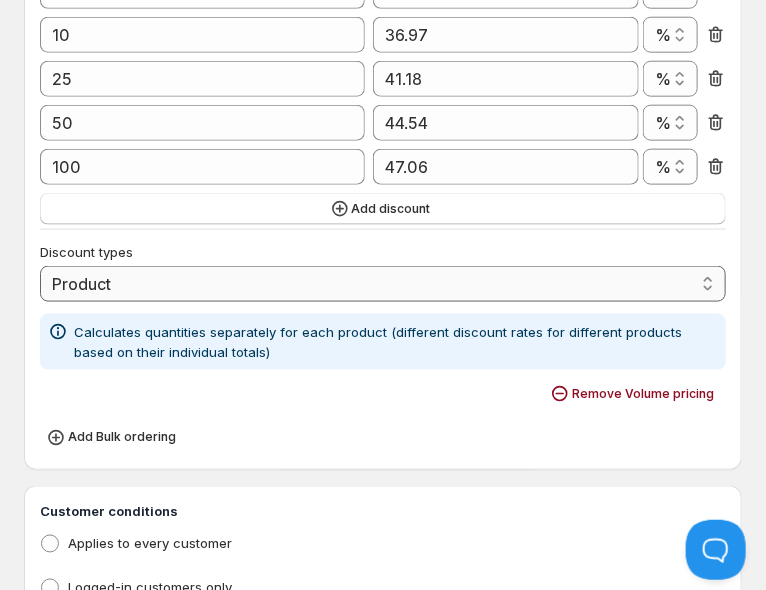 click on "Order" at bounding box center (0, 0) 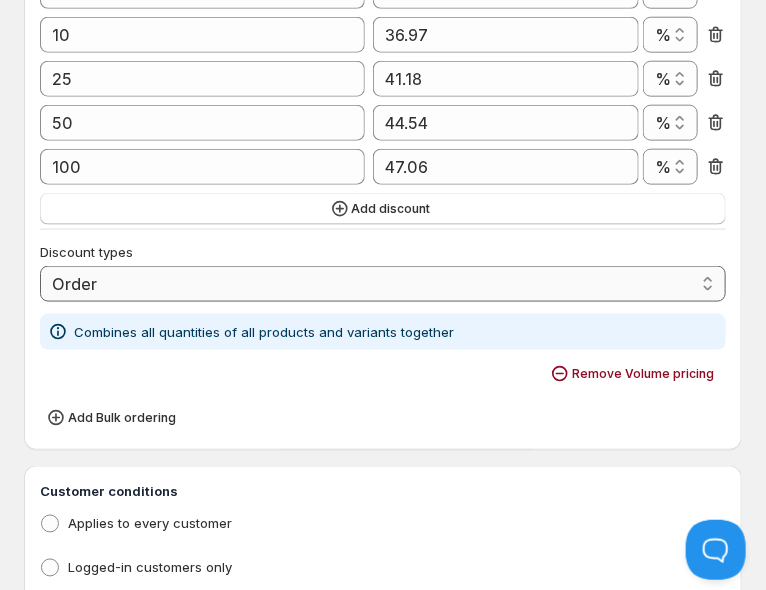 click on "Order Product Variant Item" at bounding box center (383, 284) 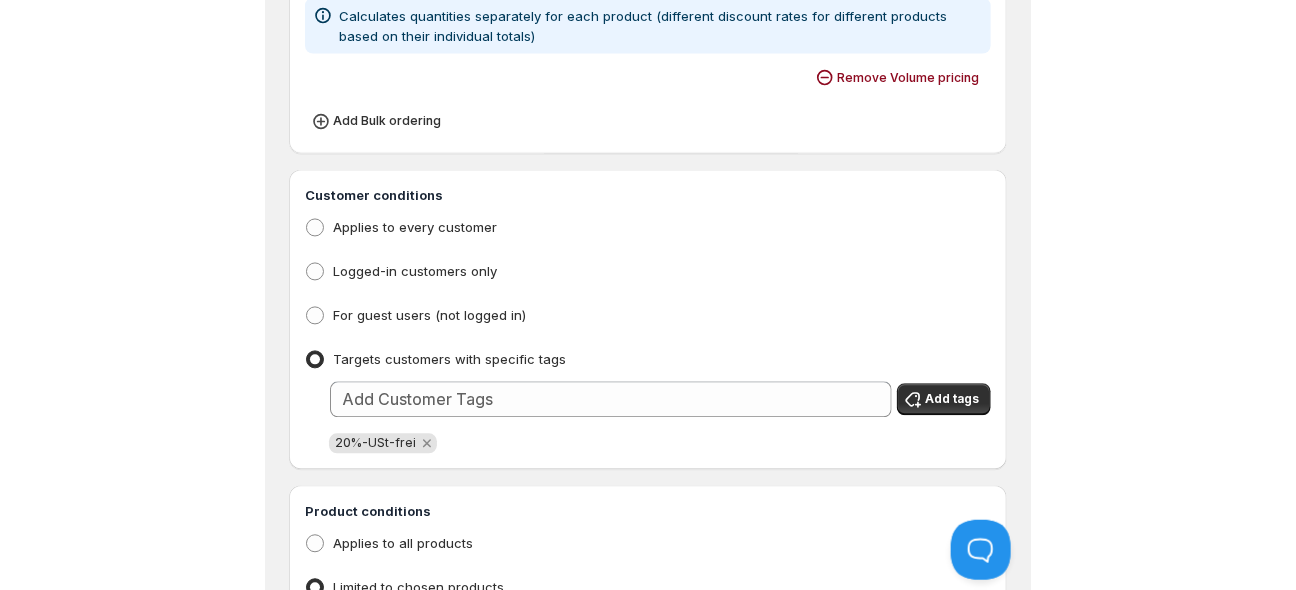 scroll, scrollTop: 528, scrollLeft: 0, axis: vertical 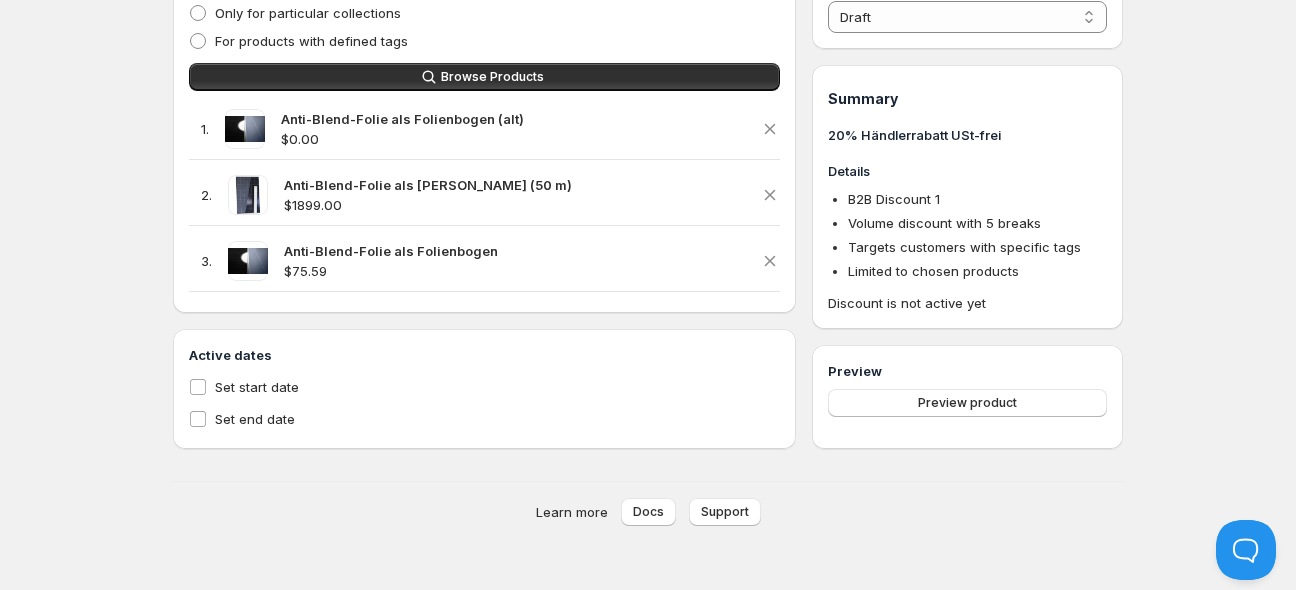 click on "Volume discount with 5 breaks" at bounding box center (944, 223) 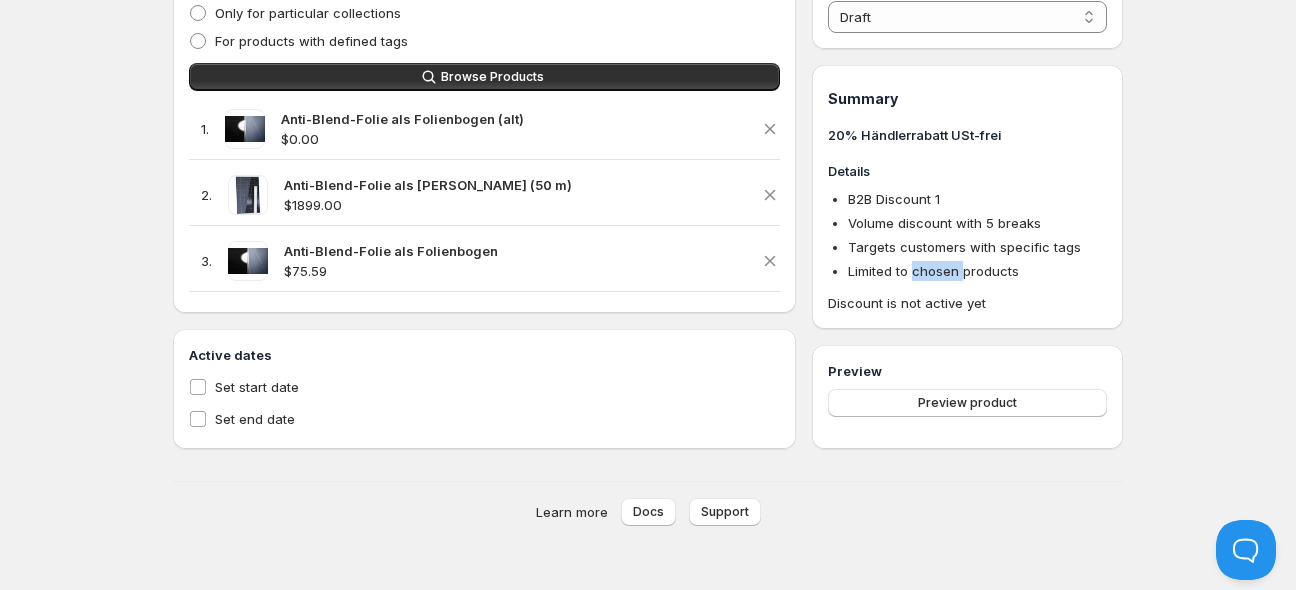 click on "Limited to chosen products" at bounding box center (933, 271) 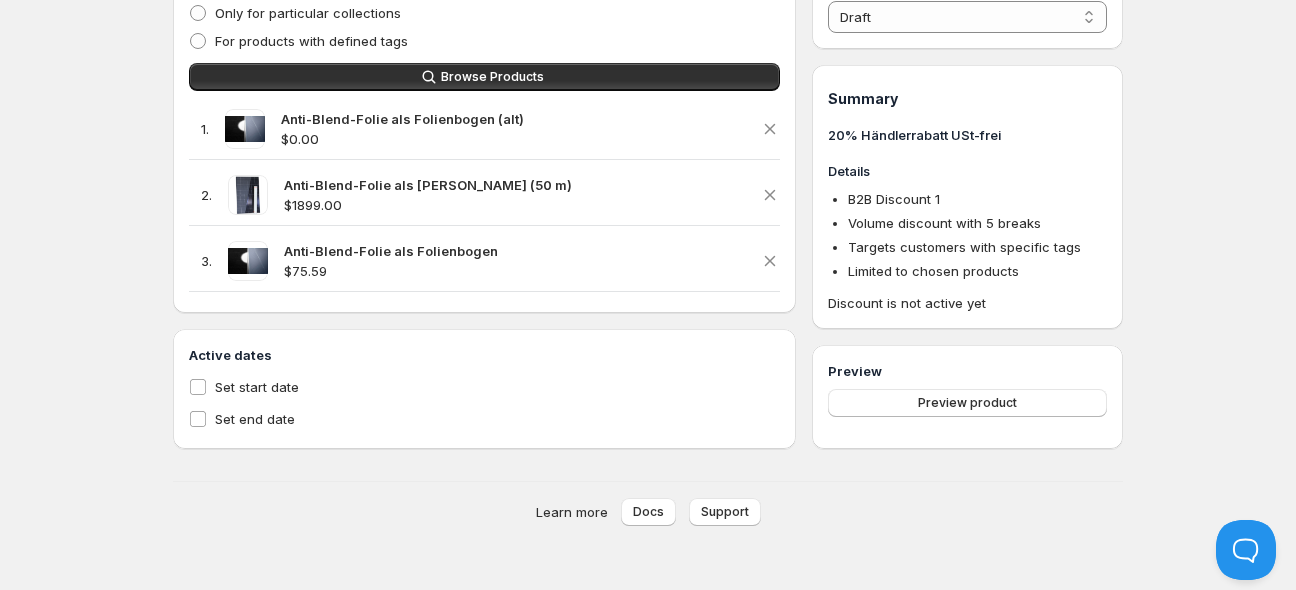 click on "Limited to chosen products" at bounding box center [933, 271] 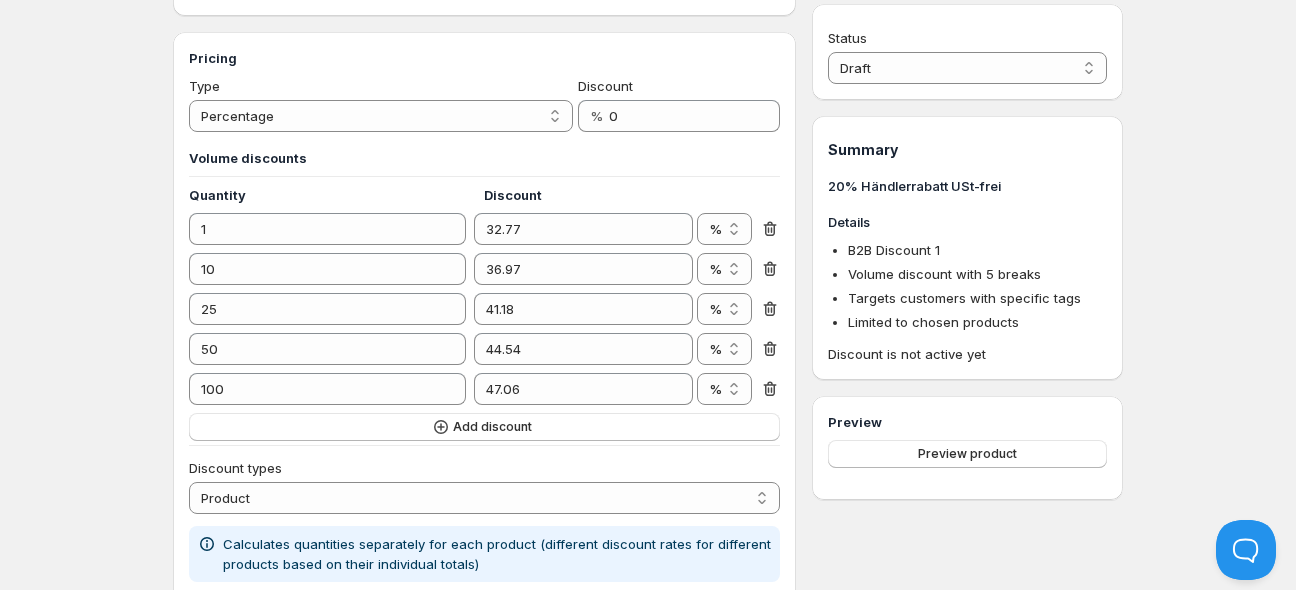 scroll, scrollTop: 0, scrollLeft: 0, axis: both 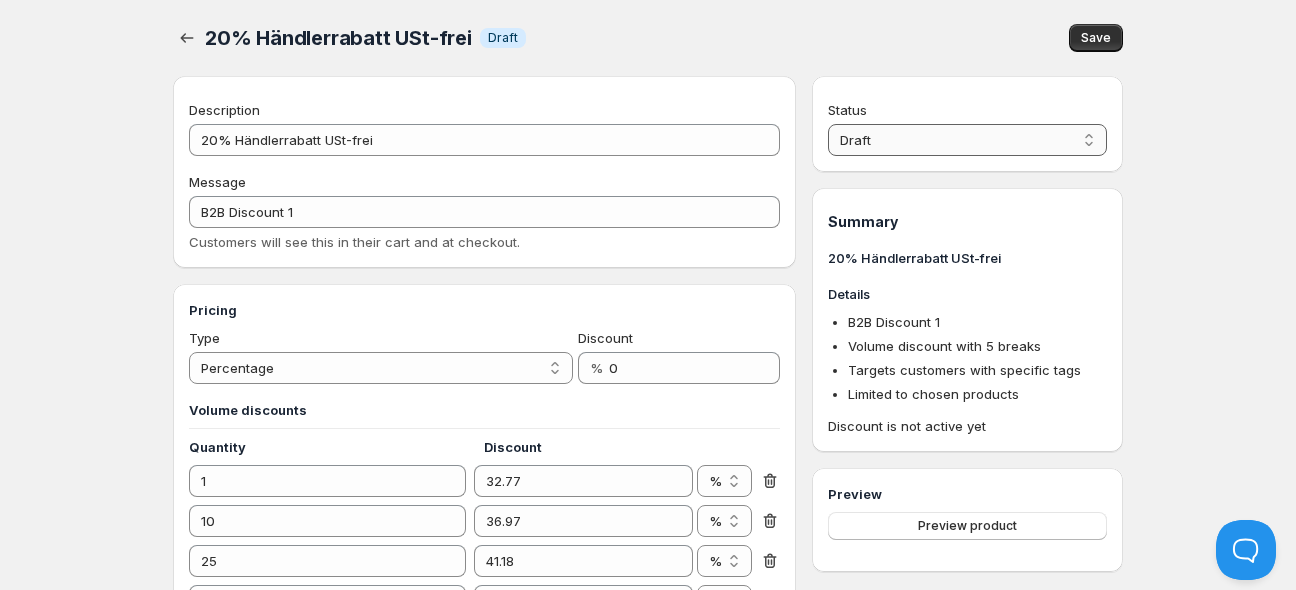 click on "Draft Active" at bounding box center (967, 140) 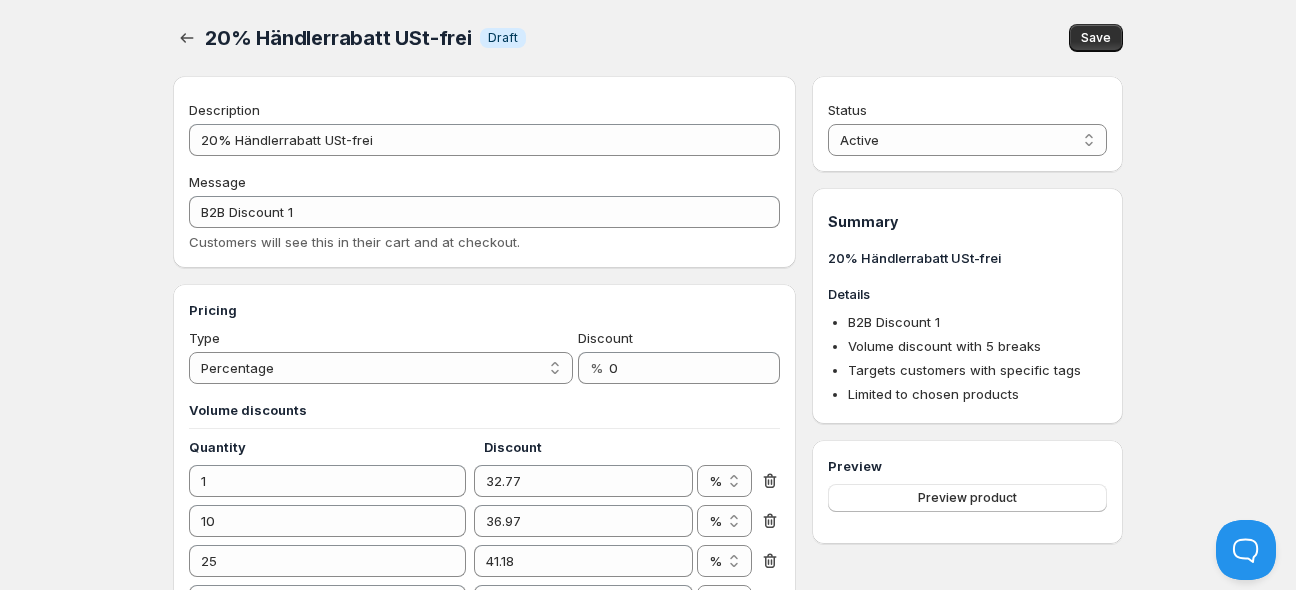 click on "20% Händlerrabatt USt-frei" at bounding box center [967, 258] 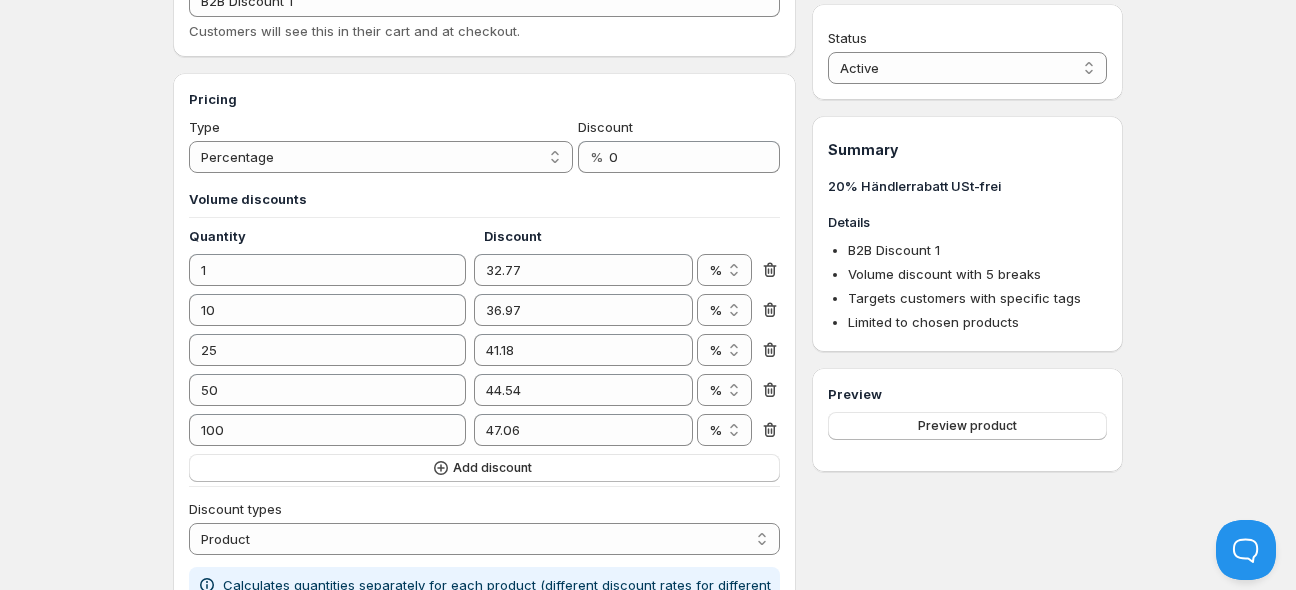 scroll, scrollTop: 0, scrollLeft: 0, axis: both 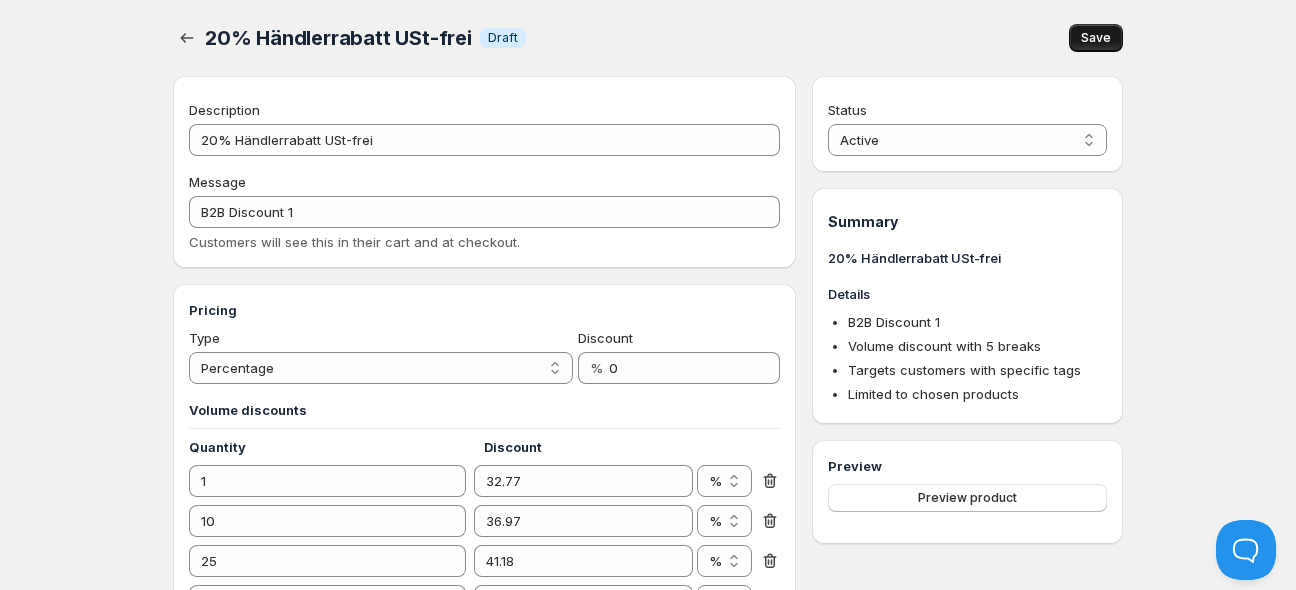 click on "Save" at bounding box center [1096, 38] 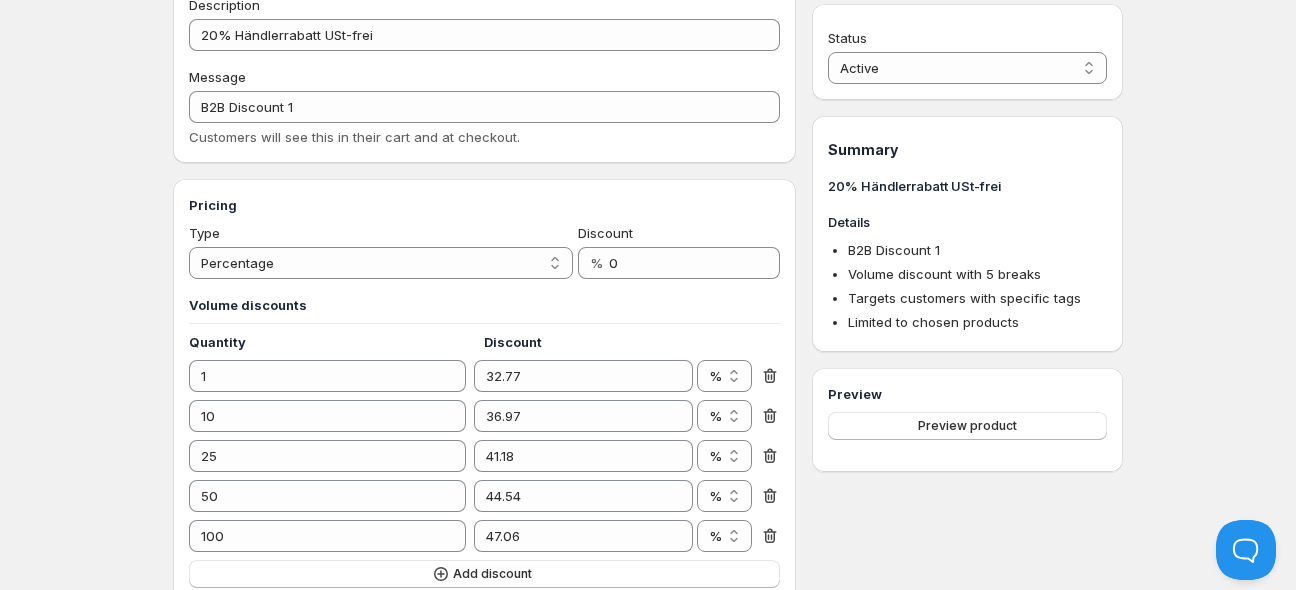 scroll, scrollTop: 0, scrollLeft: 0, axis: both 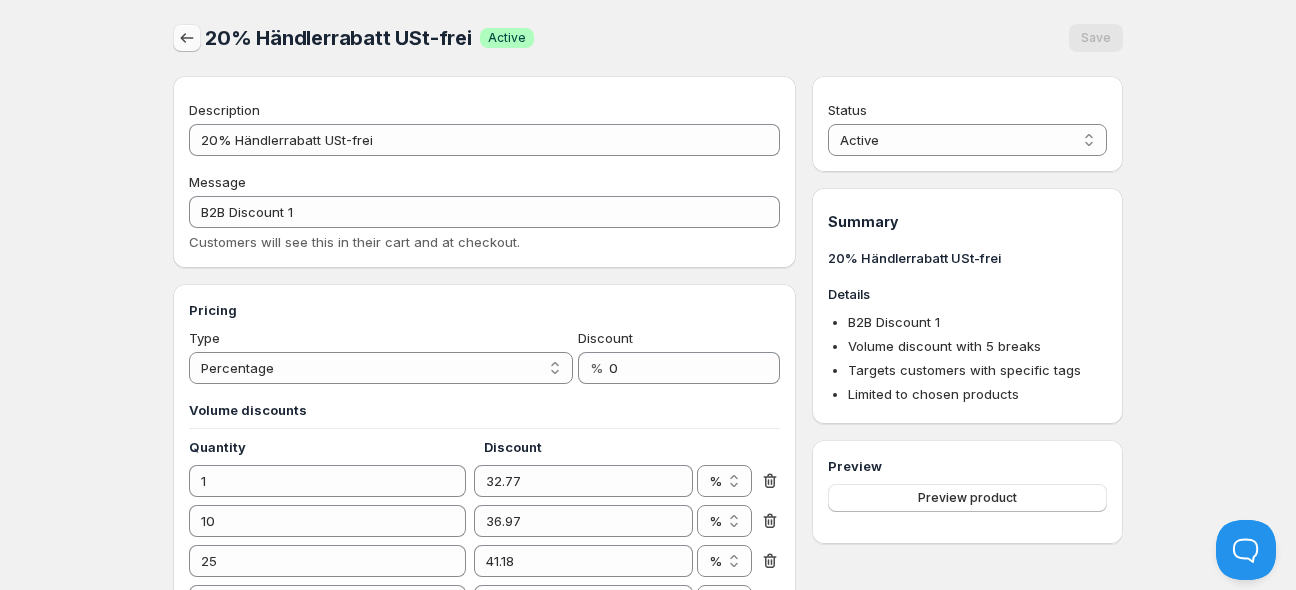 click 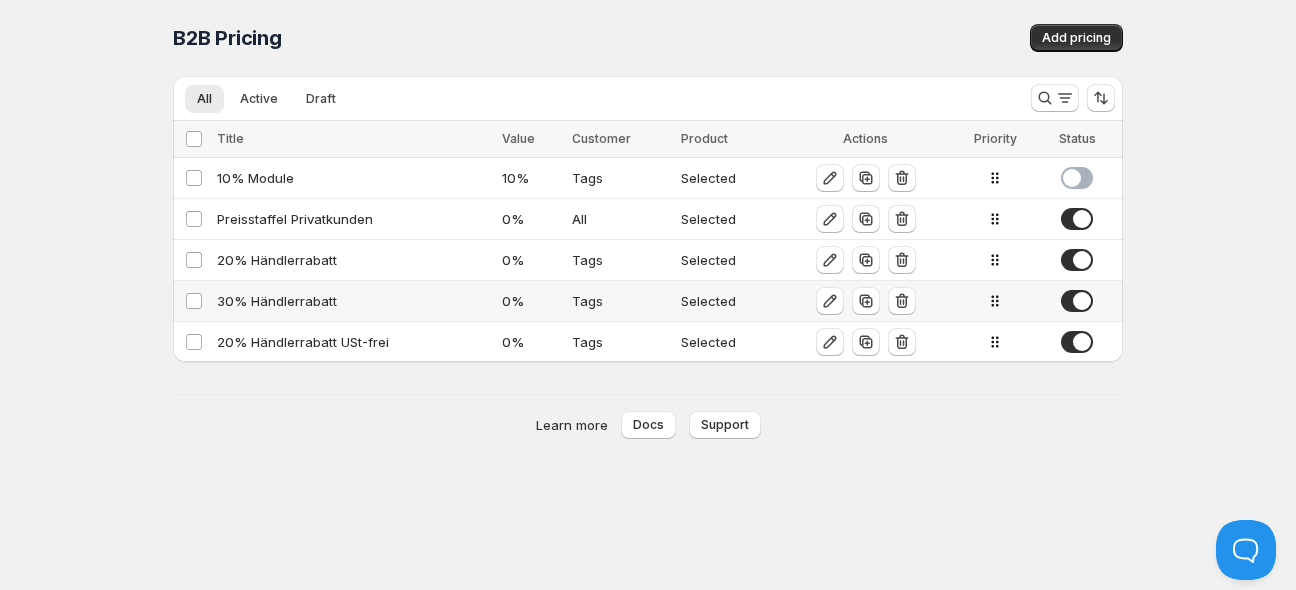 click on "30% Händlerrabatt" at bounding box center (353, 301) 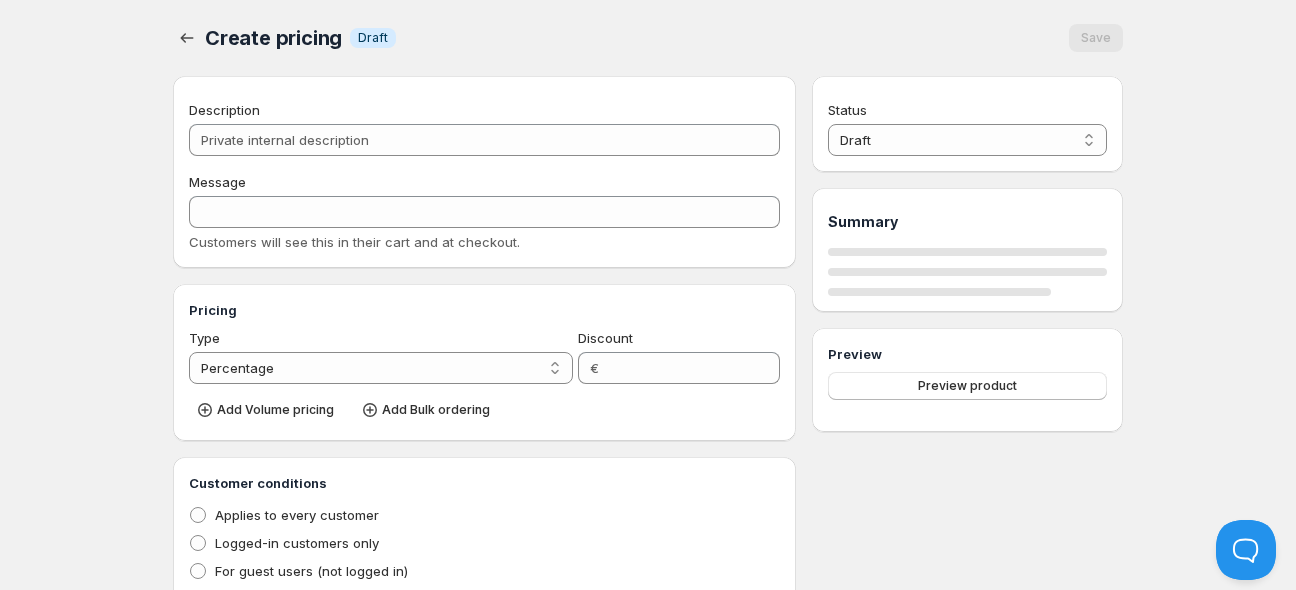 type on "30% Händlerrabatt" 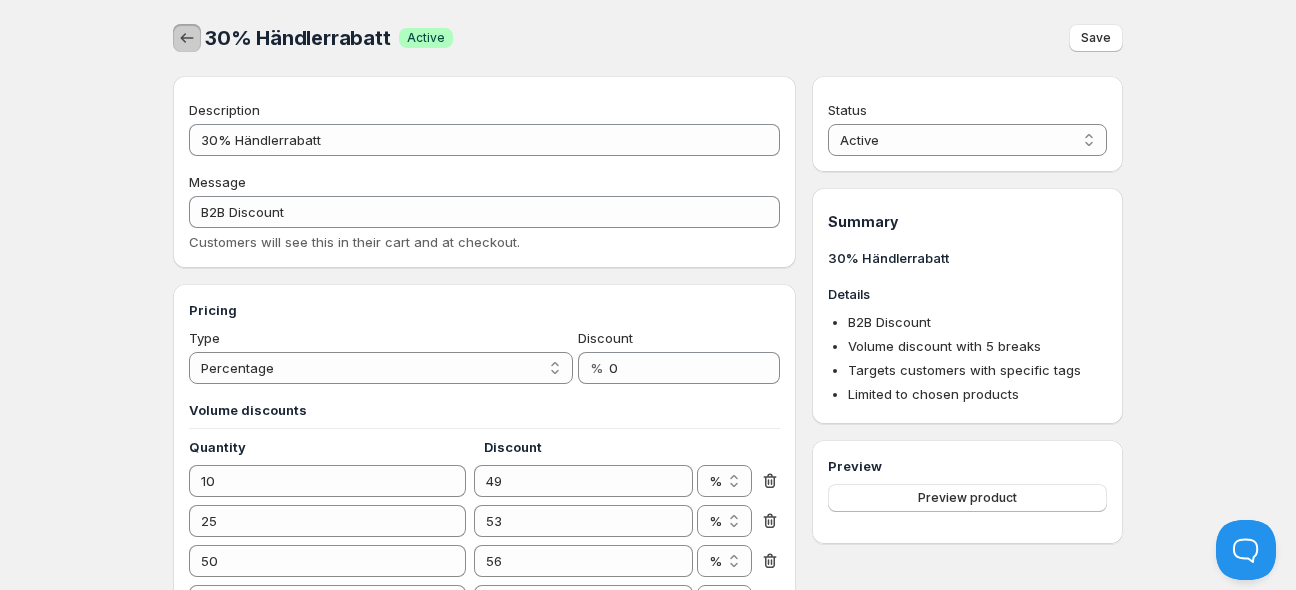 click 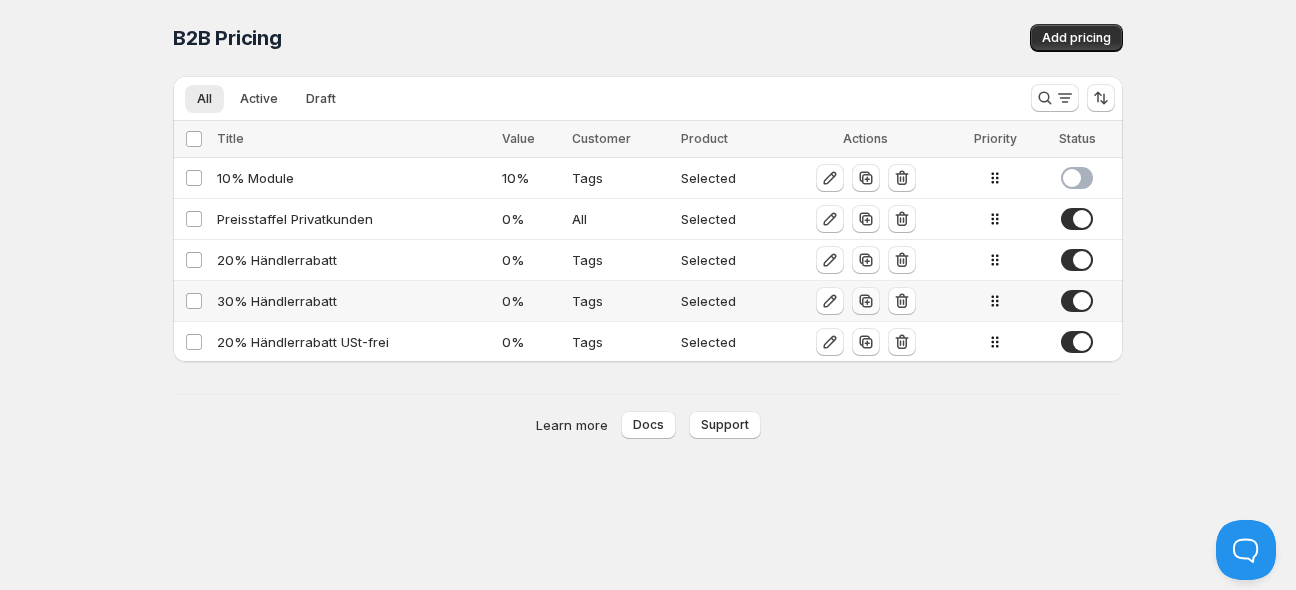 click 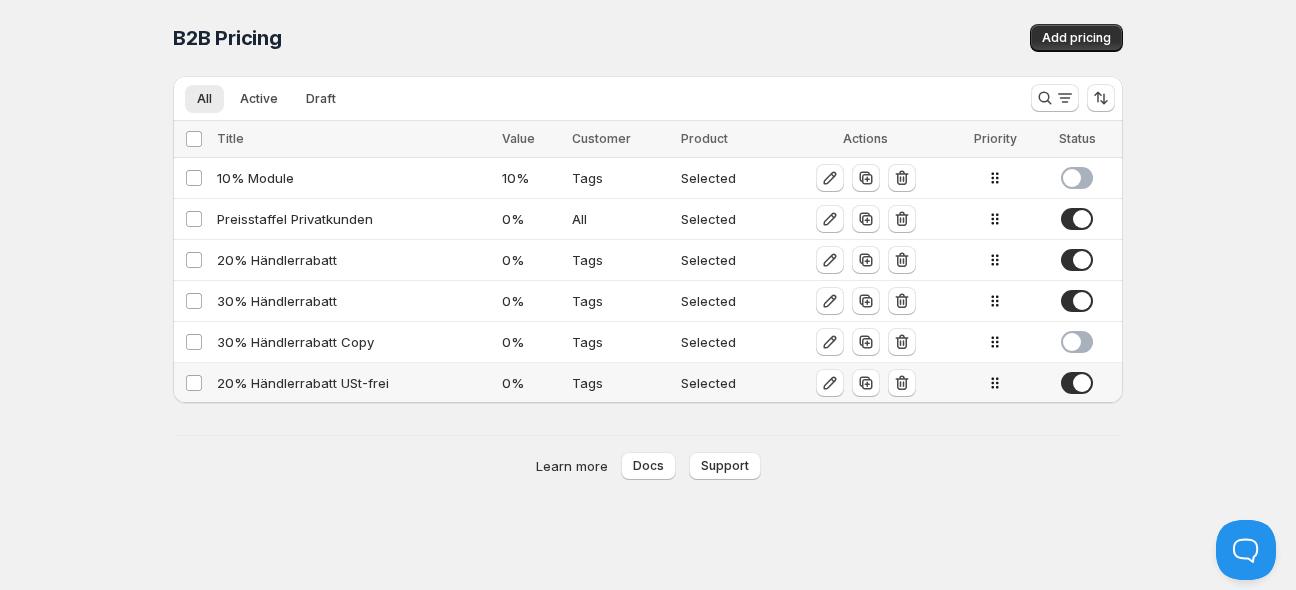 click on "20% Händlerrabatt USt-frei" at bounding box center (353, 383) 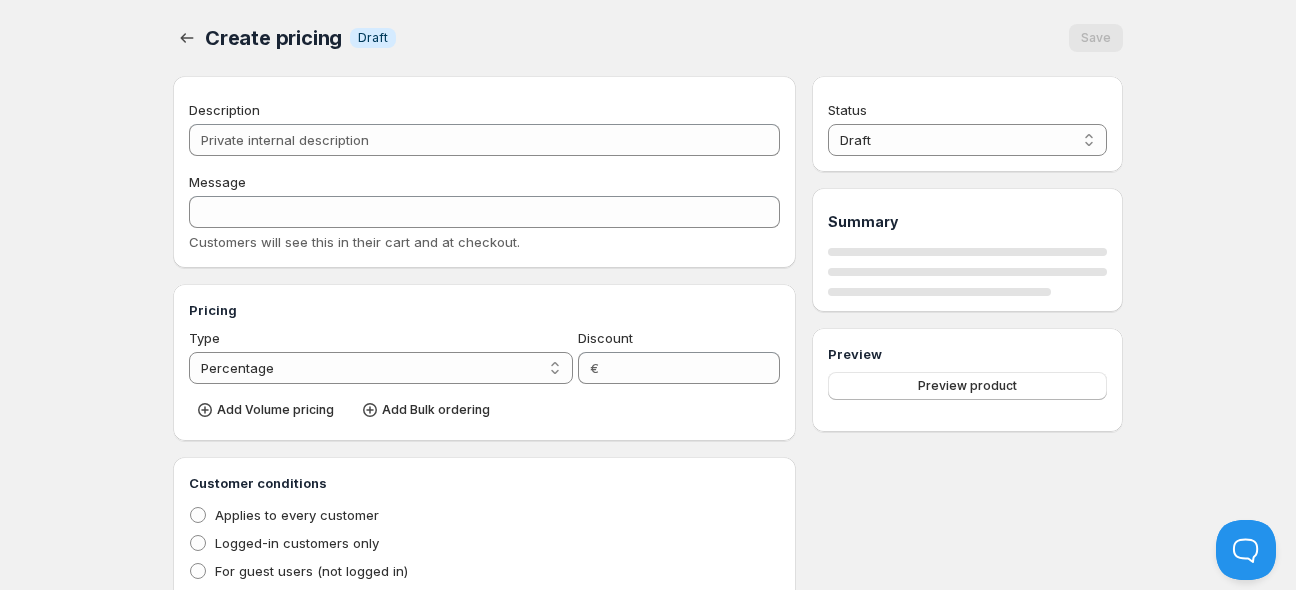 type on "20% Händlerrabatt USt-frei" 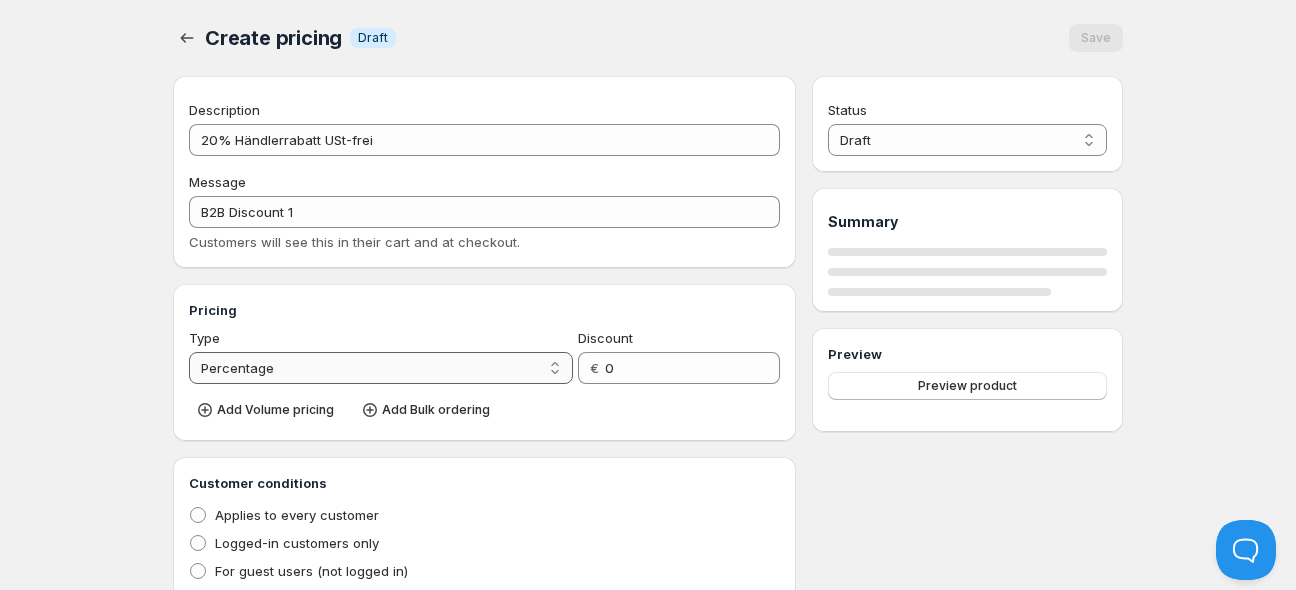 select on "2" 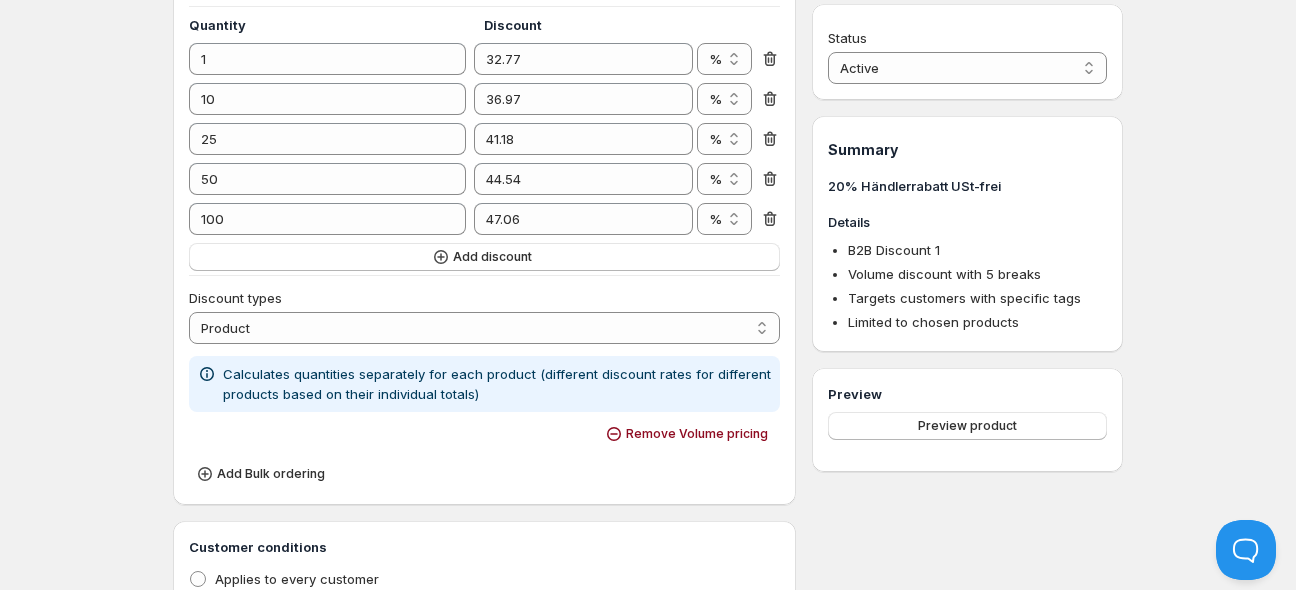scroll, scrollTop: 0, scrollLeft: 0, axis: both 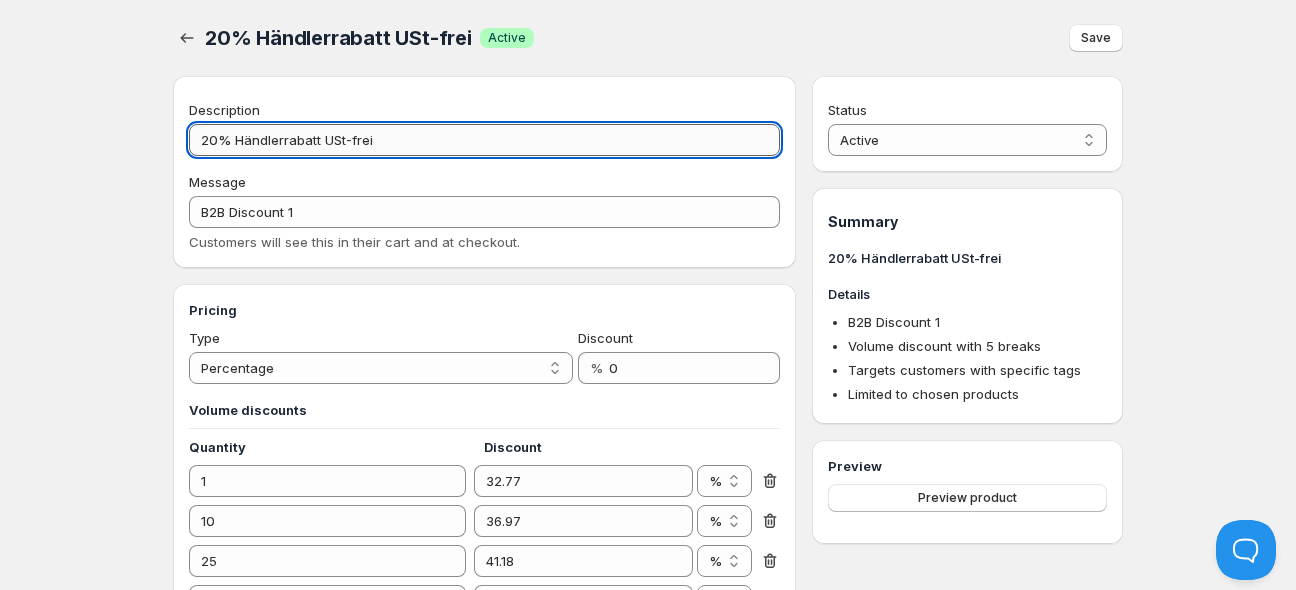 drag, startPoint x: 348, startPoint y: 149, endPoint x: 320, endPoint y: 165, distance: 32.24903 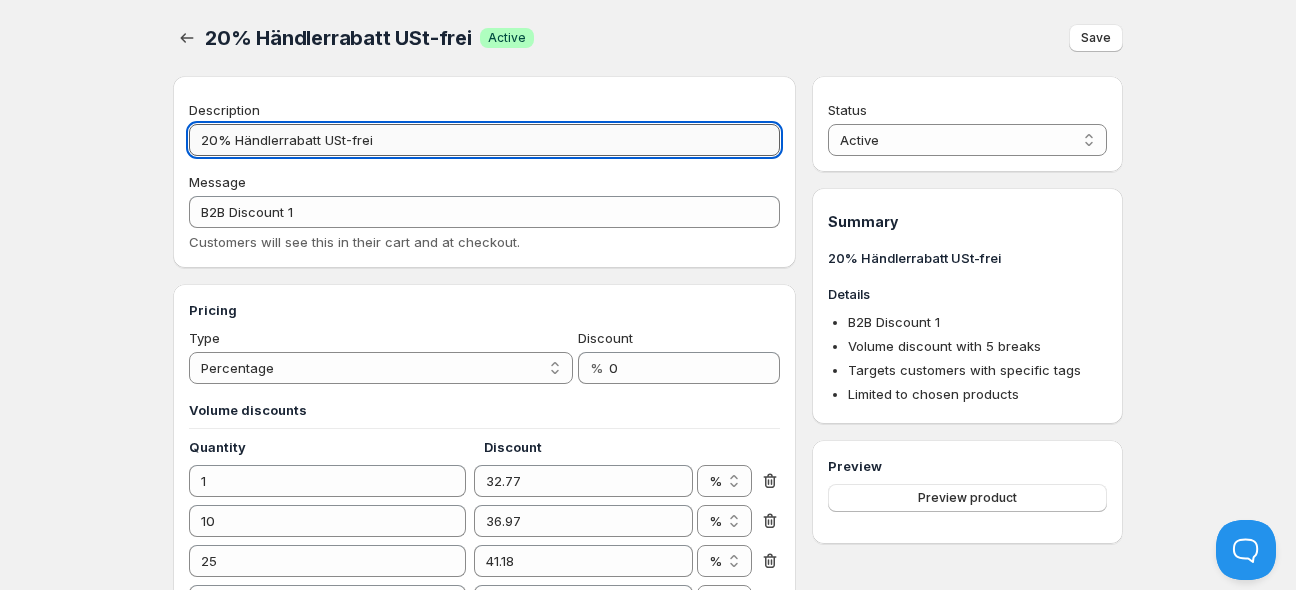 click on "20% Händlerrabatt USt-frei" at bounding box center (484, 140) 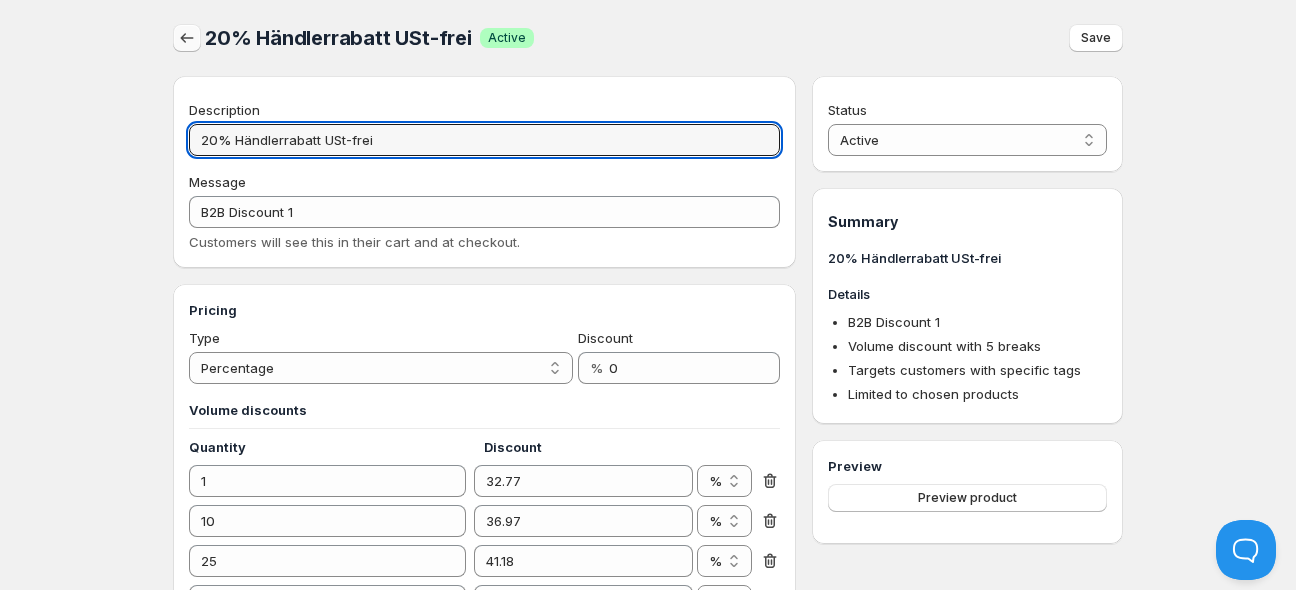 click 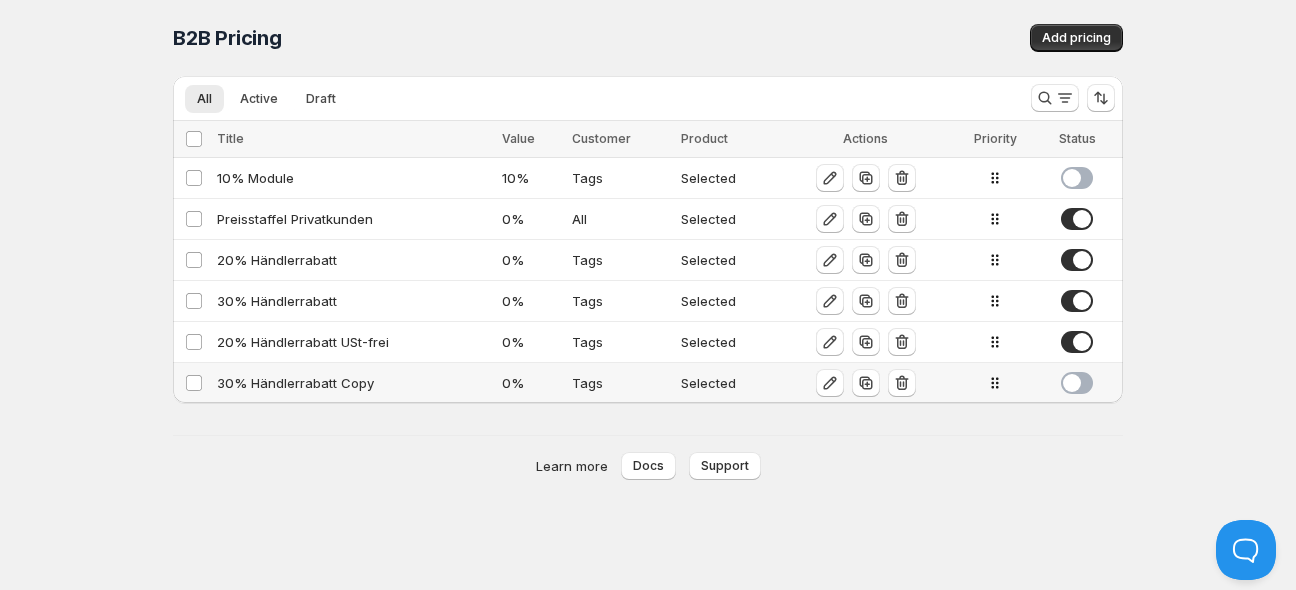 click on "30% Händlerrabatt Copy" at bounding box center [353, 383] 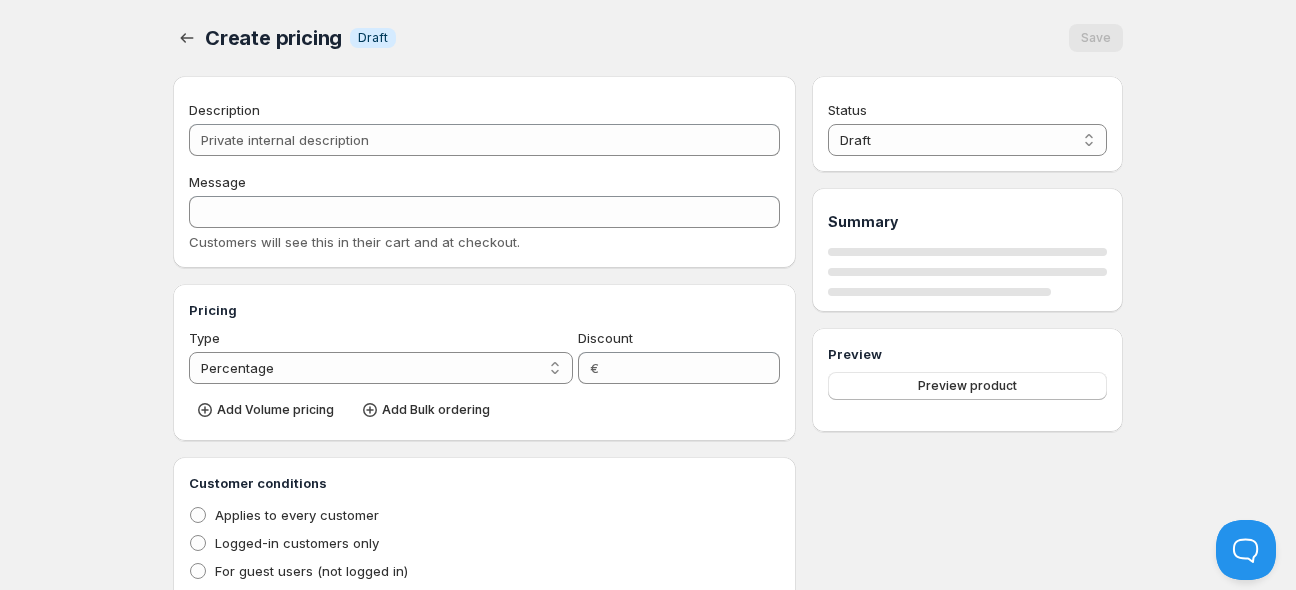 type 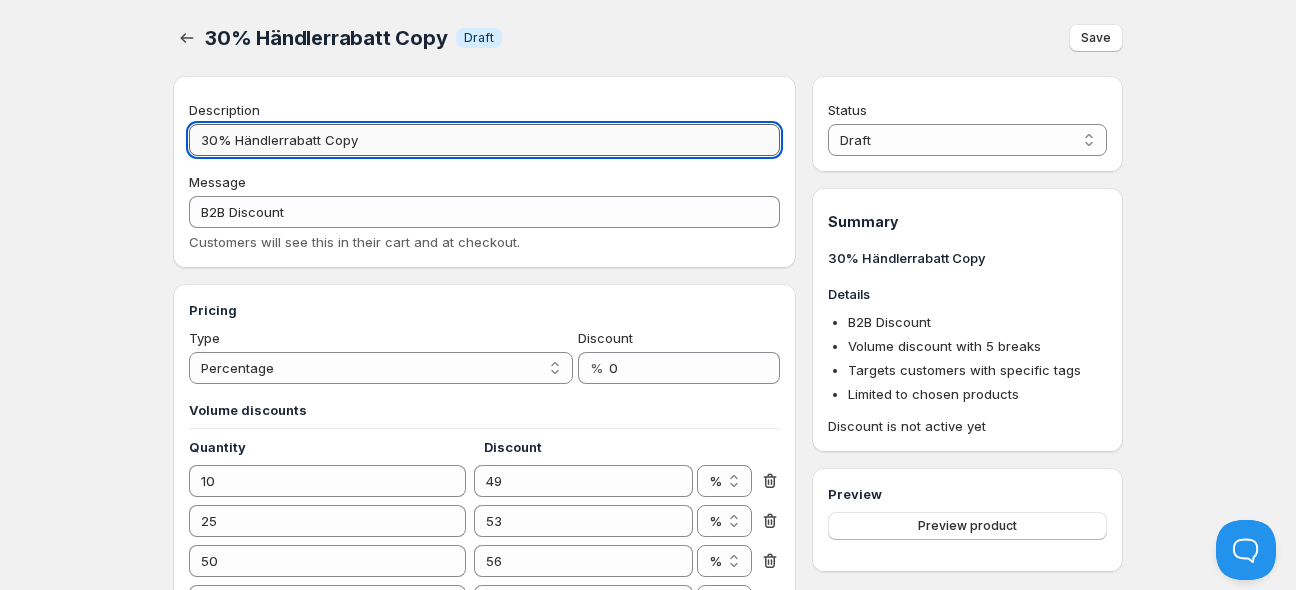 click on "30% Händlerrabatt Copy" at bounding box center (484, 140) 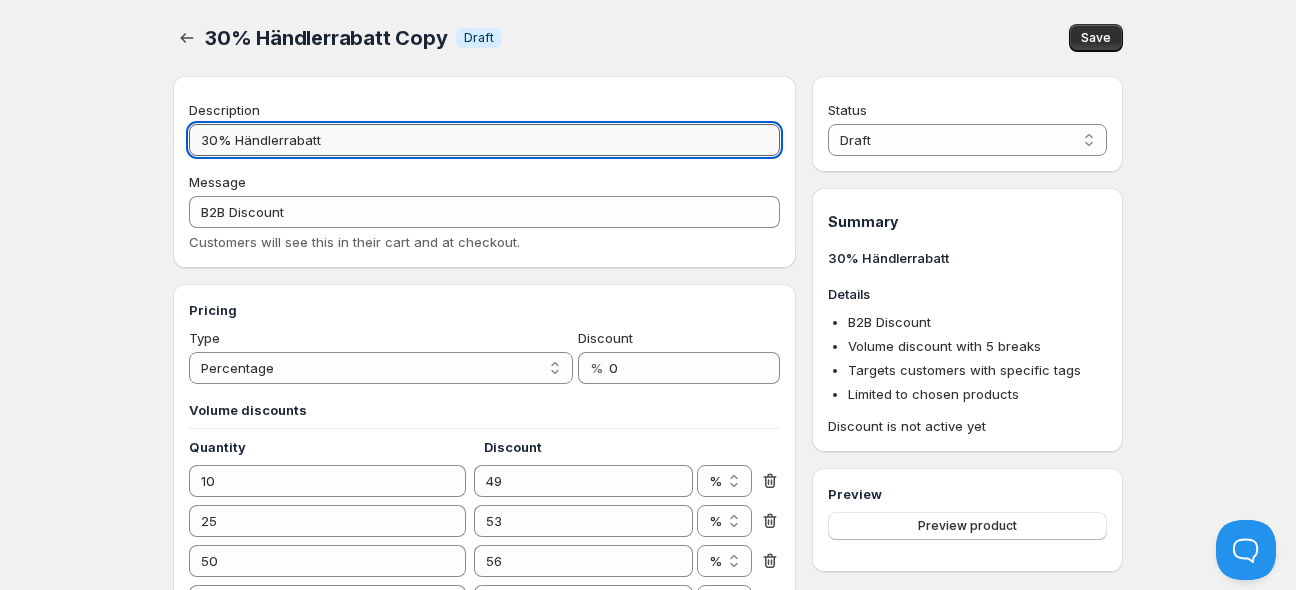 paste on "USt-frei" 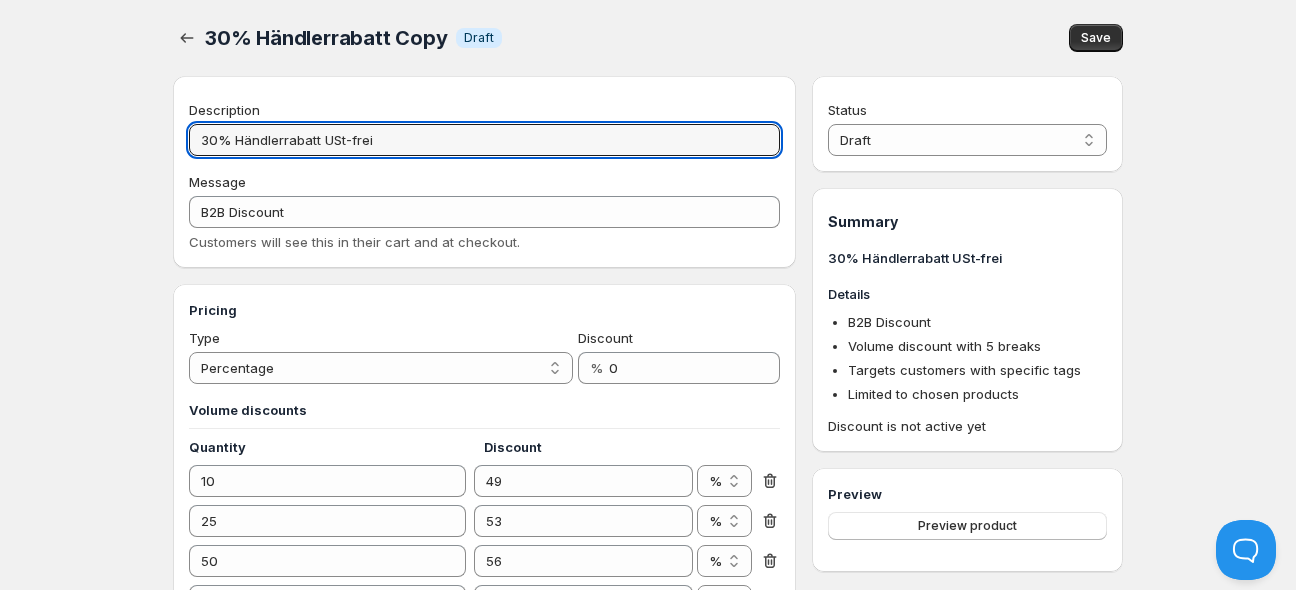 type on "30% Händlerrabatt USt-frei" 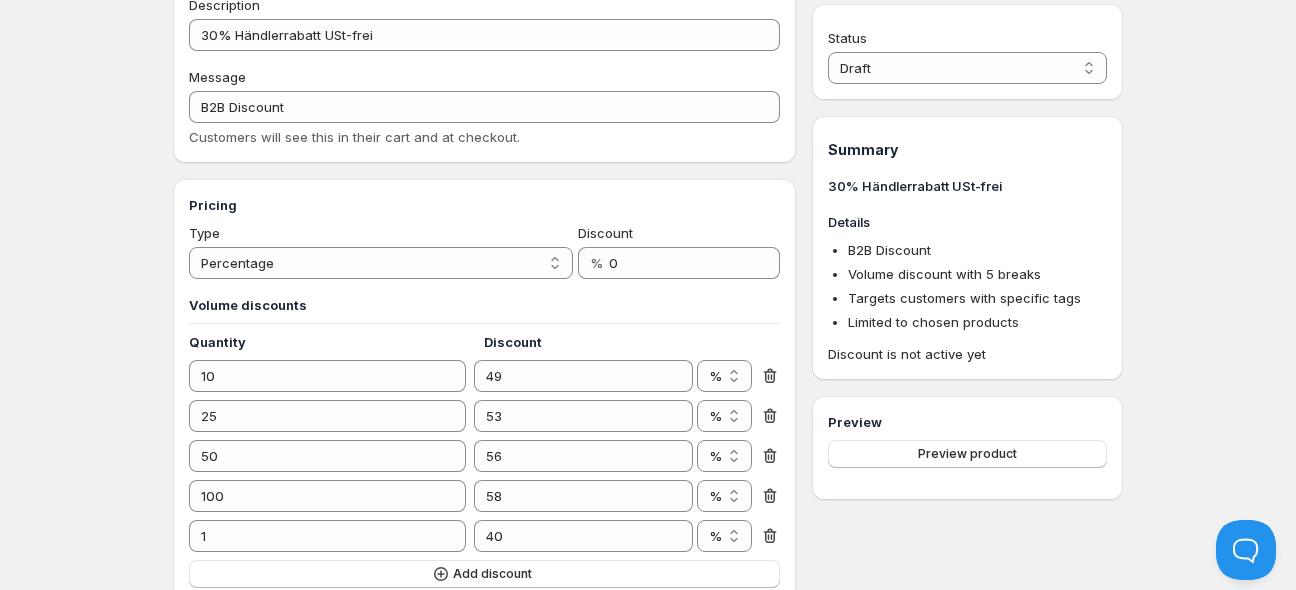 scroll, scrollTop: 211, scrollLeft: 0, axis: vertical 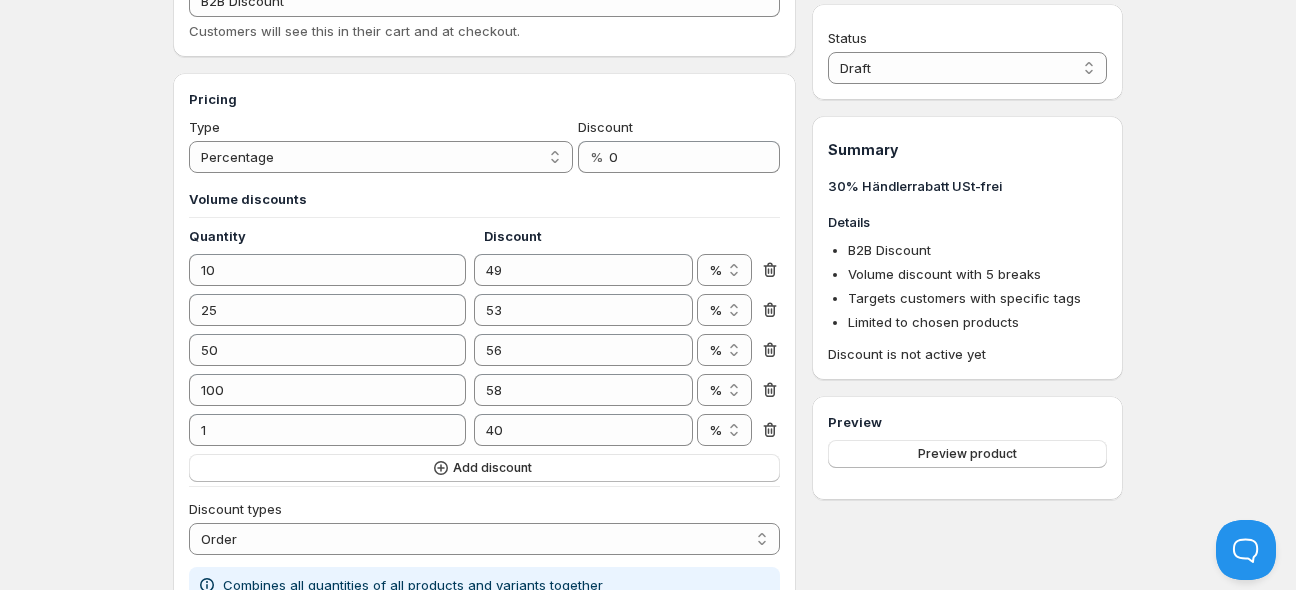 click 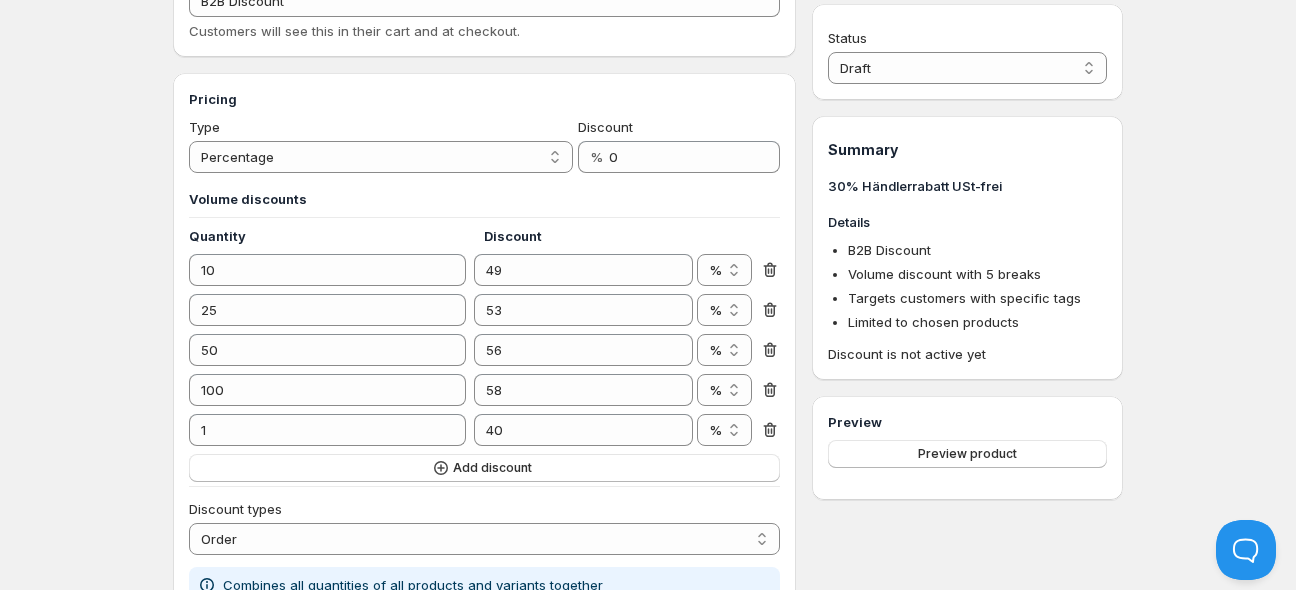 type on "25" 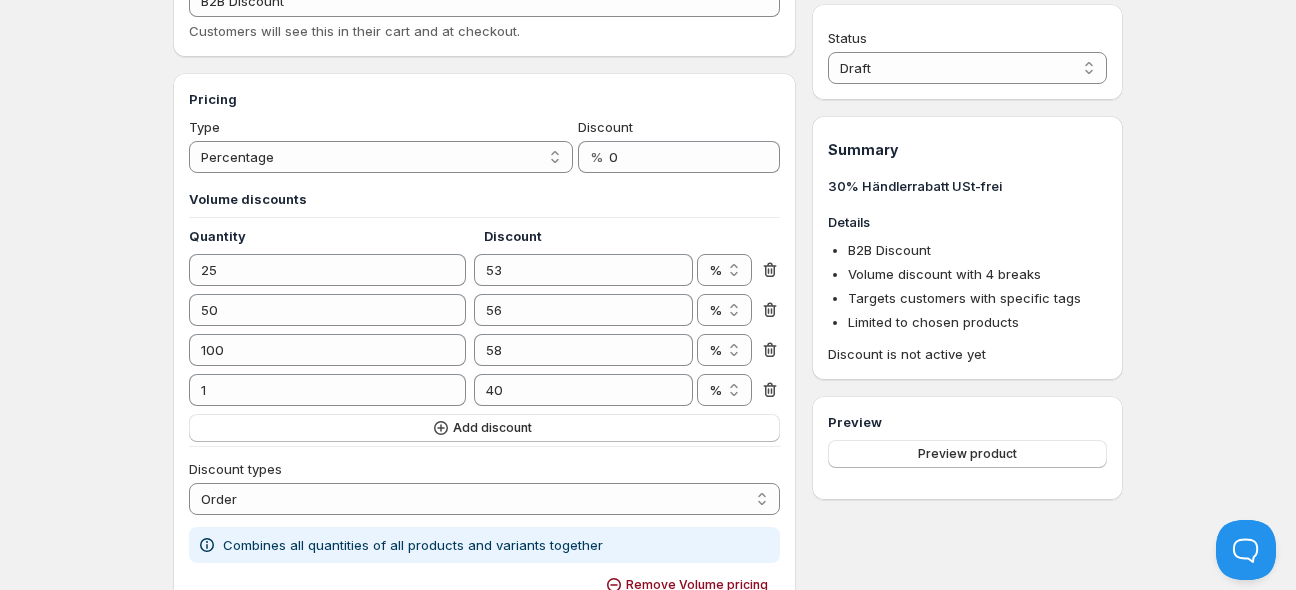 click 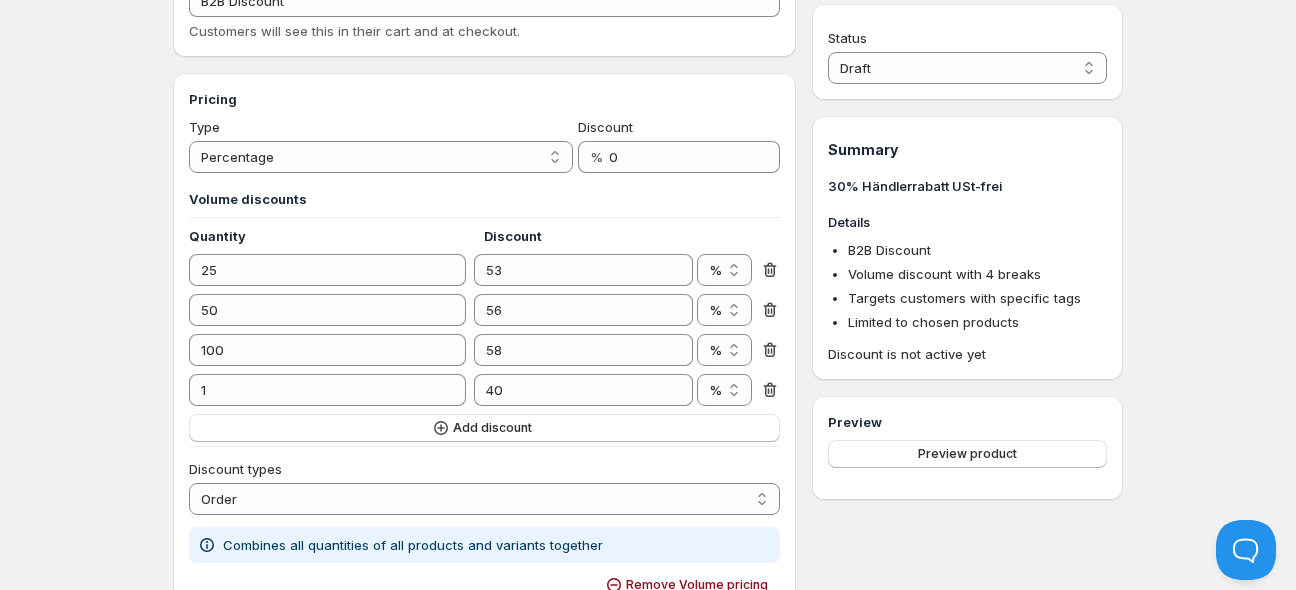 type on "50" 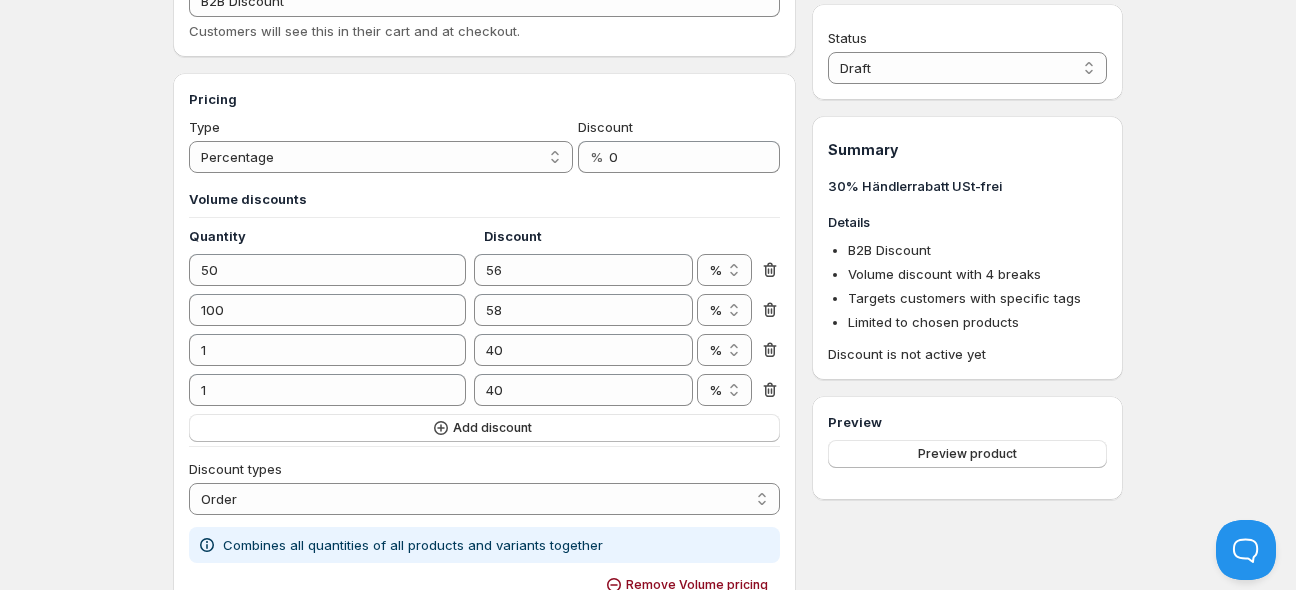 click 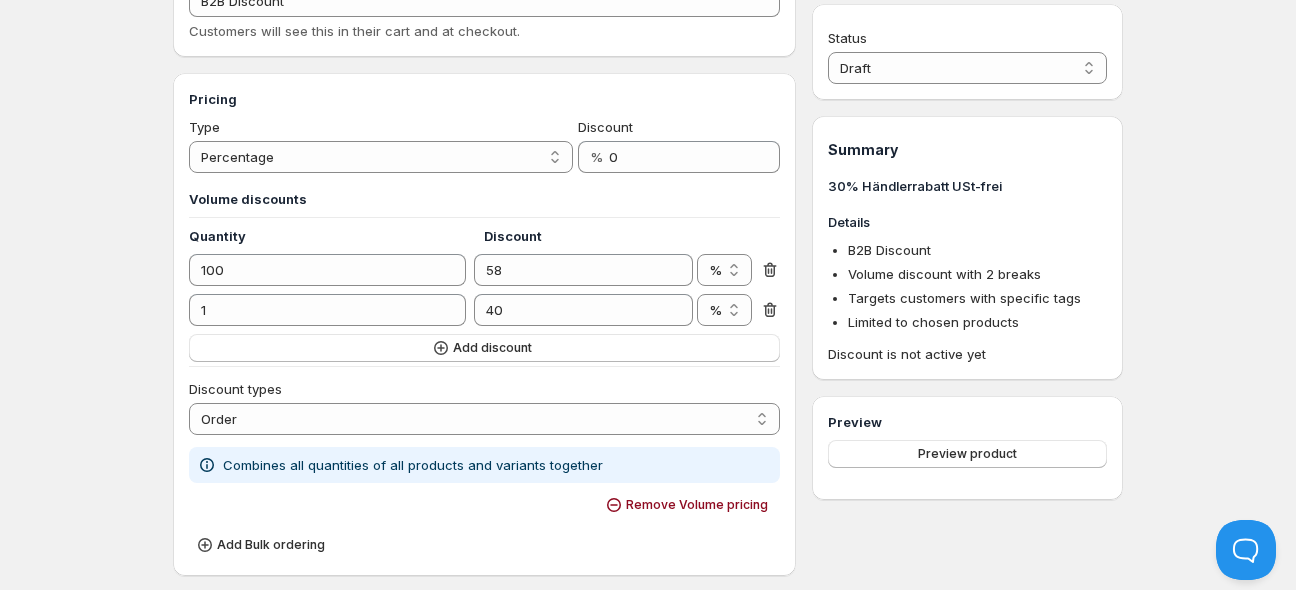 click 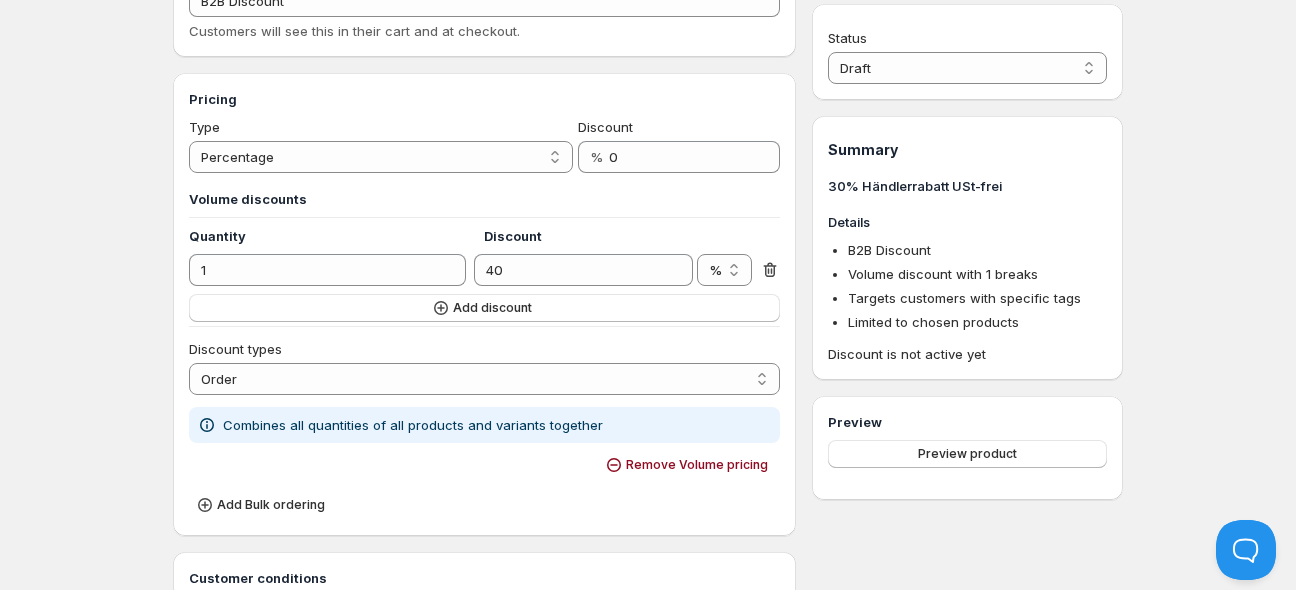 click 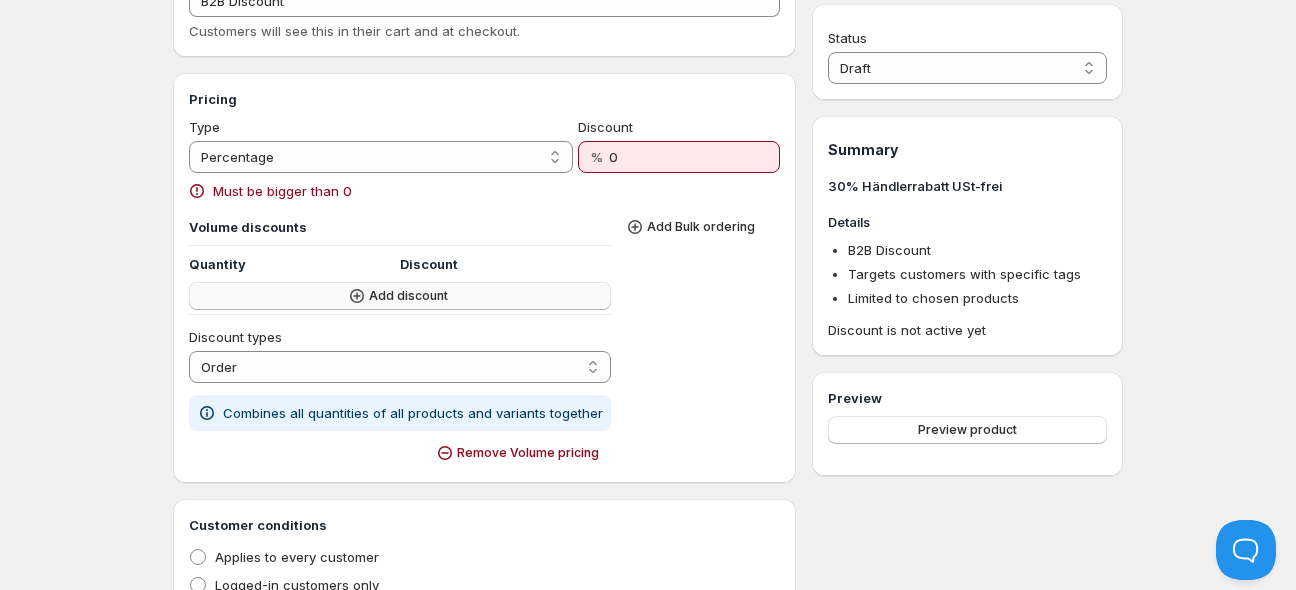 click on "Add discount" at bounding box center [408, 296] 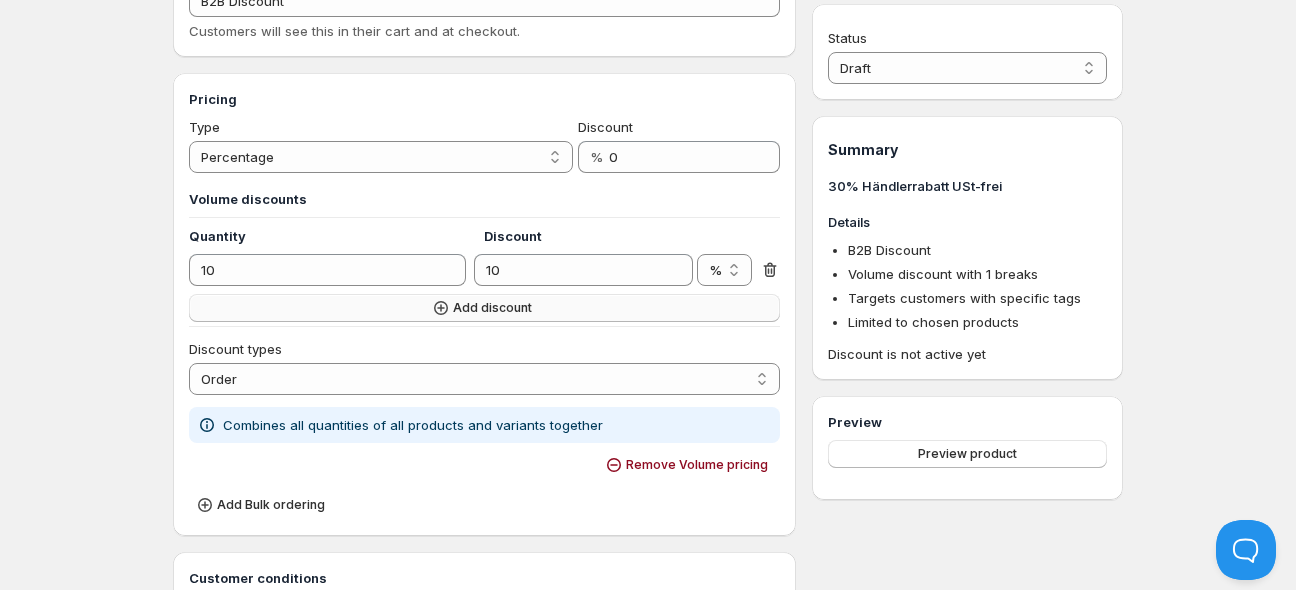 click on "Add discount" at bounding box center [484, 308] 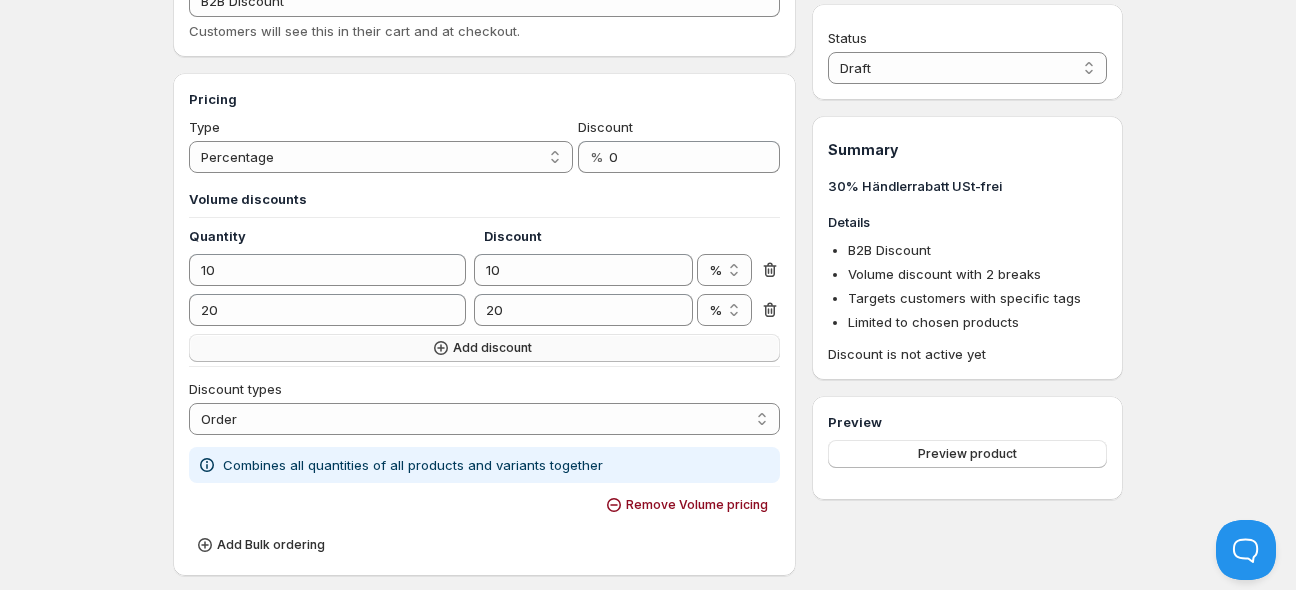 click on "Add discount" at bounding box center (484, 348) 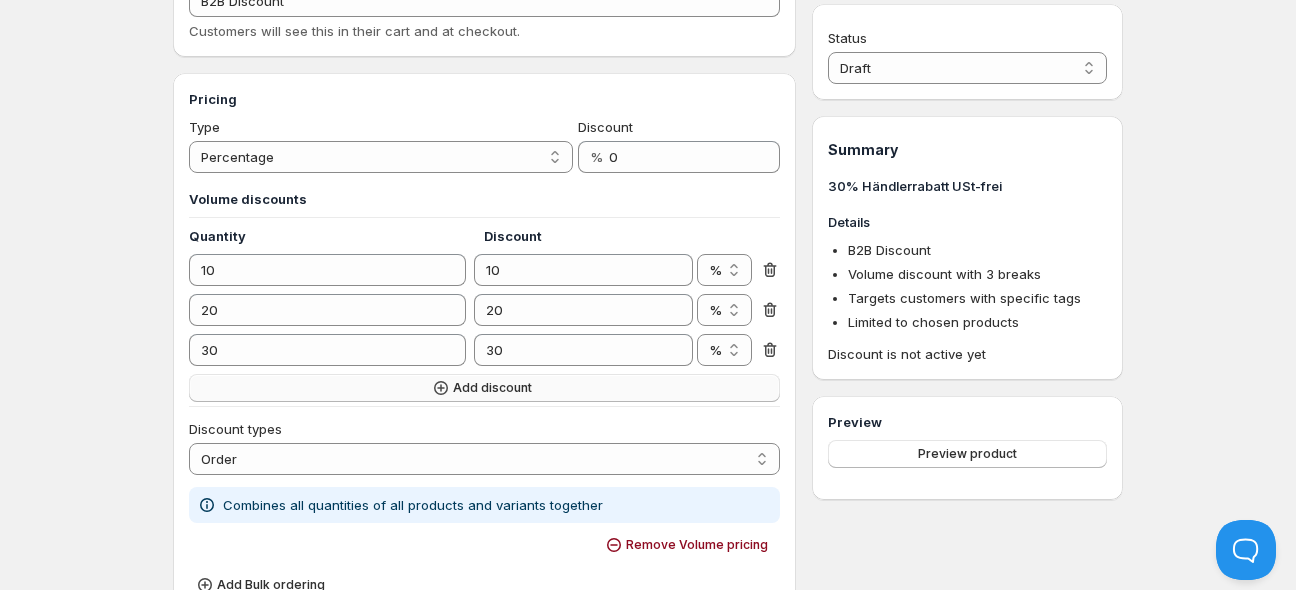 click on "Add discount" at bounding box center (484, 388) 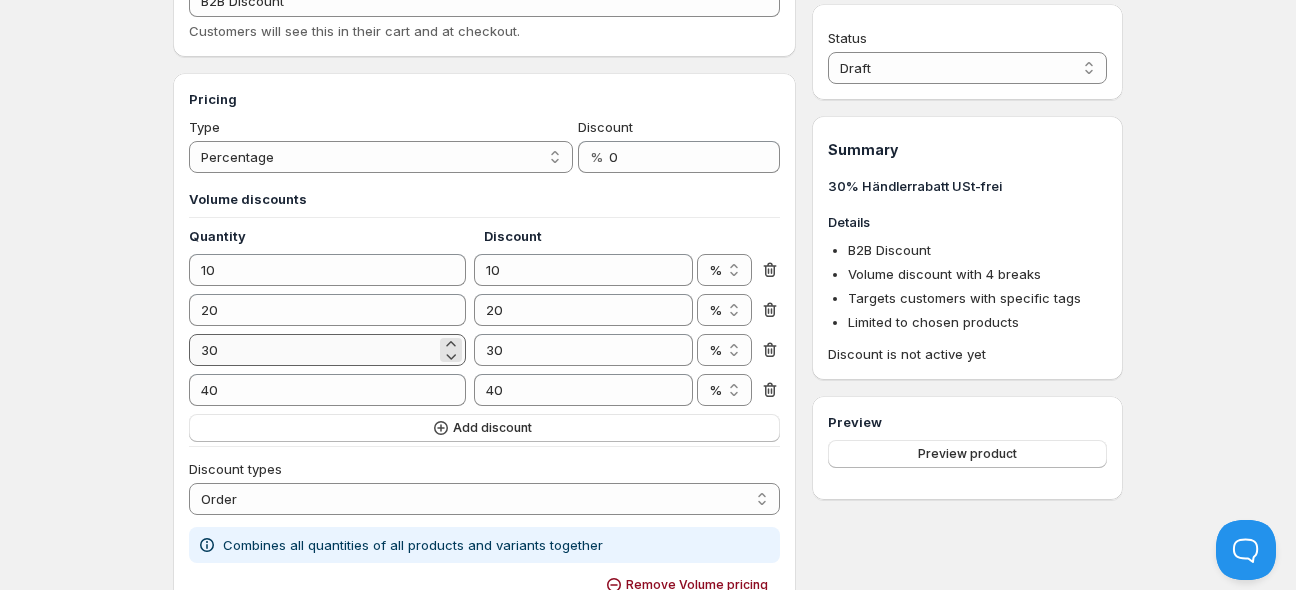 drag, startPoint x: 461, startPoint y: 428, endPoint x: 355, endPoint y: 364, distance: 123.82246 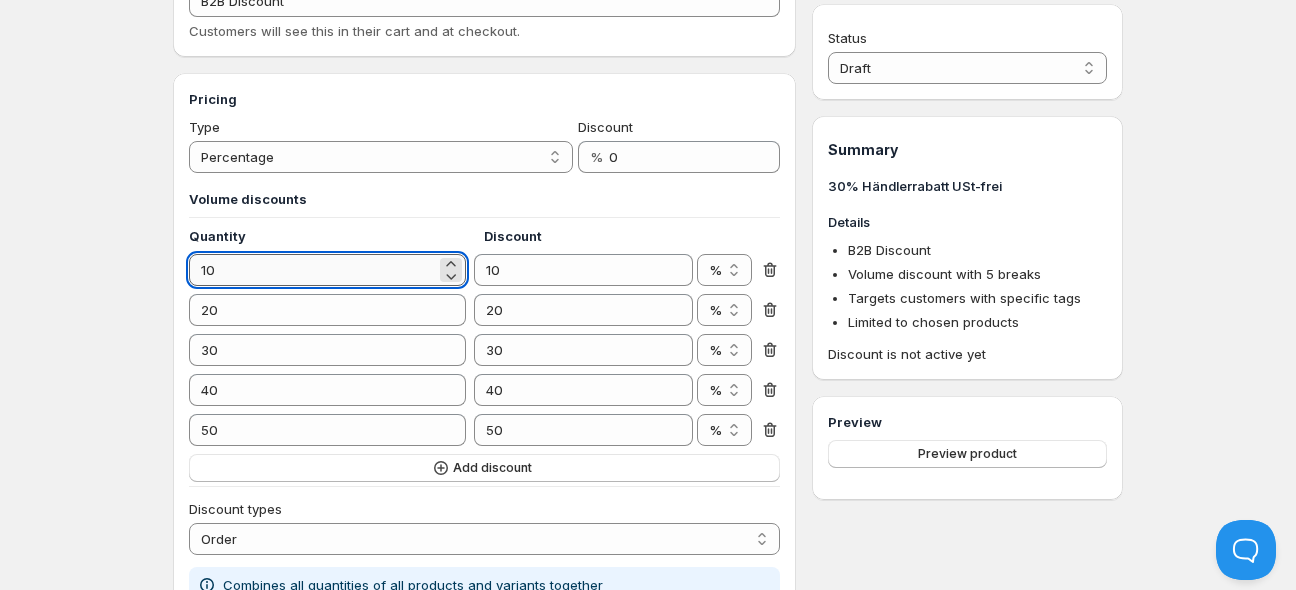 click on "10" at bounding box center [312, 270] 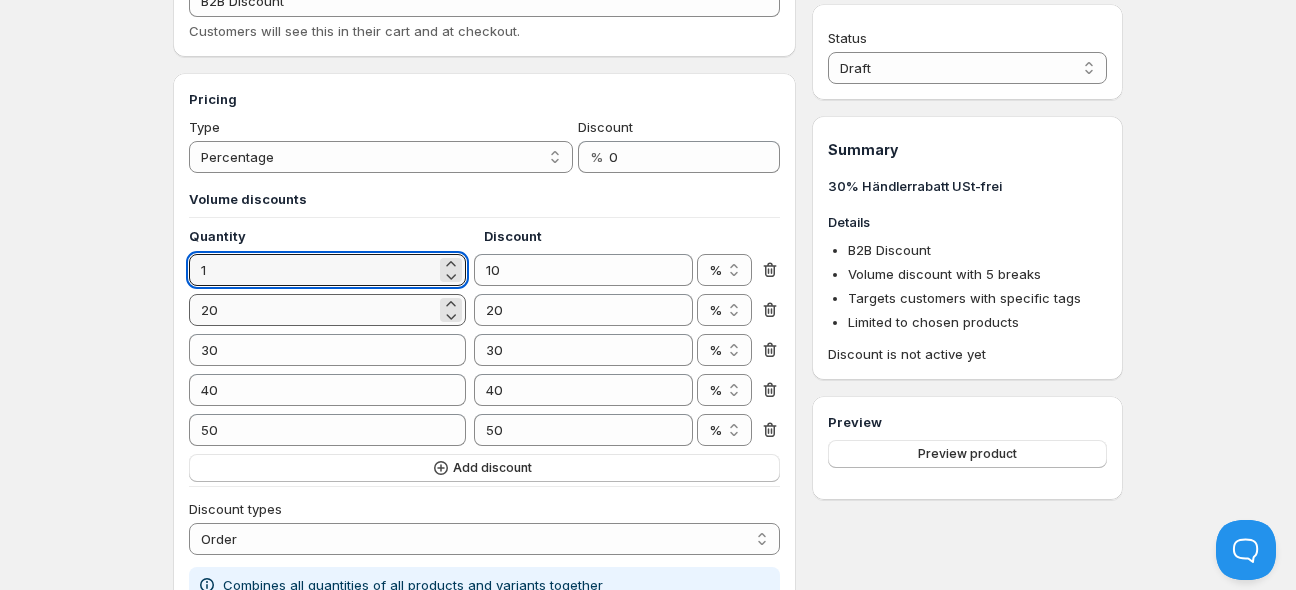 type on "1" 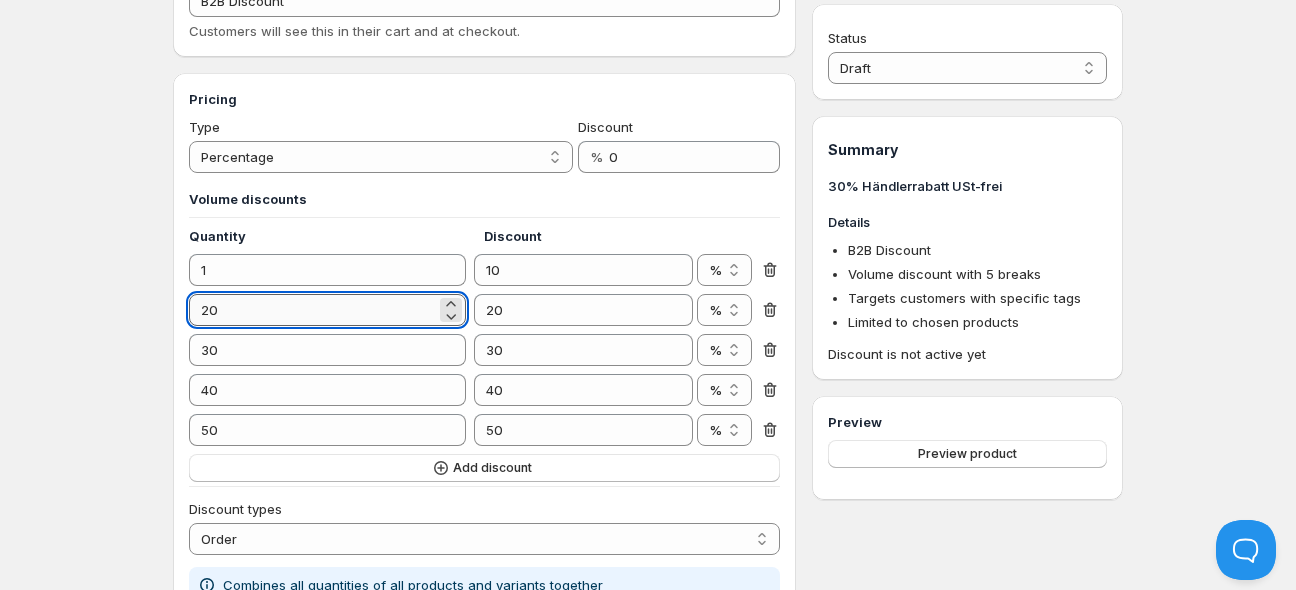click on "20" at bounding box center [312, 310] 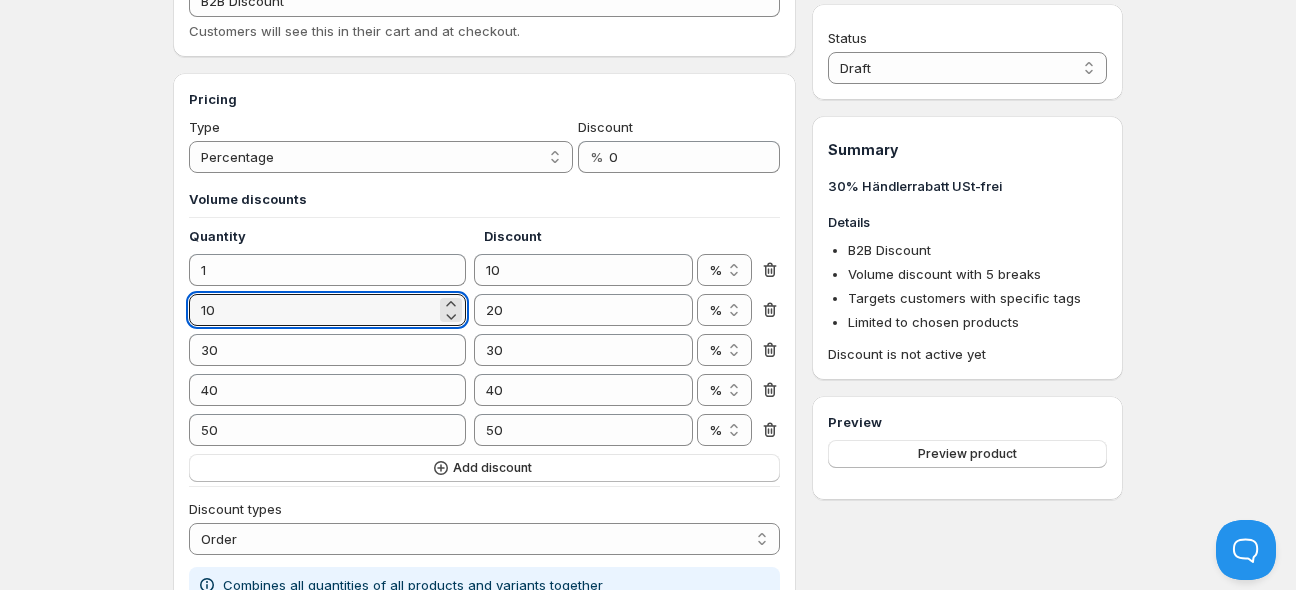 type on "10" 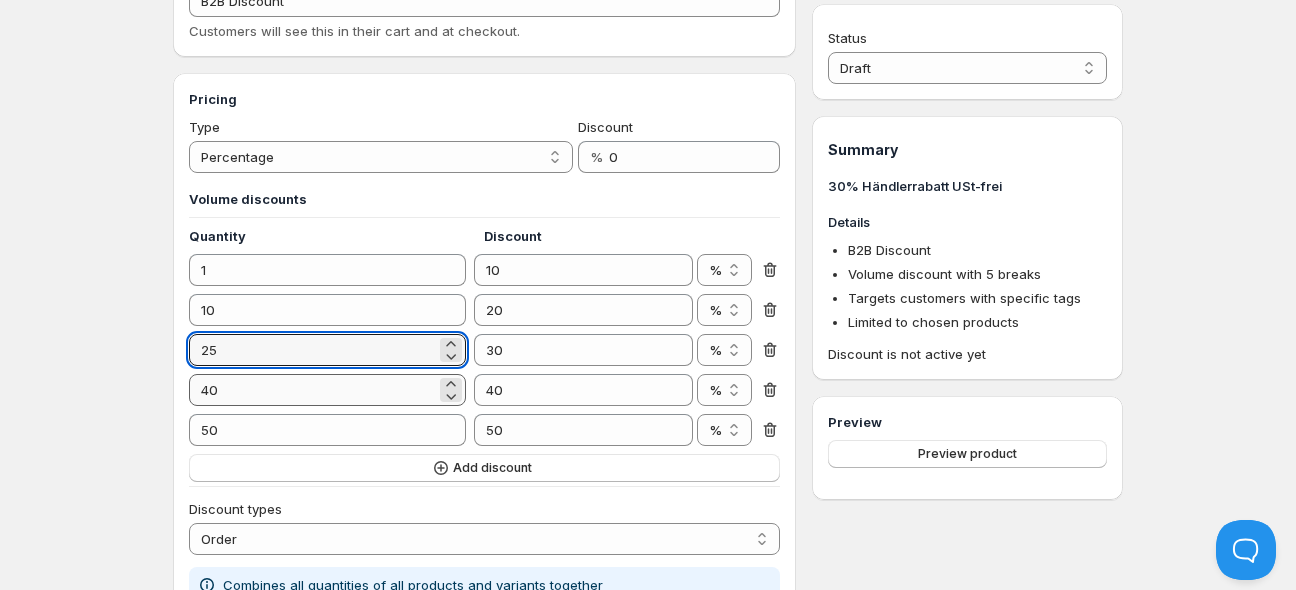 type on "25" 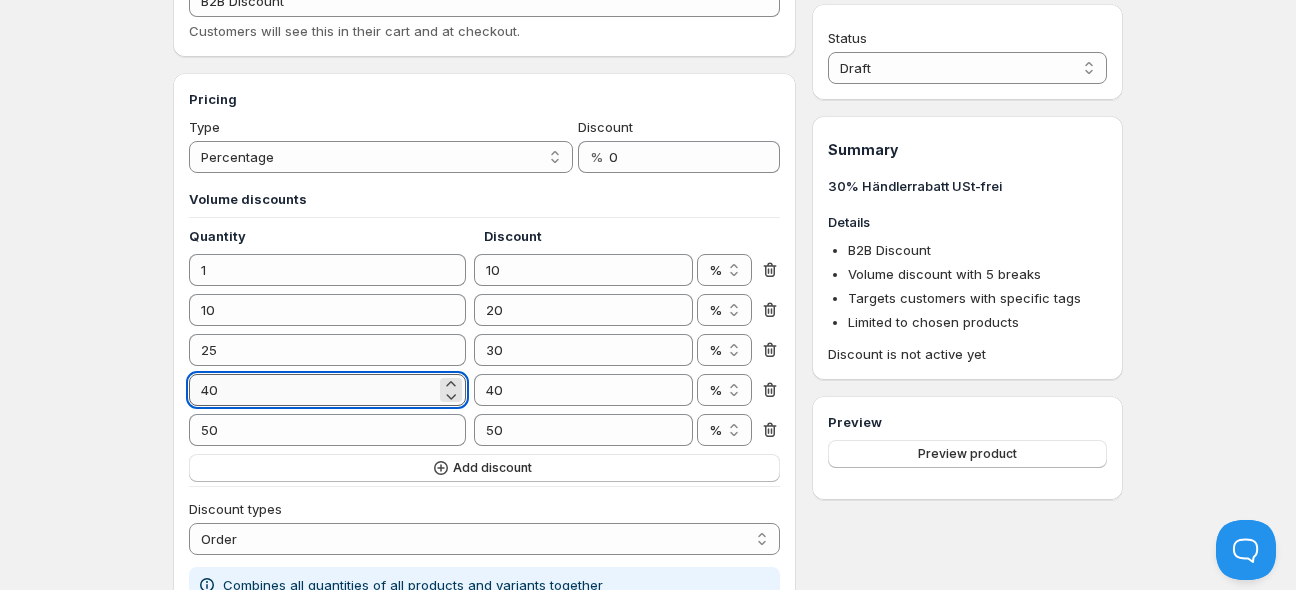 click on "40" at bounding box center (312, 390) 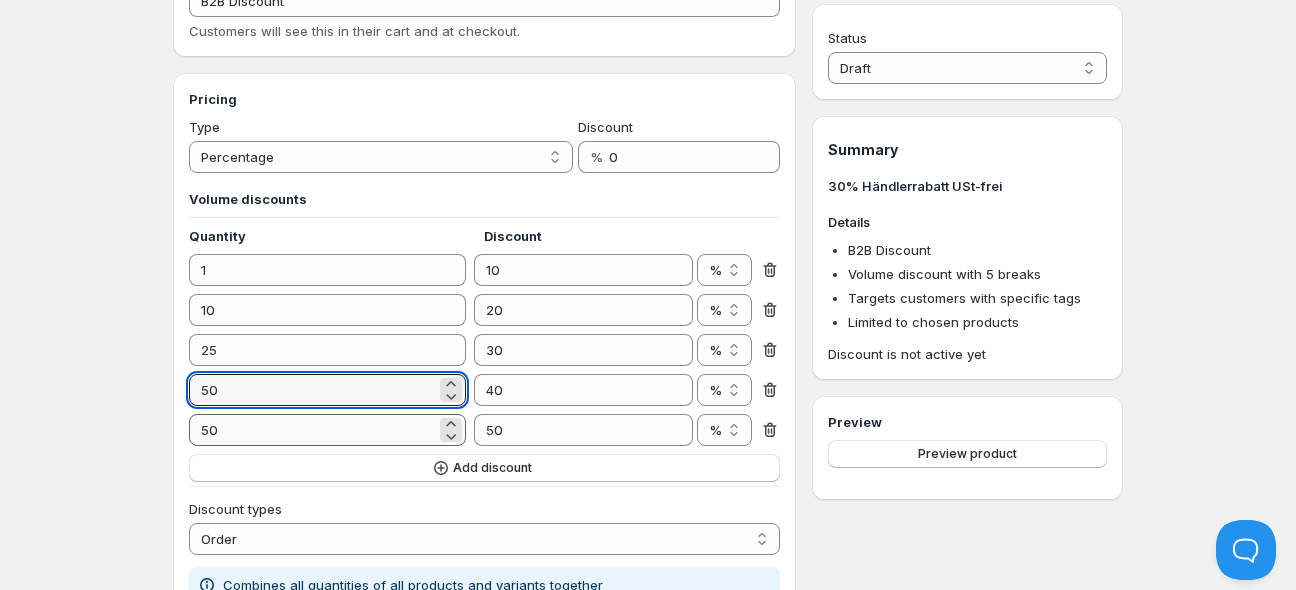 type on "50" 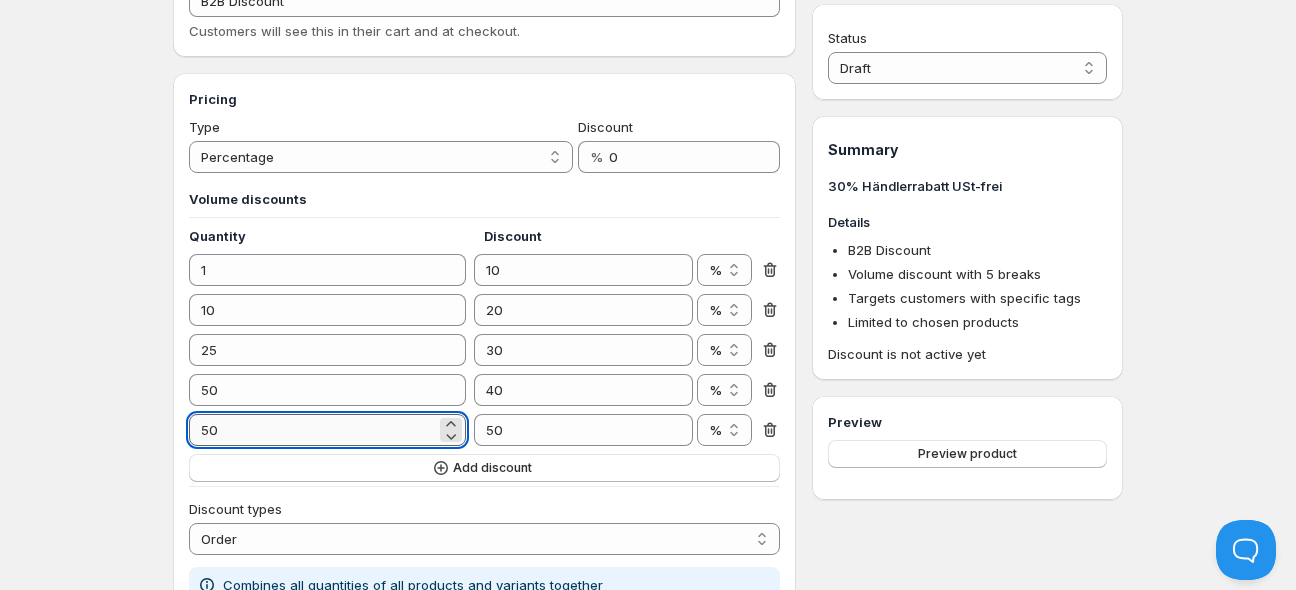click on "50" at bounding box center [312, 430] 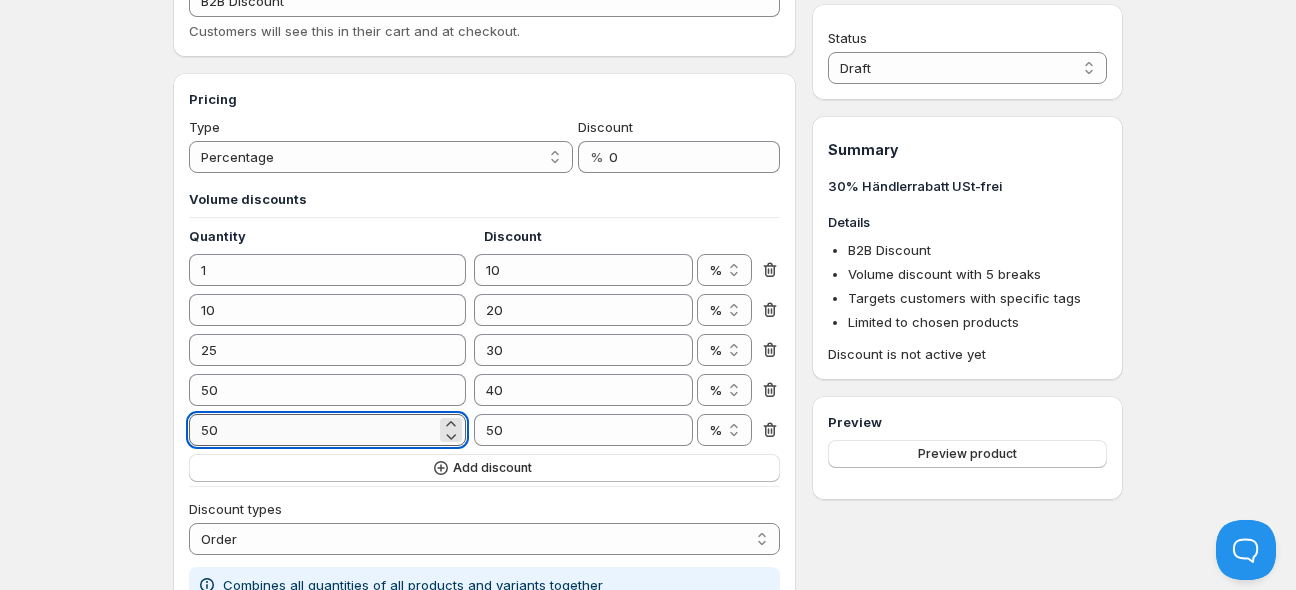 click on "50" at bounding box center [312, 430] 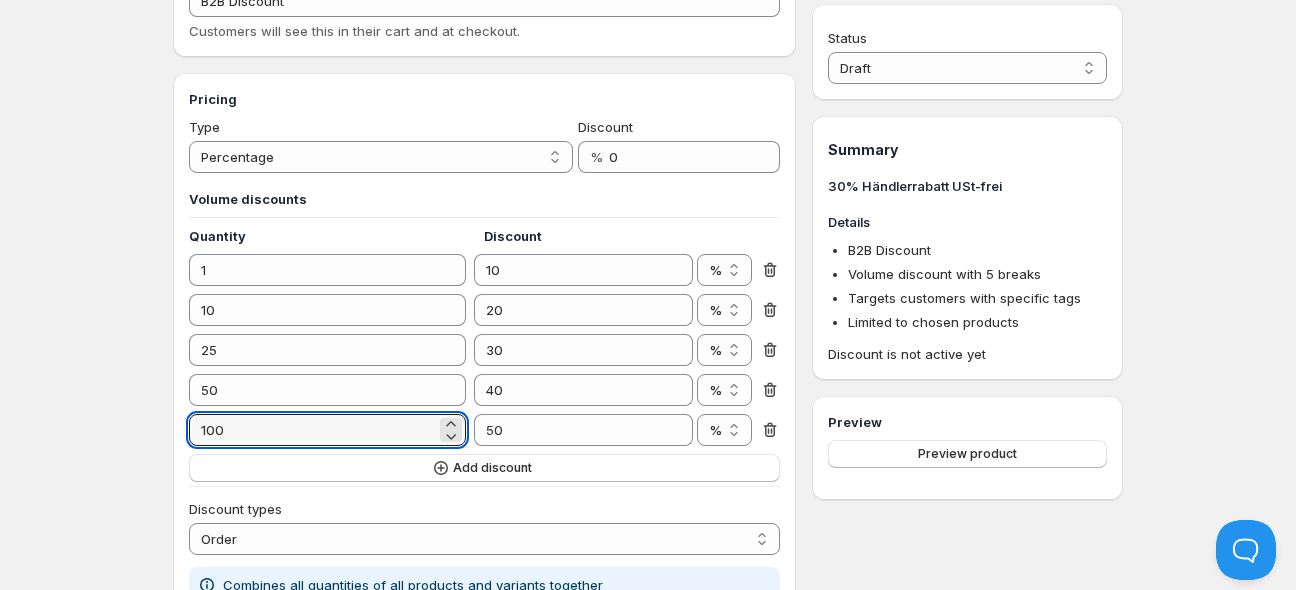 type on "100" 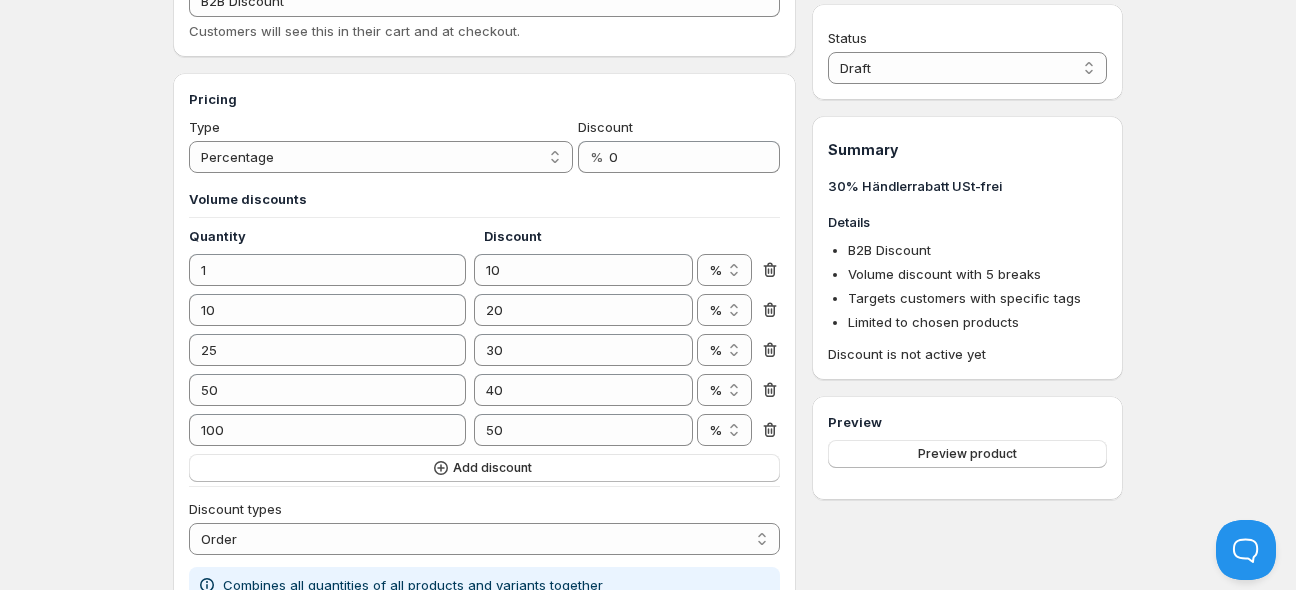 click on "Home Pricing Price lists Forms Submissions Settings Features Plans Don't save Save Changes have not yet been saved. 30% Händlerrabatt USt-frei. This page is ready 30% Händlerrabatt USt-frei Info Draft Save Description 30% Händlerrabatt USt-frei Message B2B Discount Customers will see this in their cart and at checkout. Pricing                         Type Percentage Absolute Percentage Discount % 0 Volume discounts Quantity Discount 1 10 % € % 10 20 % € % 25 30 % € % 50 40 % € % 100 50 % € % Add discount Discount types Order Product Variant Item Order Combines all quantities of all products and variants together Remove Volume pricing Add Bulk ordering Customer conditions Applies to every customer Logged-in customers only For guest users (not logged in) Targets customers with specific tags Add tags 30% Product conditions Applies to all products Limited to chosen products Only for particular collections For products with defined tags Browse Products 1 . Anti-Blend-Folie als Folienbogen (alt) $ 0.00" at bounding box center (648, 729) 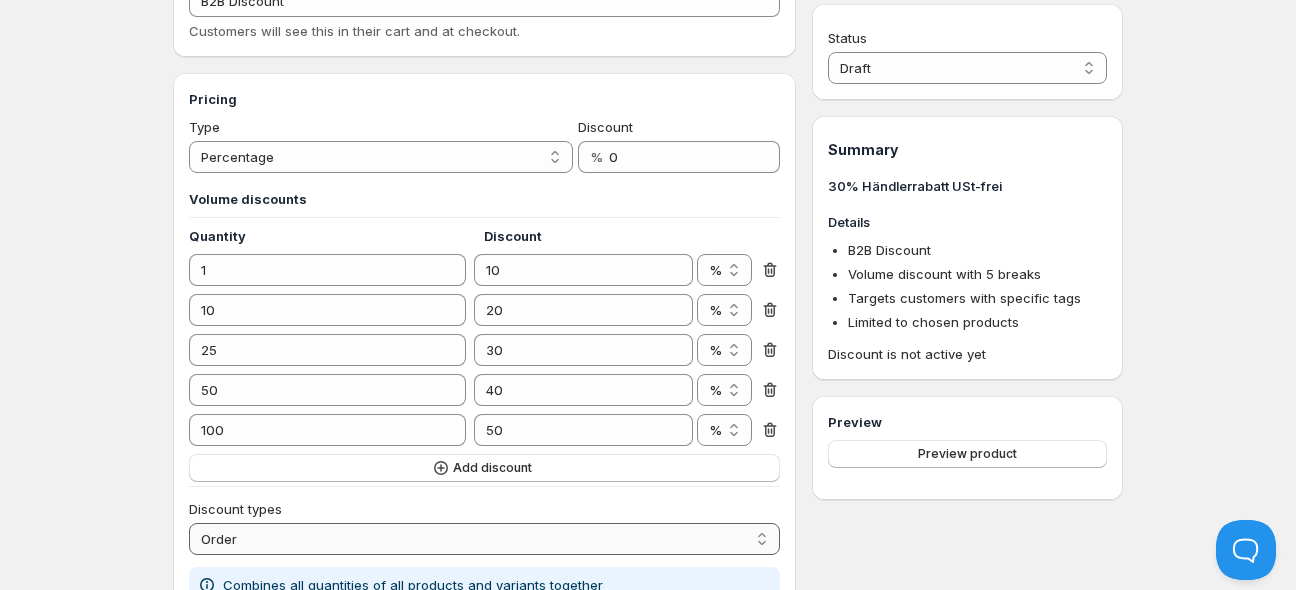 click on "Order Product Variant Item" at bounding box center (484, 539) 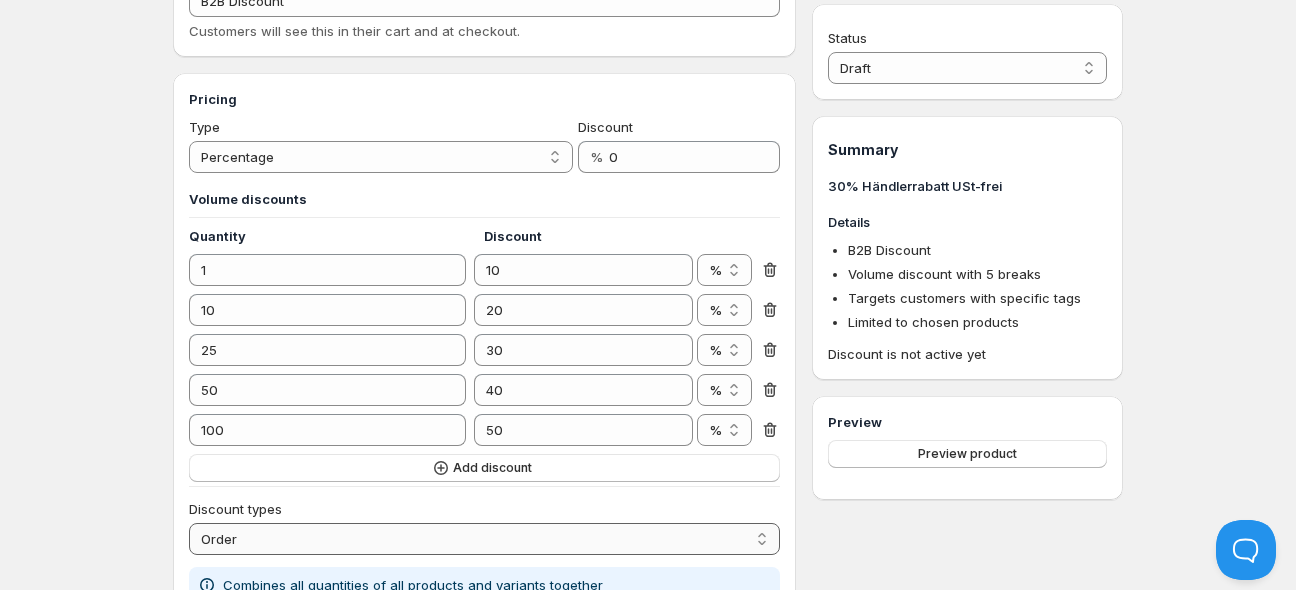 select on "2" 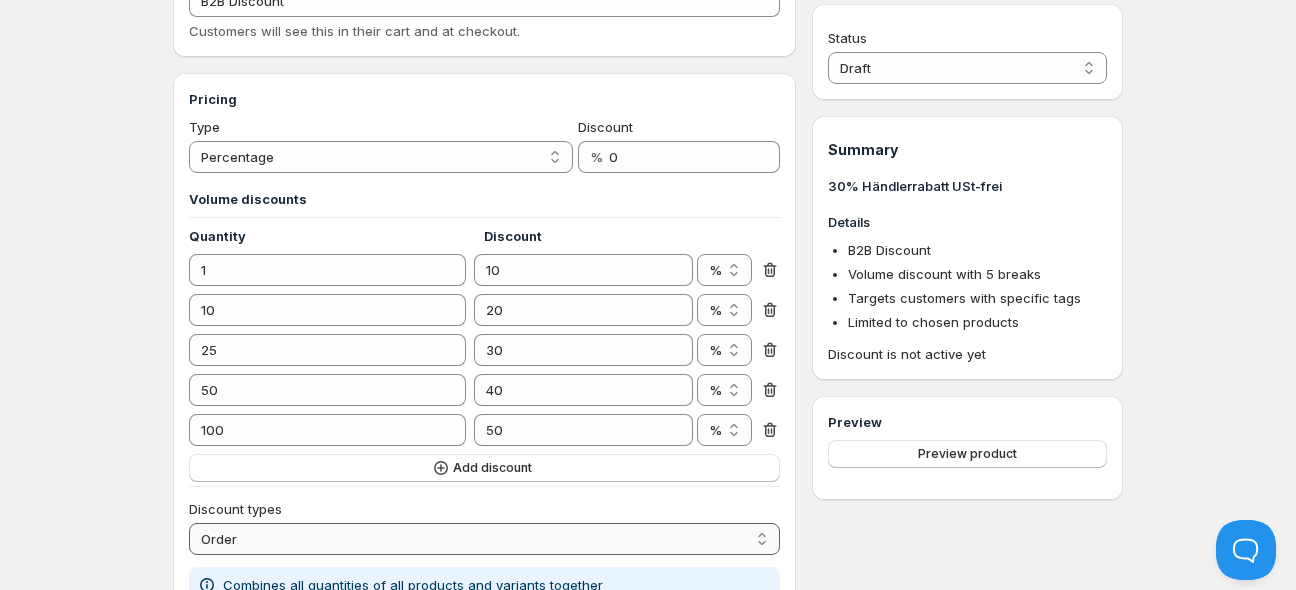 click on "Product" at bounding box center [0, 0] 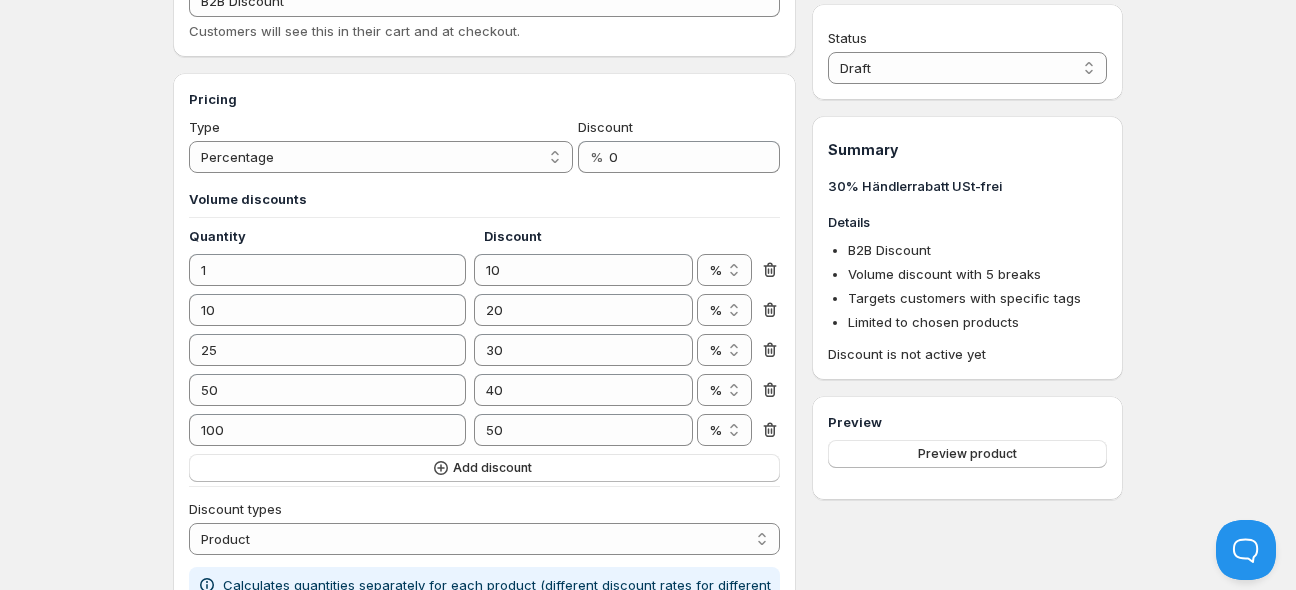 scroll, scrollTop: 316, scrollLeft: 0, axis: vertical 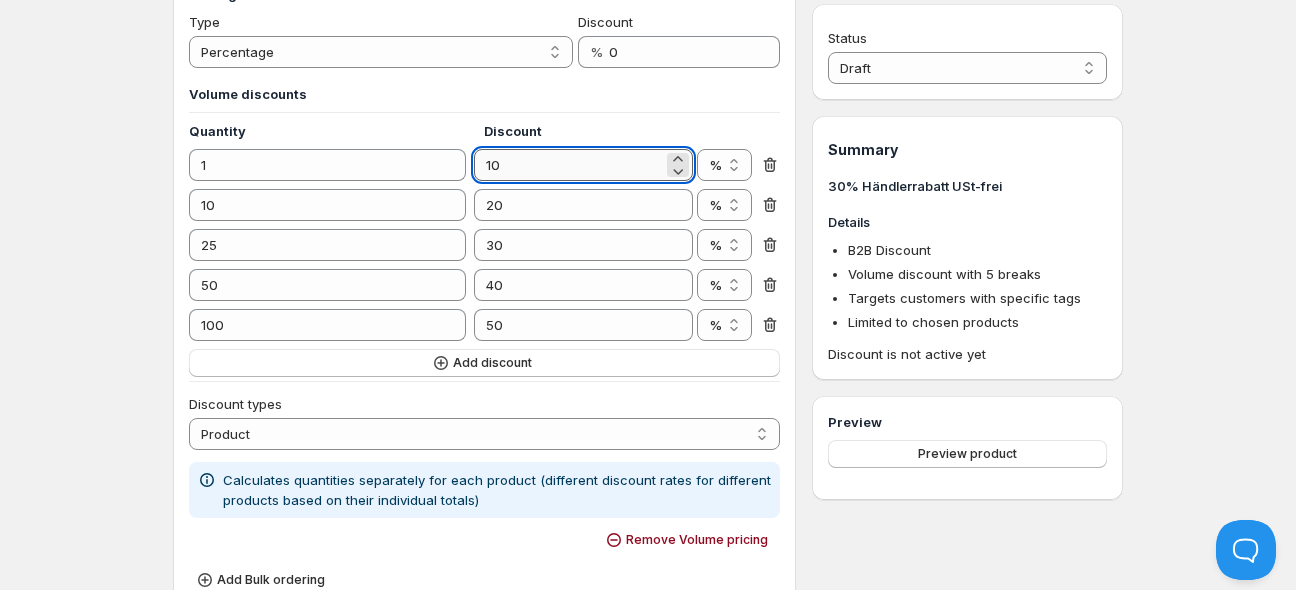 click on "10" at bounding box center (568, 165) 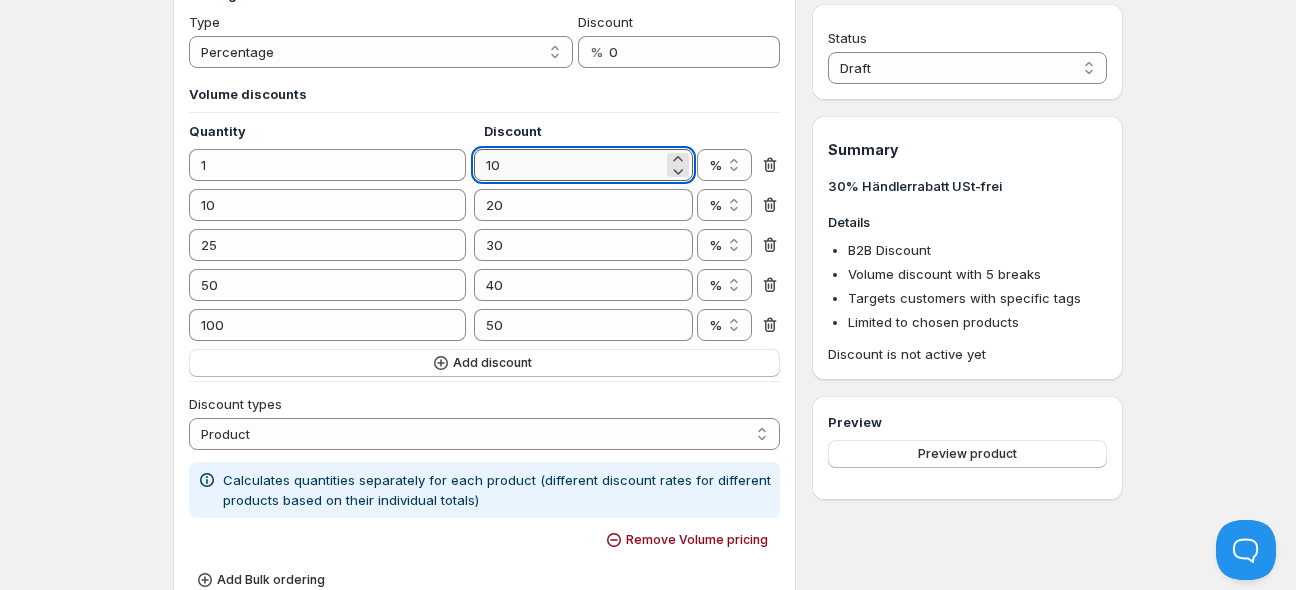 paste on "49.58" 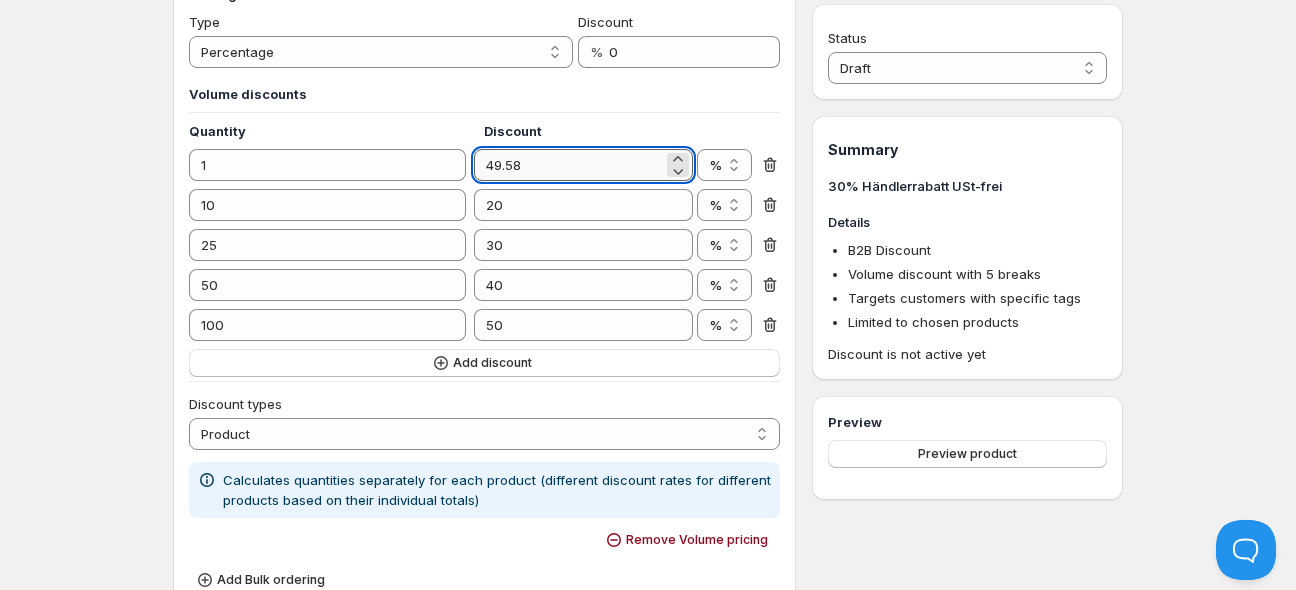 type on "49.58" 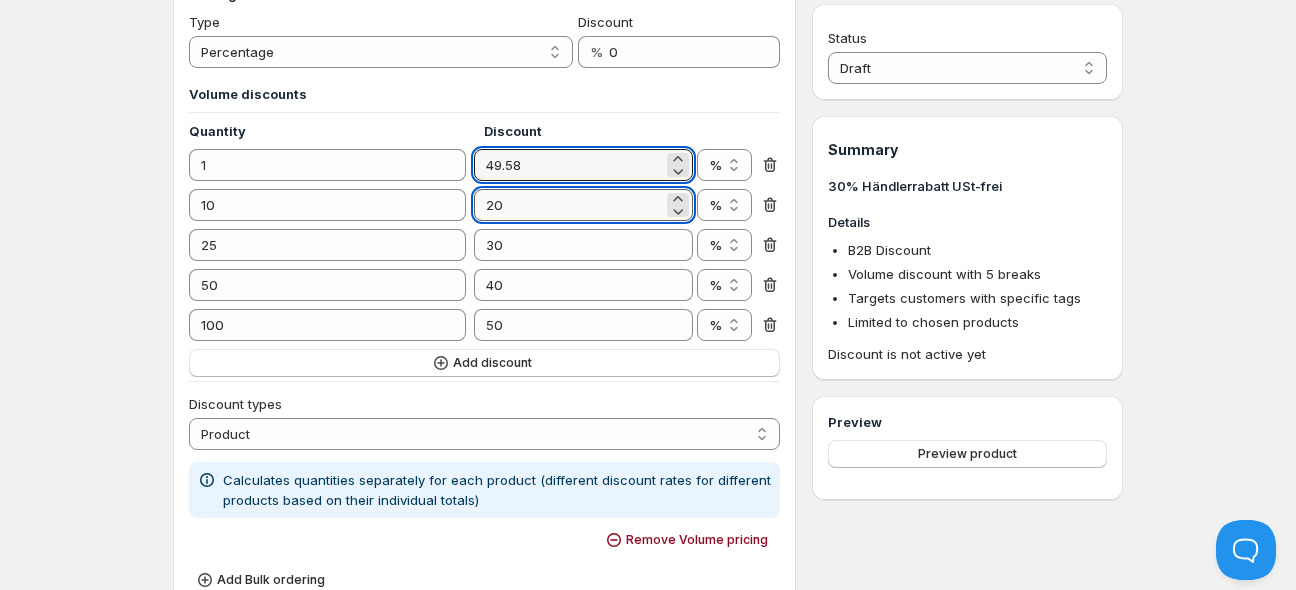 click on "20" at bounding box center (568, 205) 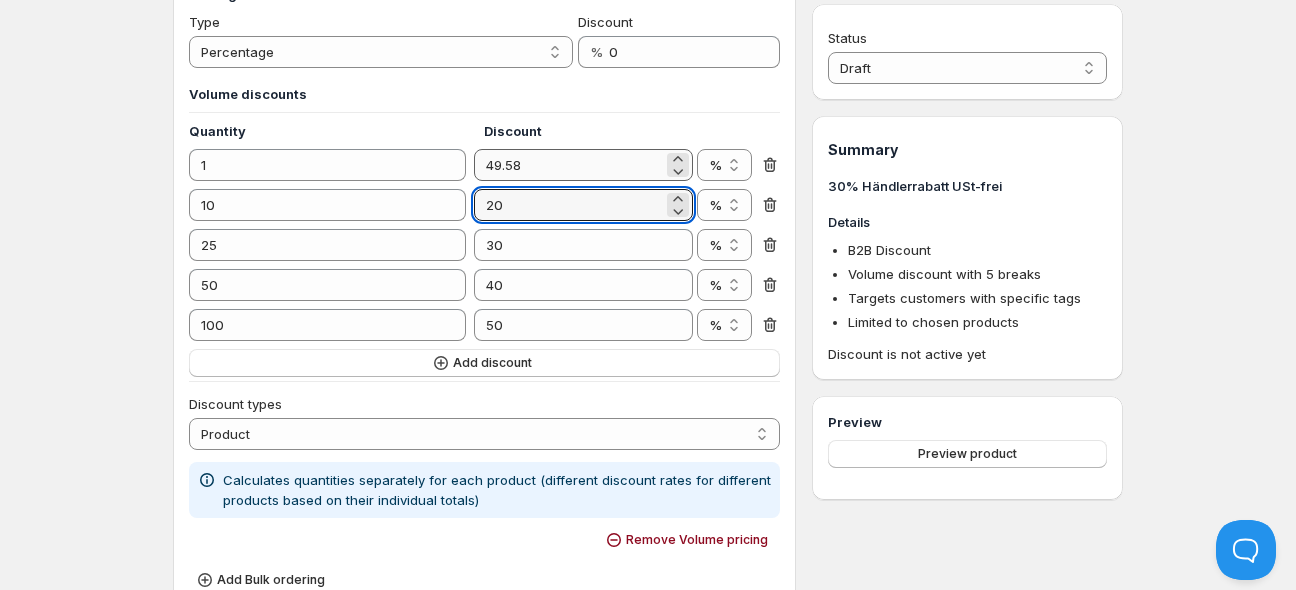 paste on "57.14" 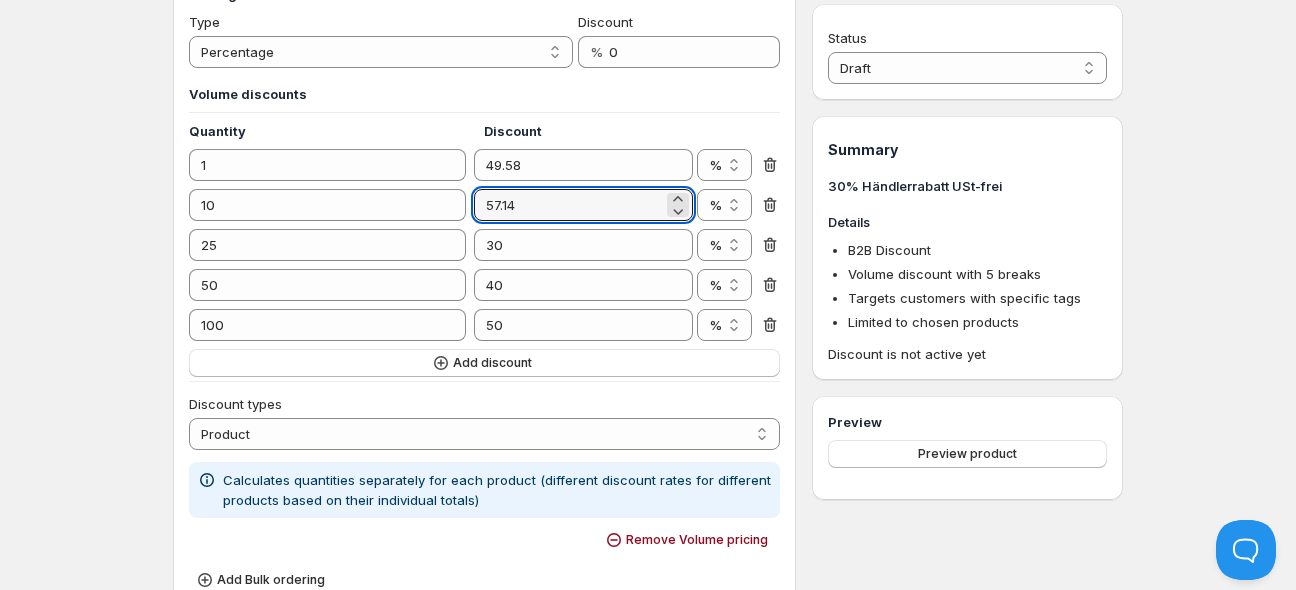type on "57.14" 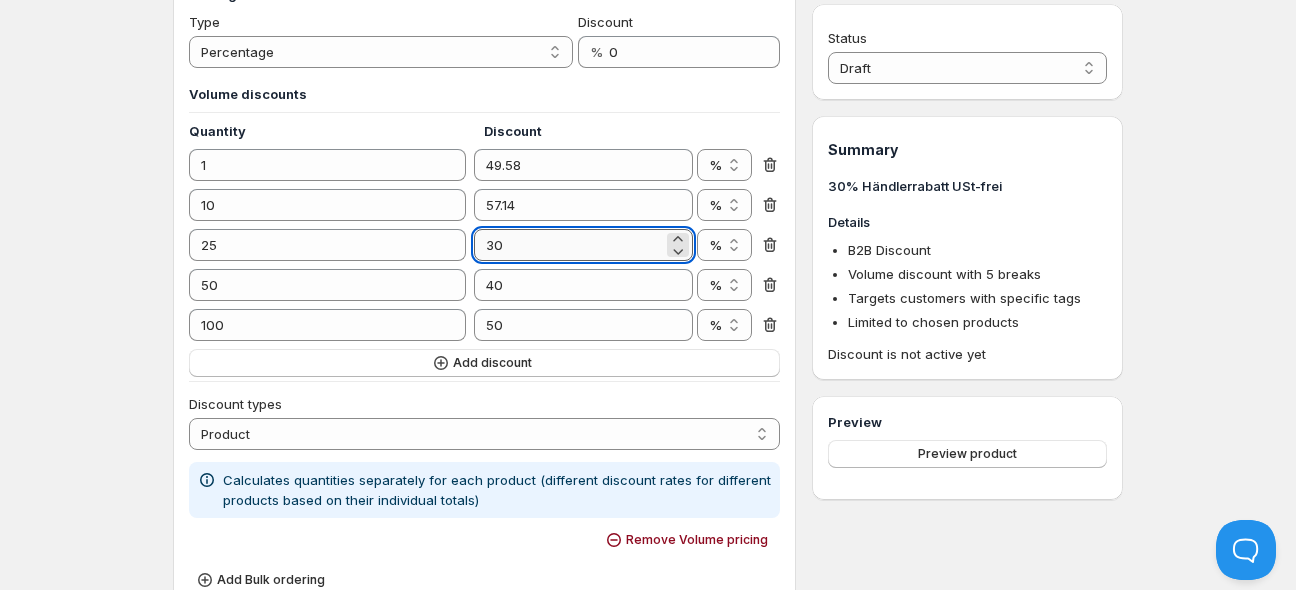 click on "30" at bounding box center [568, 245] 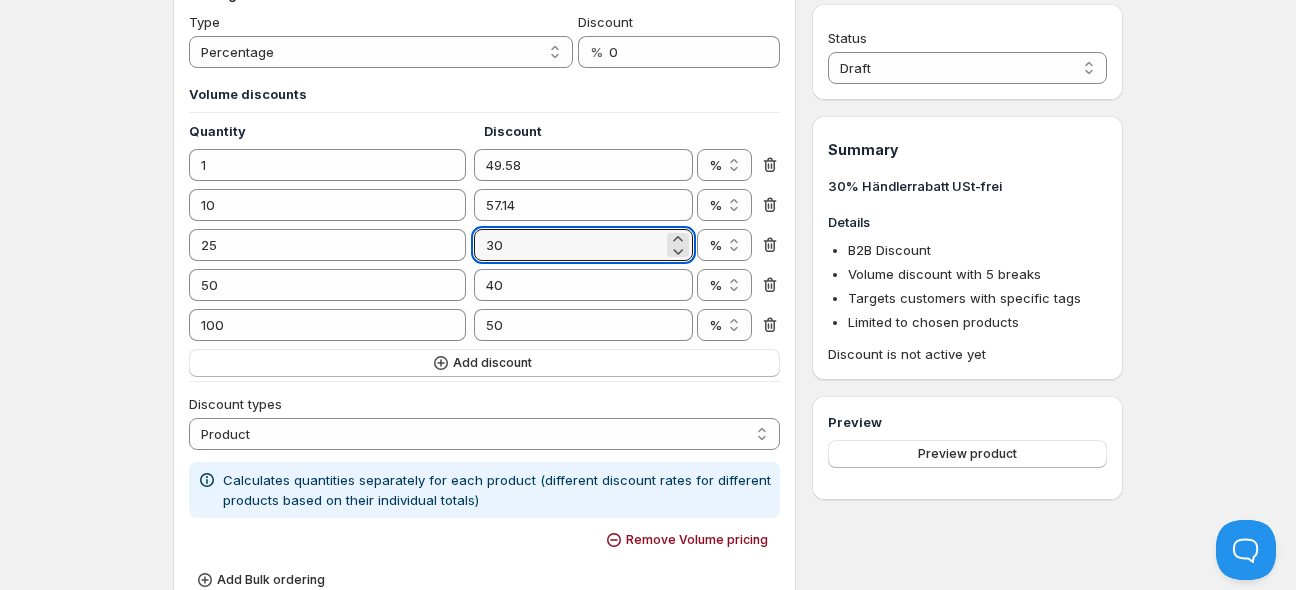 paste on "60.5" 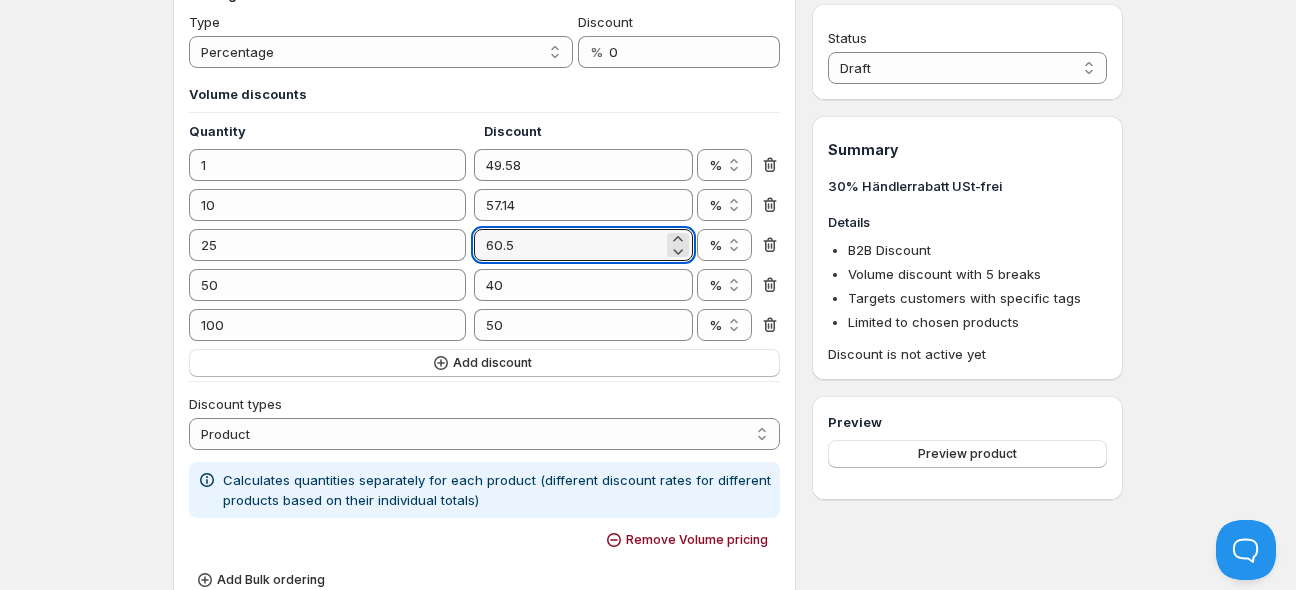 type on "60.5" 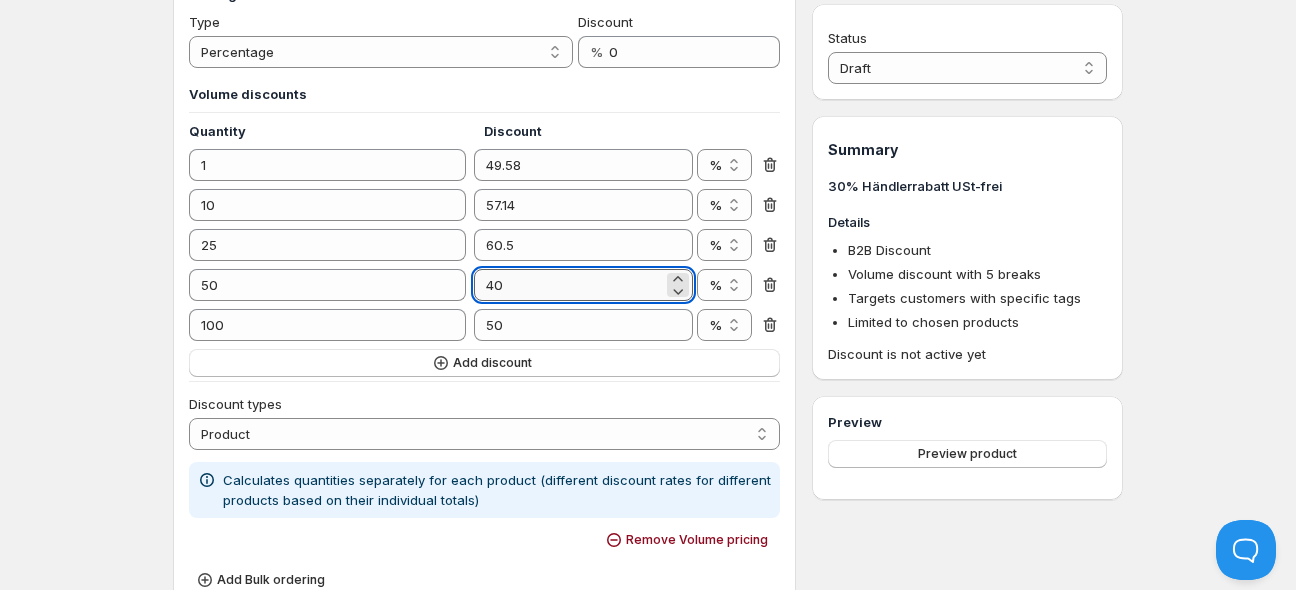 click on "40" at bounding box center [568, 285] 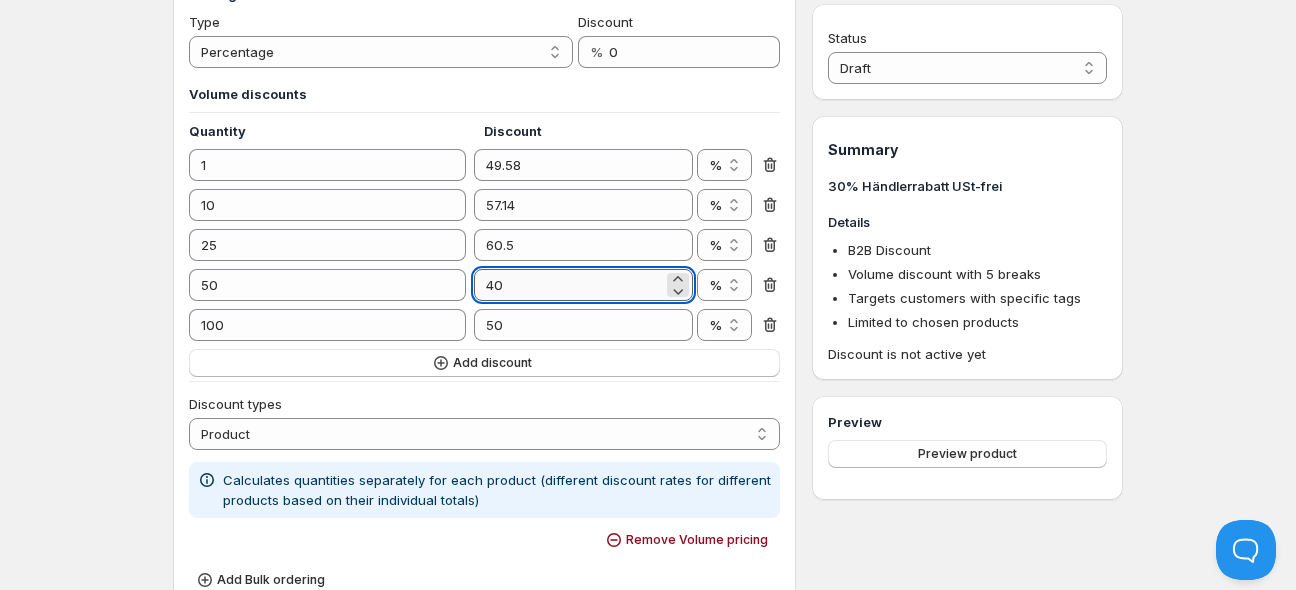 paste on "63.03" 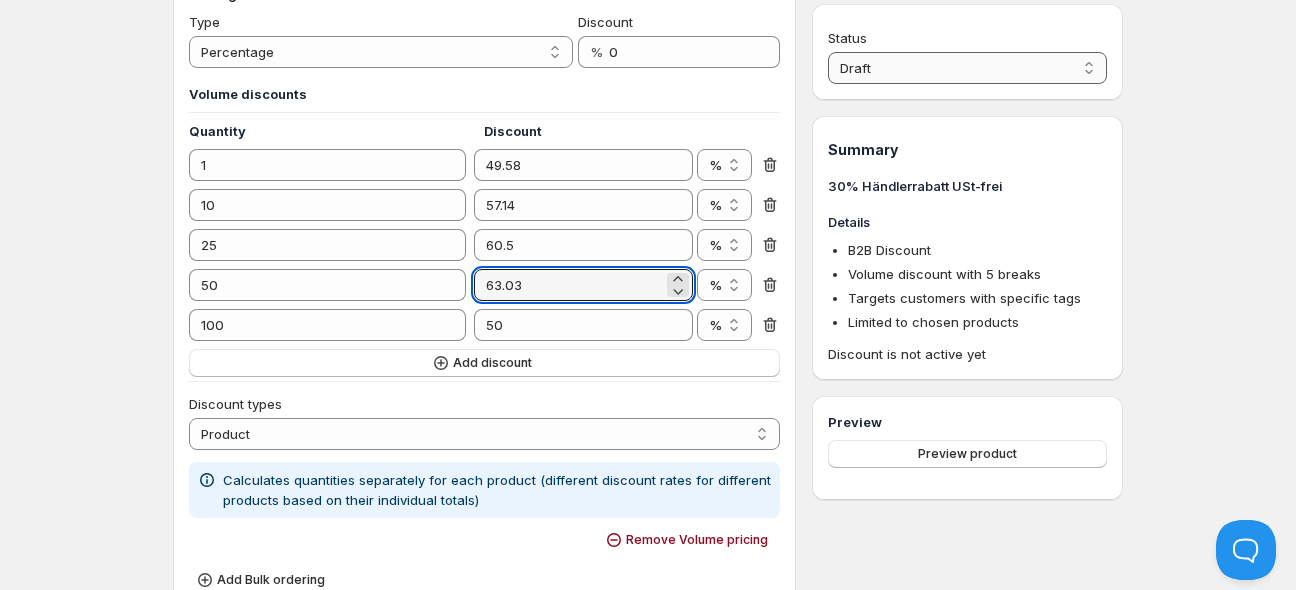 type on "63.03" 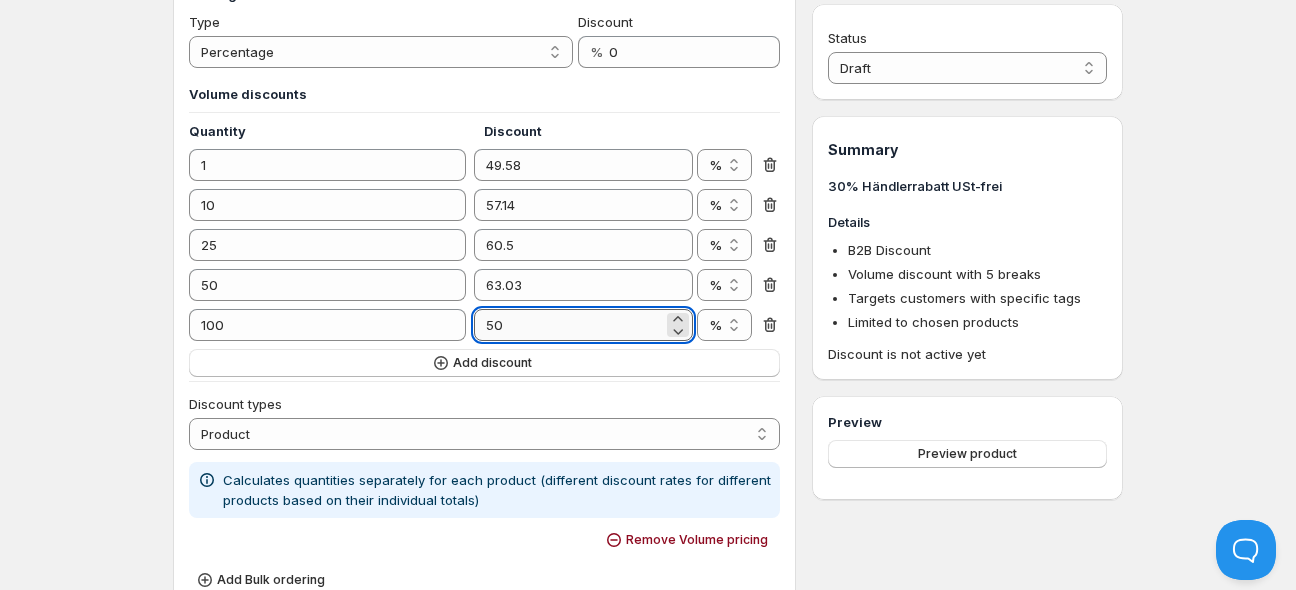 click on "50" at bounding box center [568, 325] 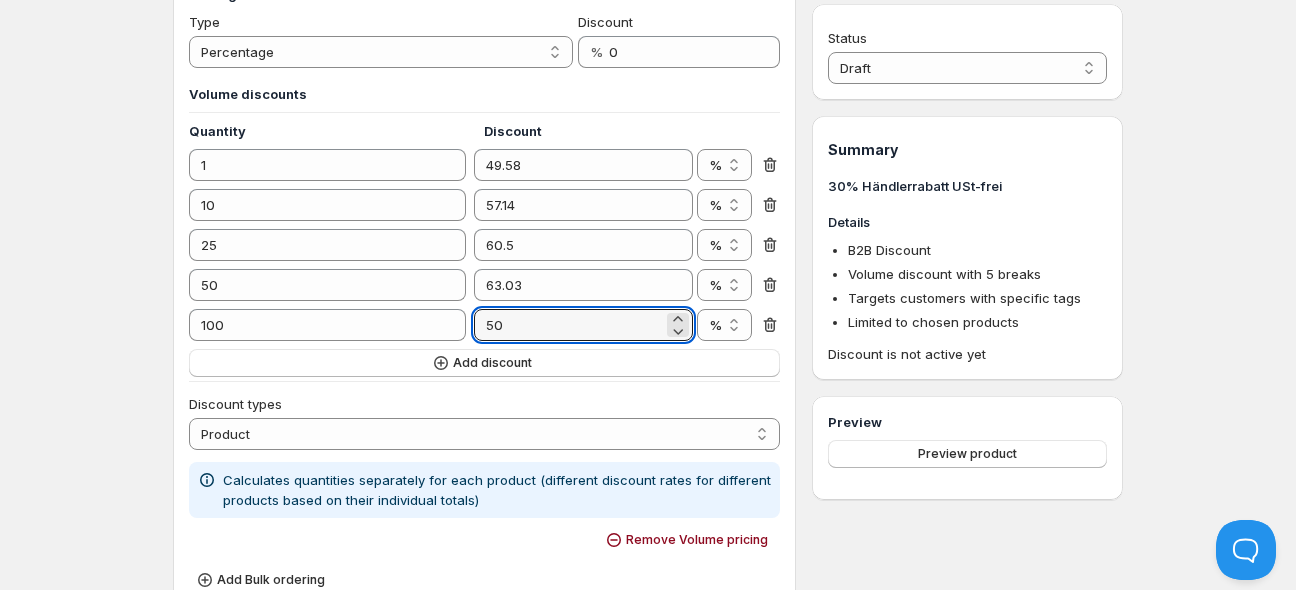 paste on "64.71" 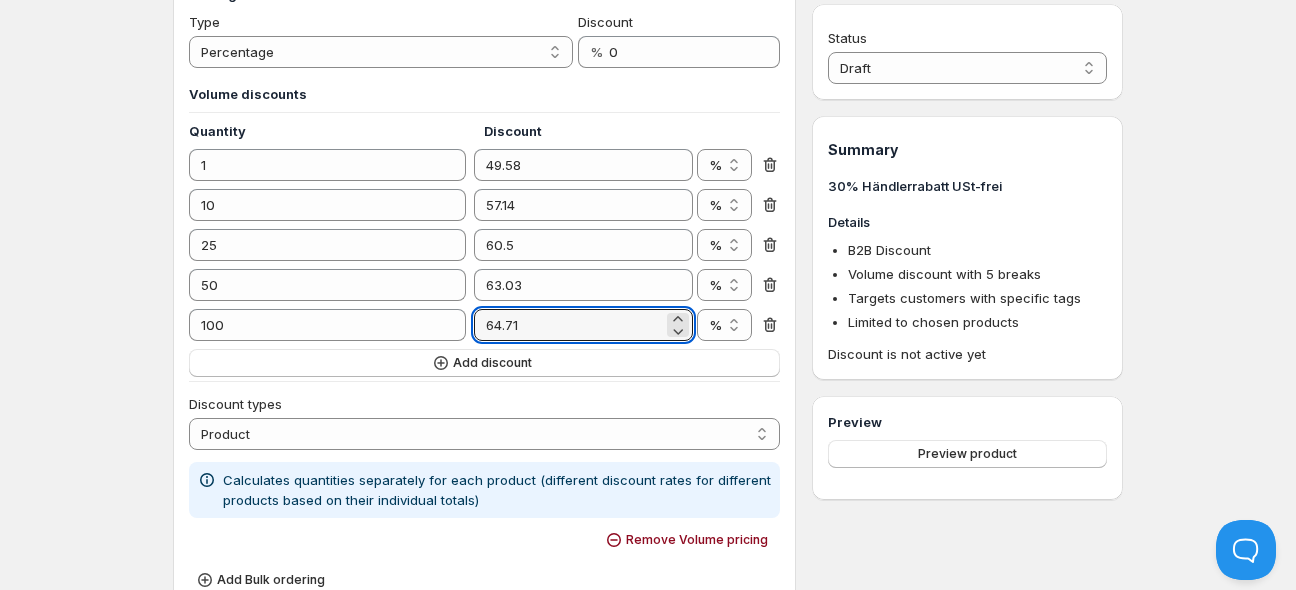 type on "64.71" 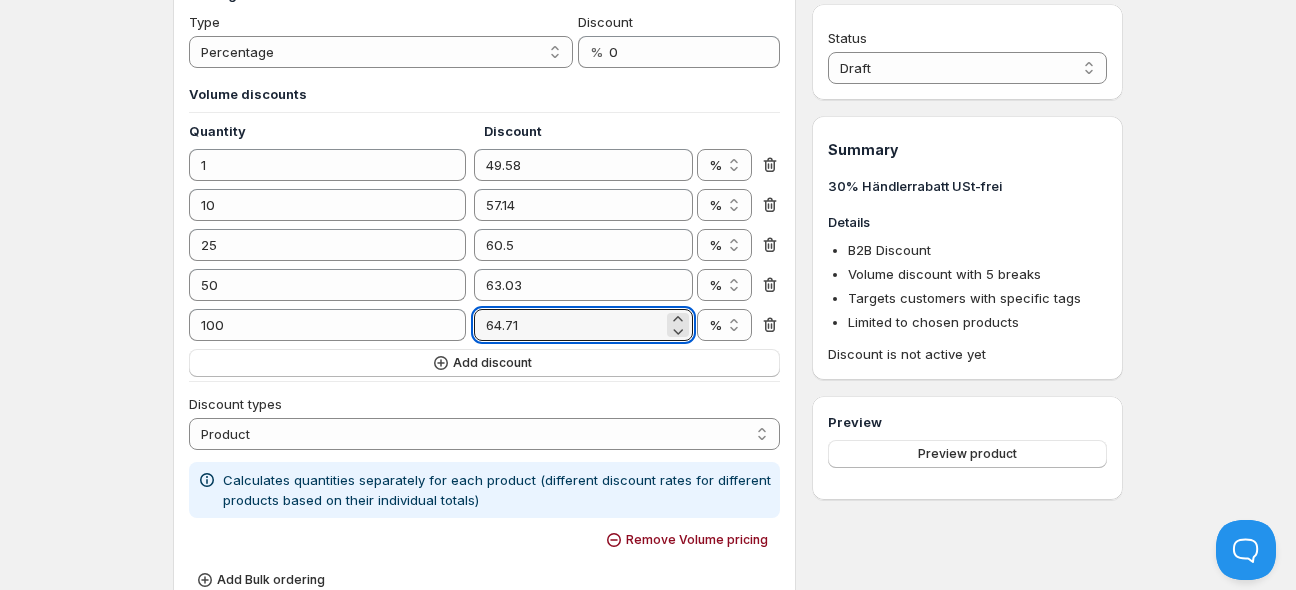 click on "Home Pricing Price lists Forms Submissions Settings Features Plans Don't save Save Changes have not yet been saved. 30% Händlerrabatt USt-frei. This page is ready 30% Händlerrabatt USt-frei Info Draft Save Description 30% Händlerrabatt USt-frei Message B2B Discount Customers will see this in their cart and at checkout. Pricing                         Type Percentage Absolute Percentage Discount % 0 Volume discounts Quantity Discount 1 49.58 % € % 10 57.14 % € % 25 60.5 % € % 50 63.03 % € % 100 64.71 % € % Add discount Discount types Order Product Variant Item Product Calculates quantities separately for each product (different discount rates for different products based on their individual totals) Remove Volume pricing Add Bulk ordering Customer conditions Applies to every customer Logged-in customers only For guest users (not logged in) Targets customers with specific tags Add tags 30% Product conditions Applies to all products Limited to chosen products Only for particular collections 1 . $ 2 ." at bounding box center [648, 634] 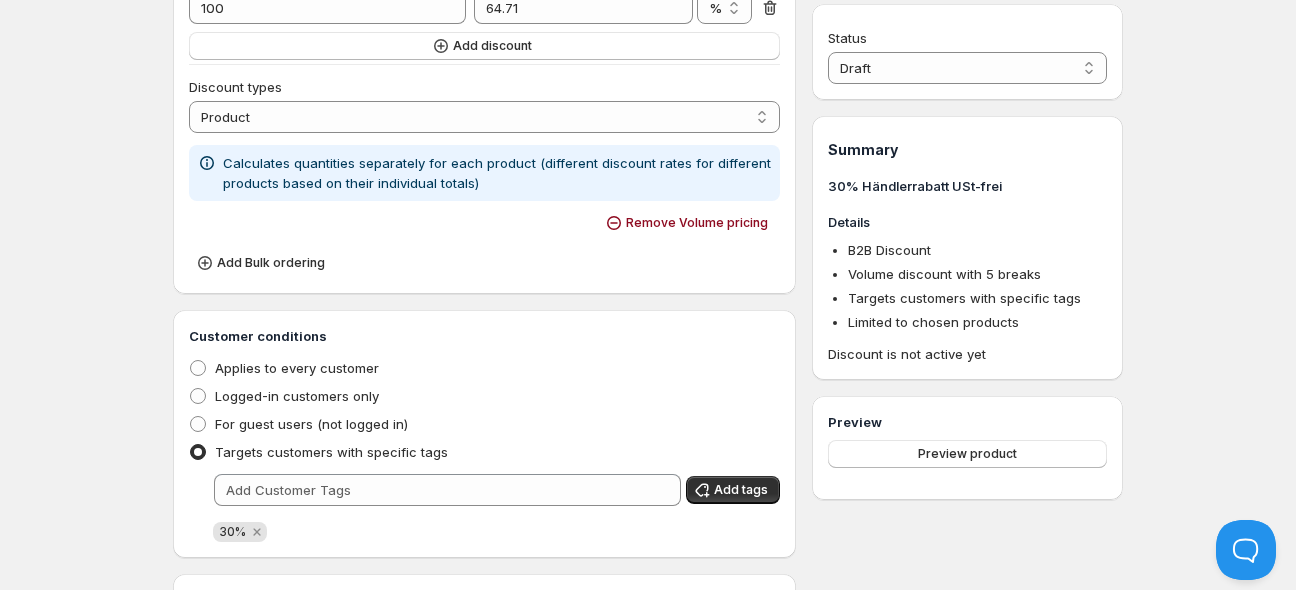 scroll, scrollTop: 739, scrollLeft: 0, axis: vertical 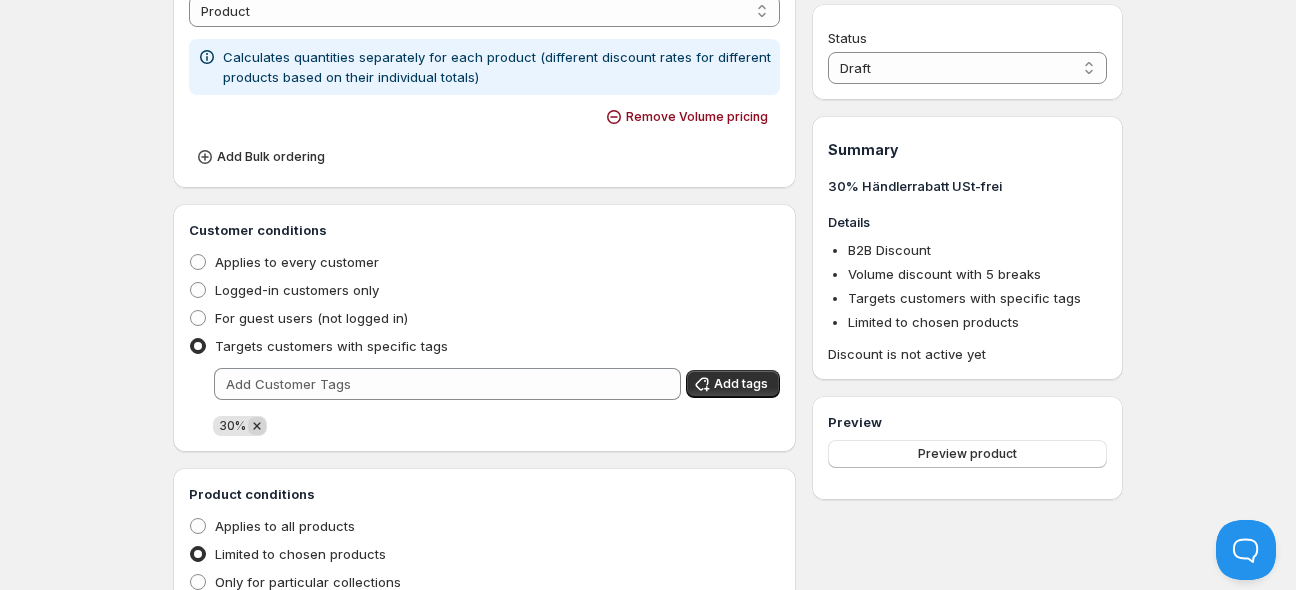 click 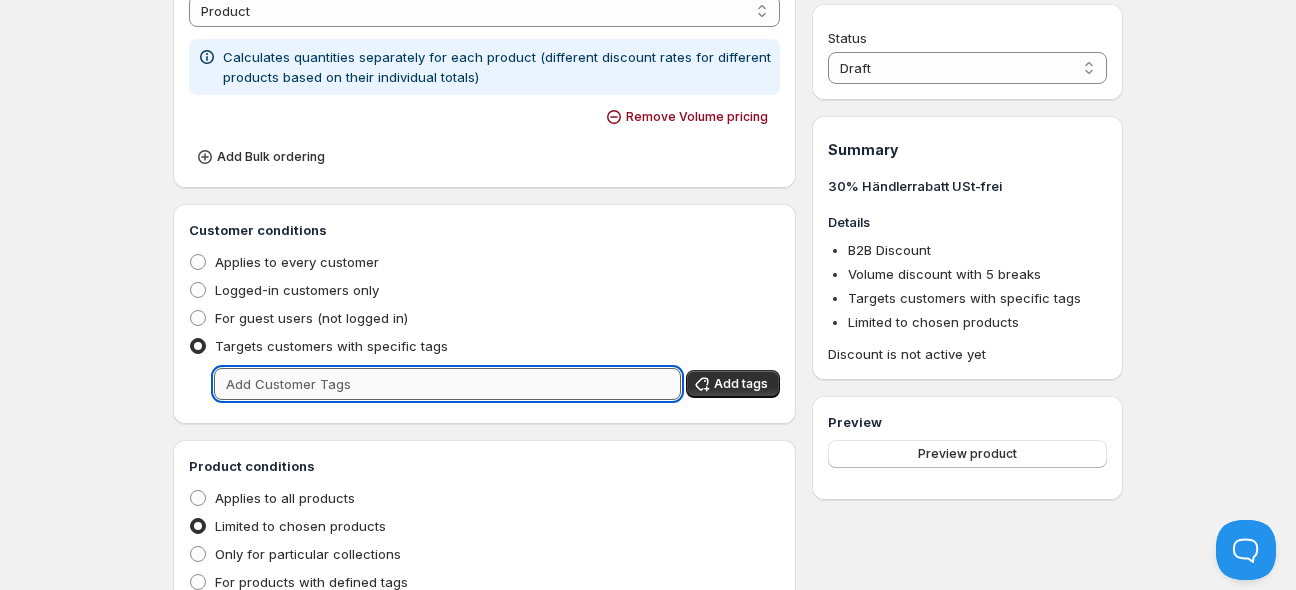 click at bounding box center (447, 384) 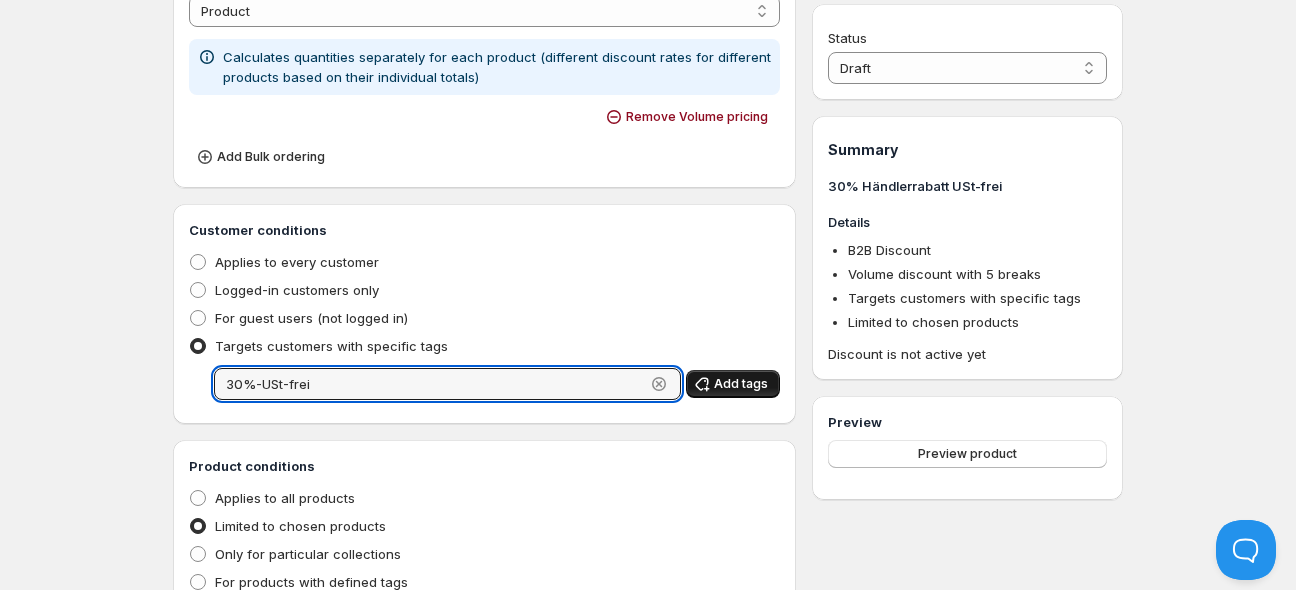 type on "30%-USt-frei" 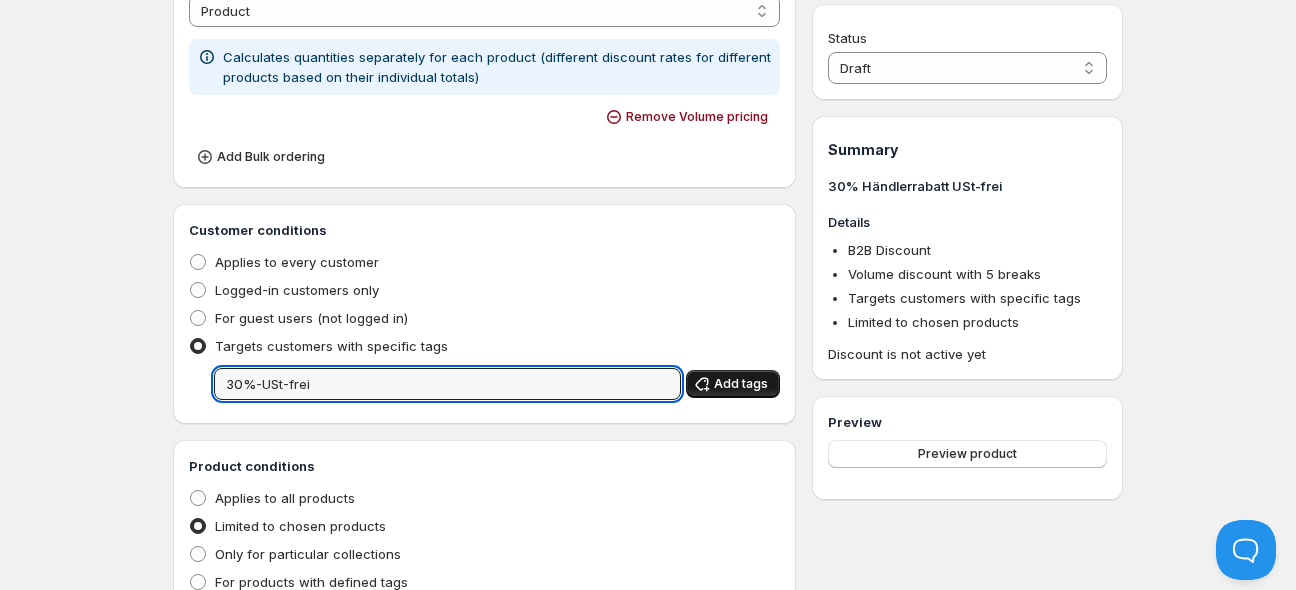 click on "Add tags" at bounding box center (741, 384) 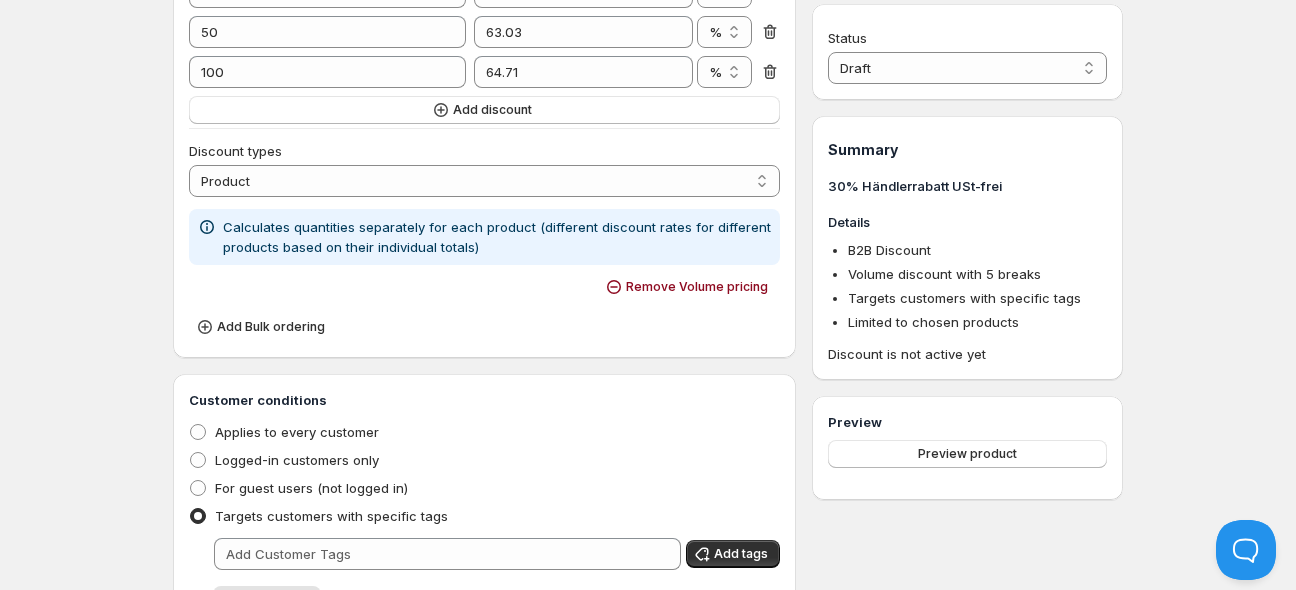 scroll, scrollTop: 147, scrollLeft: 0, axis: vertical 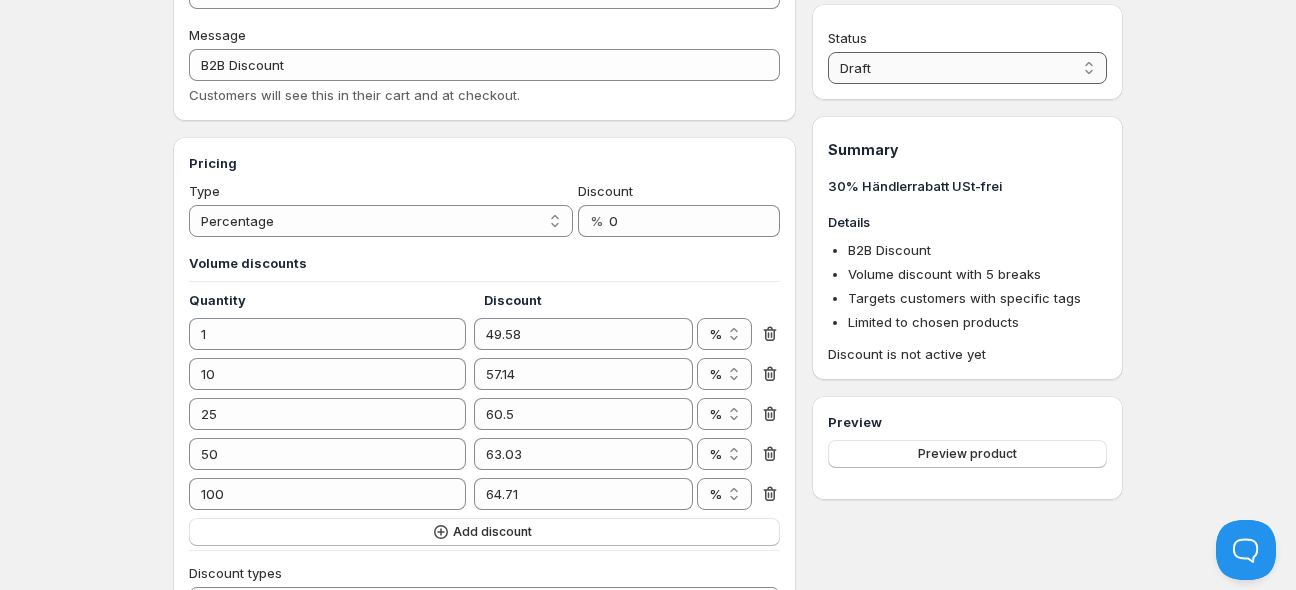 click on "Draft Active" at bounding box center [967, 68] 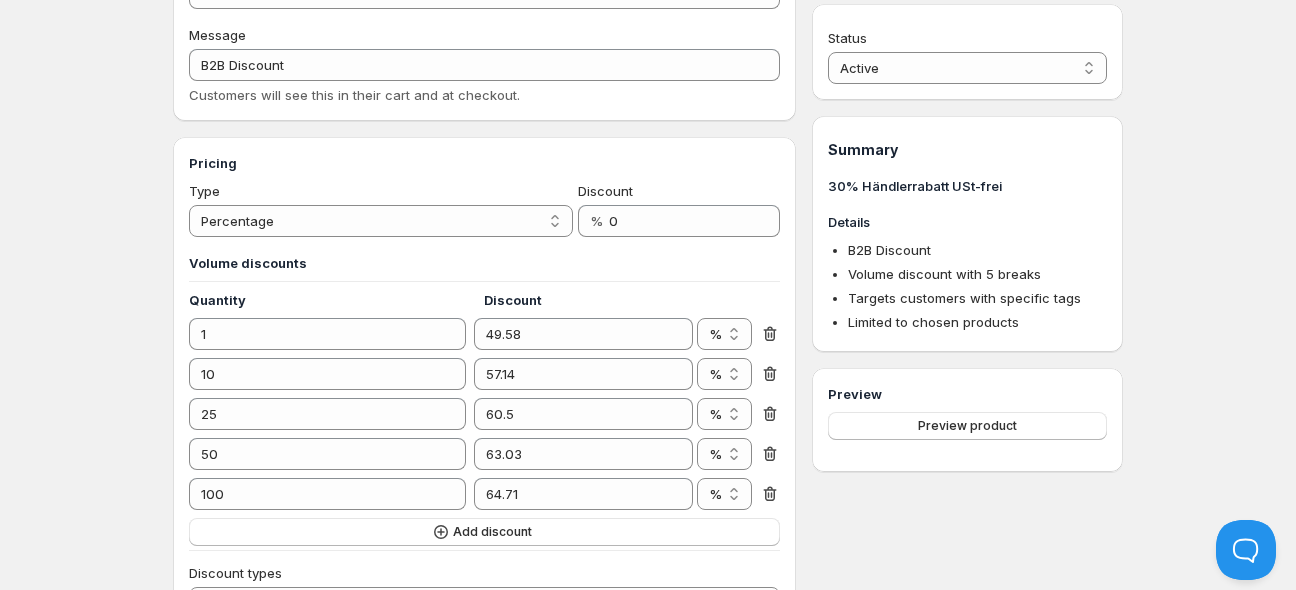 click on "Home Pricing Price lists Forms Submissions Settings Features Plans Don't save Save Changes have not yet been saved. 30% Händlerrabatt USt-frei. This page is ready 30% Händlerrabatt USt-frei Success Active Save Description 30% Händlerrabatt USt-frei Message B2B Discount Customers will see this in their cart and at checkout. Pricing                         Type Percentage Absolute Percentage Discount % 0 Volume discounts Quantity Discount 1 49.58 % € % 10 57.14 % € % 25 60.5 % € % 50 63.03 % € % 100 64.71 % € % Add discount Discount types Order Product Variant Item Product Calculates quantities separately for each product (different discount rates for different products based on their individual totals) Remove Volume pricing Add Bulk ordering Customer conditions Applies to every customer Logged-in customers only For guest users (not logged in) Targets customers with specific tags Add tags 30%-USt-frei Product conditions Applies to all products Limited to chosen products Browse Products 1 . $ 0.00 2" at bounding box center [648, 803] 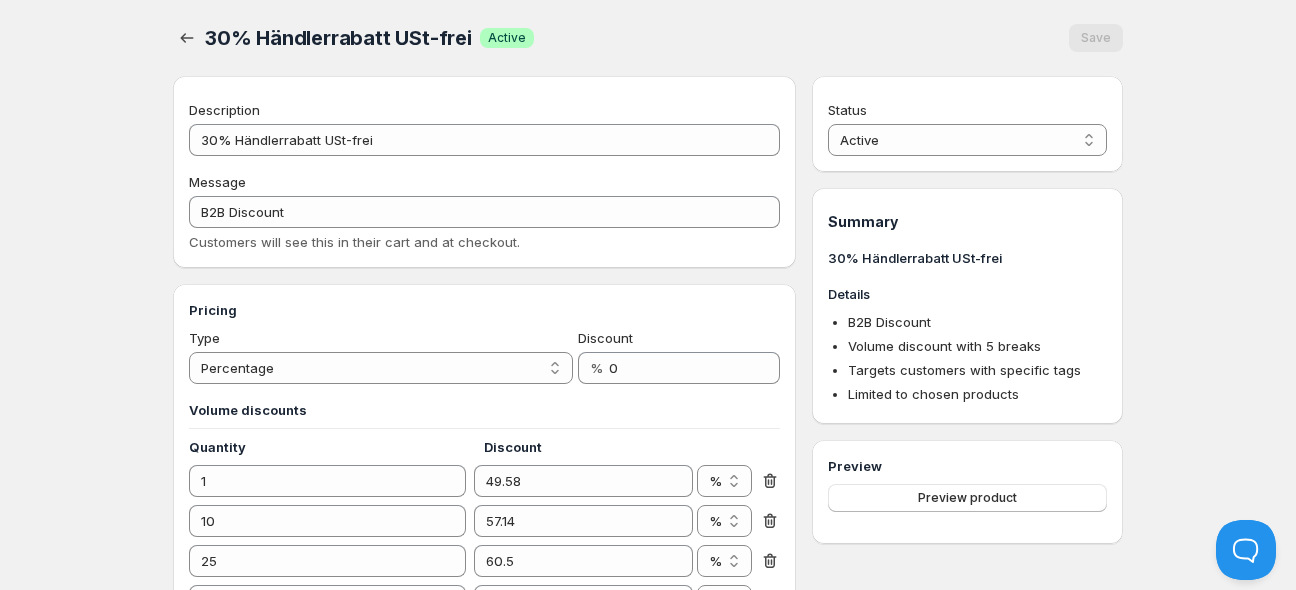 click on "30% Händlerrabatt USt-frei" at bounding box center [338, 38] 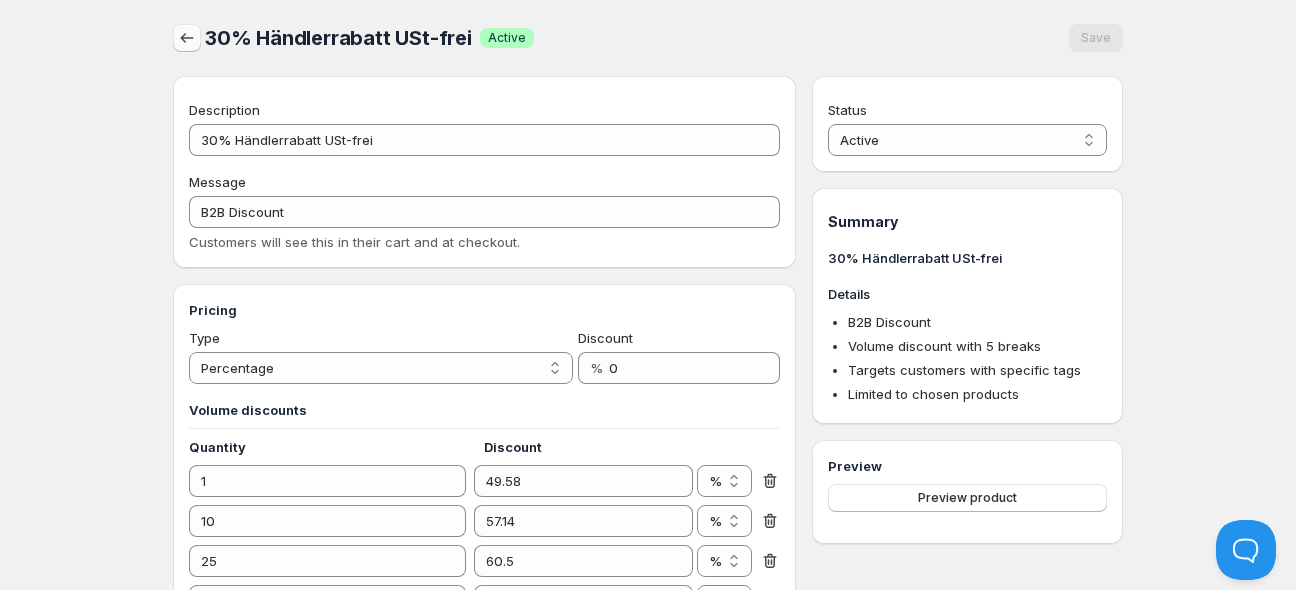 drag, startPoint x: 204, startPoint y: 30, endPoint x: 194, endPoint y: 41, distance: 14.866069 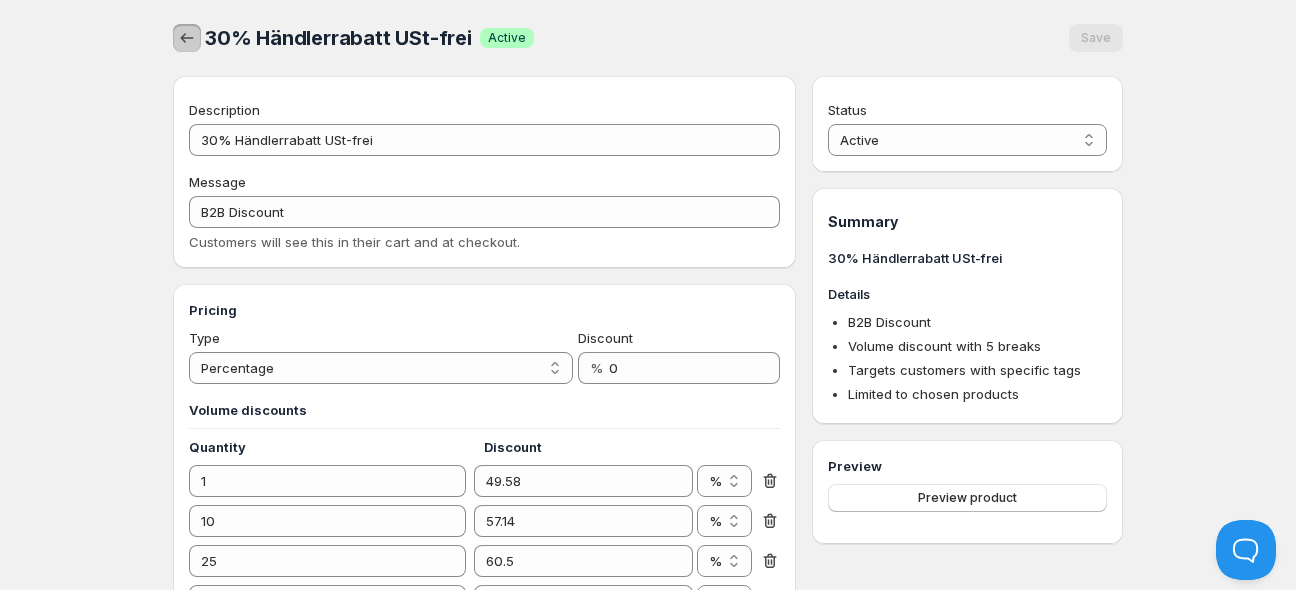 click 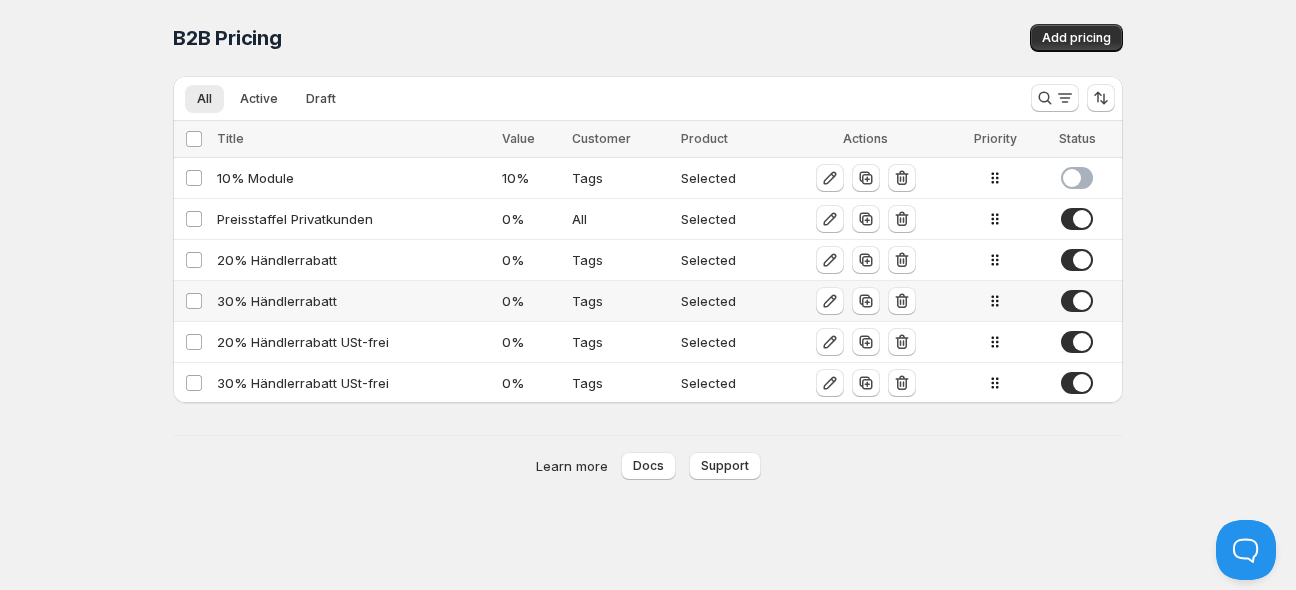 click on "30% Händlerrabatt" at bounding box center [353, 301] 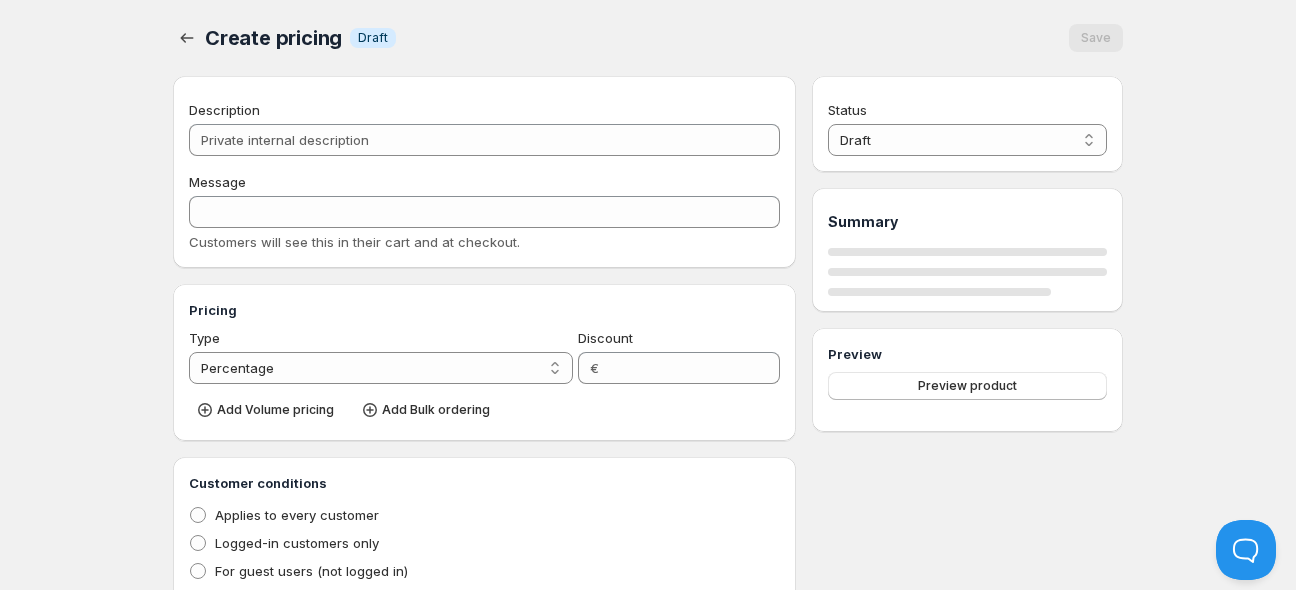 type on "30% Händlerrabatt" 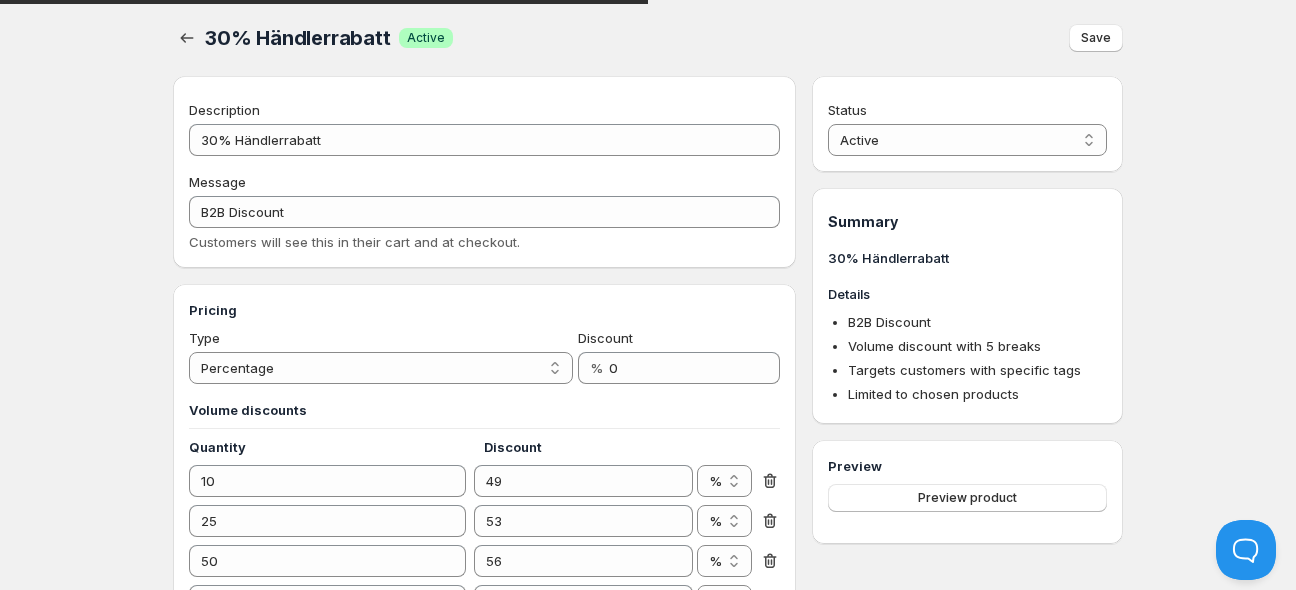 scroll, scrollTop: 316, scrollLeft: 0, axis: vertical 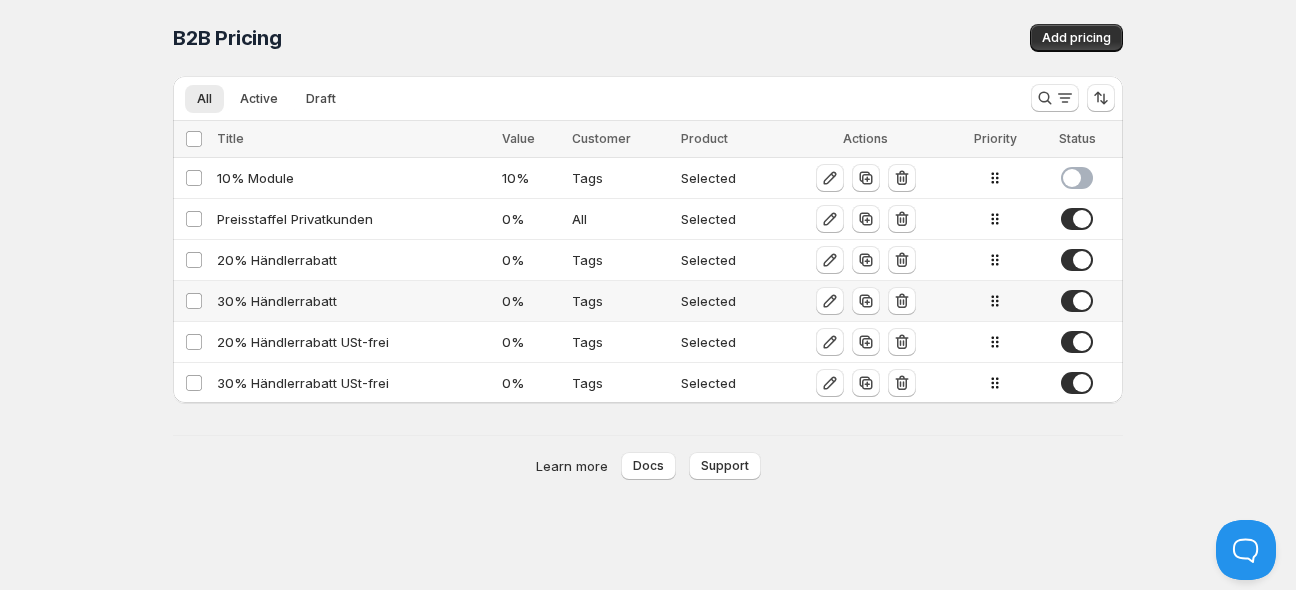 click on "20% Händlerrabatt" at bounding box center [353, 260] 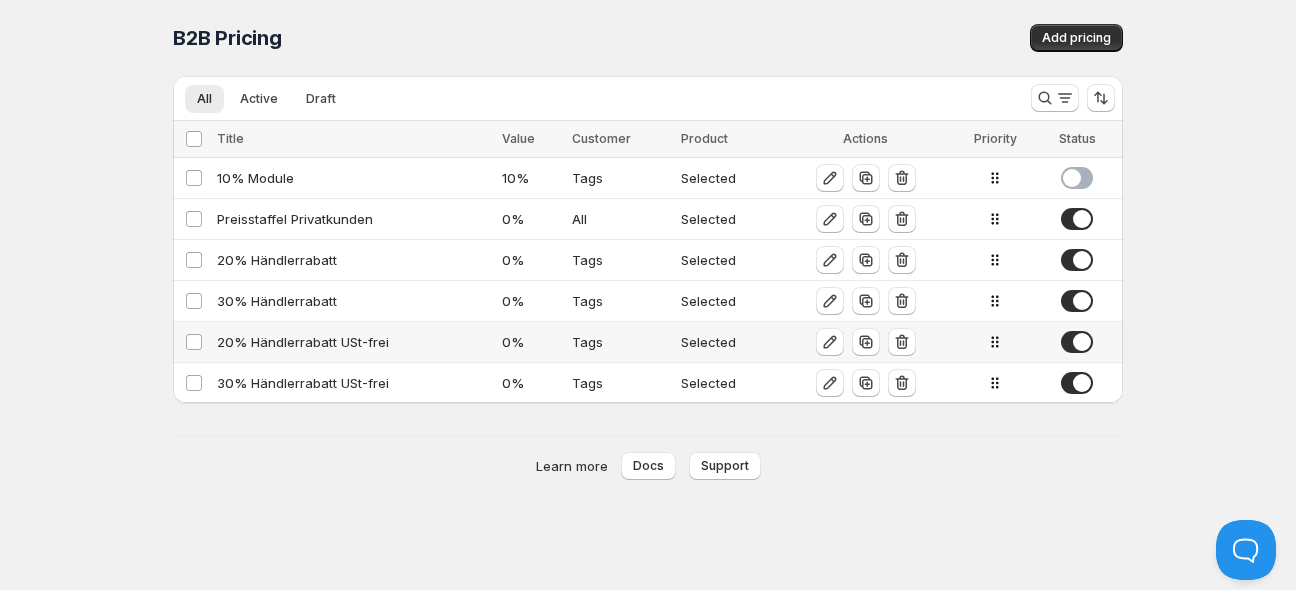 click on "20% Händlerrabatt USt-frei" at bounding box center [353, 342] 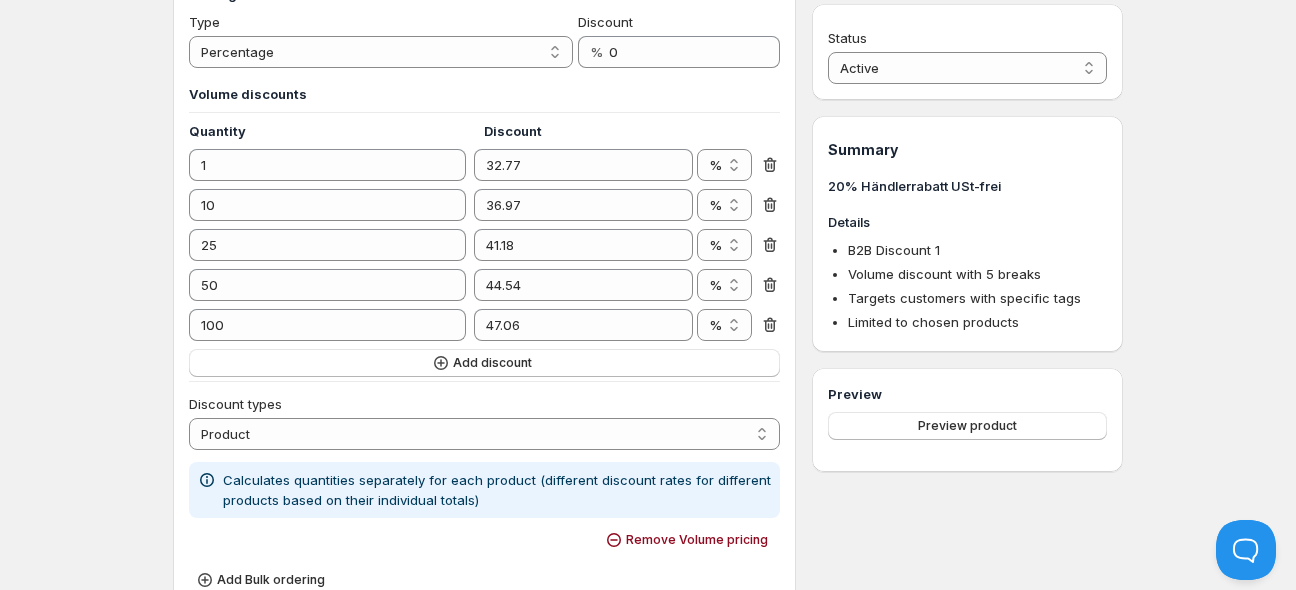 scroll, scrollTop: 0, scrollLeft: 0, axis: both 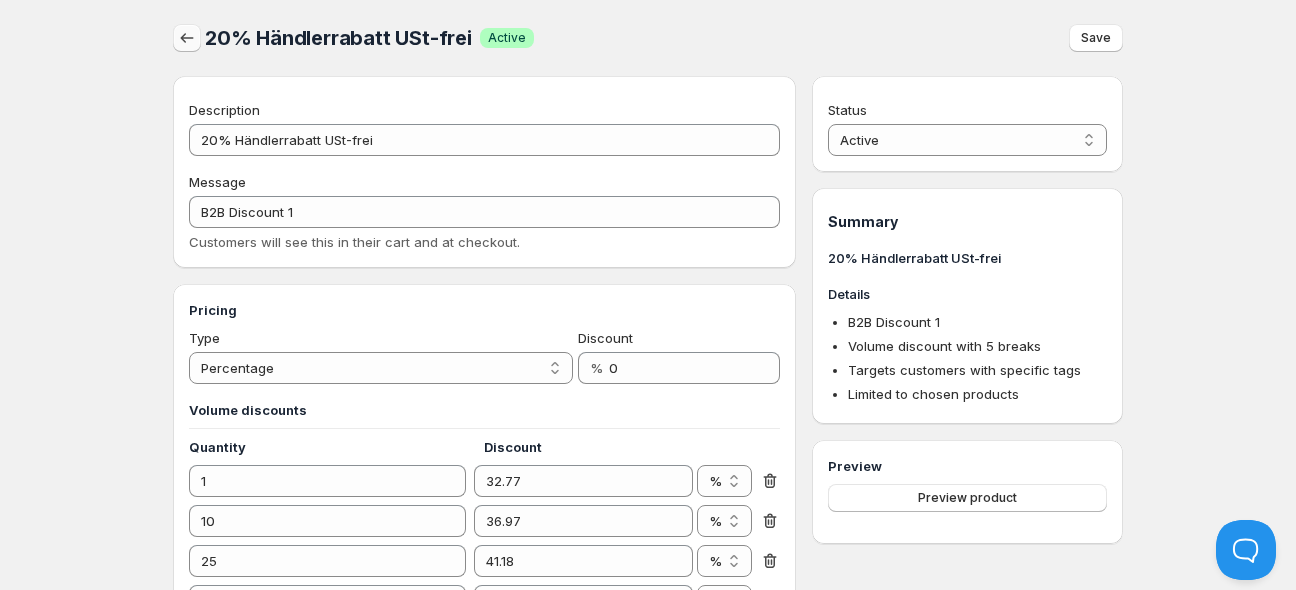 click 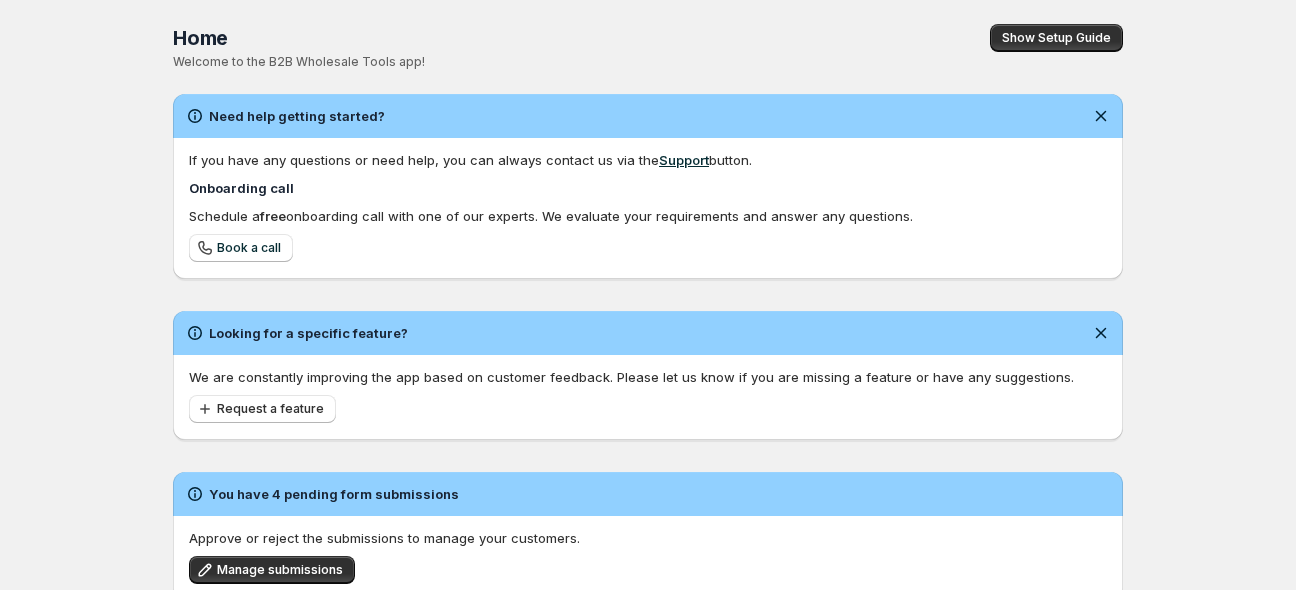 scroll, scrollTop: 106, scrollLeft: 0, axis: vertical 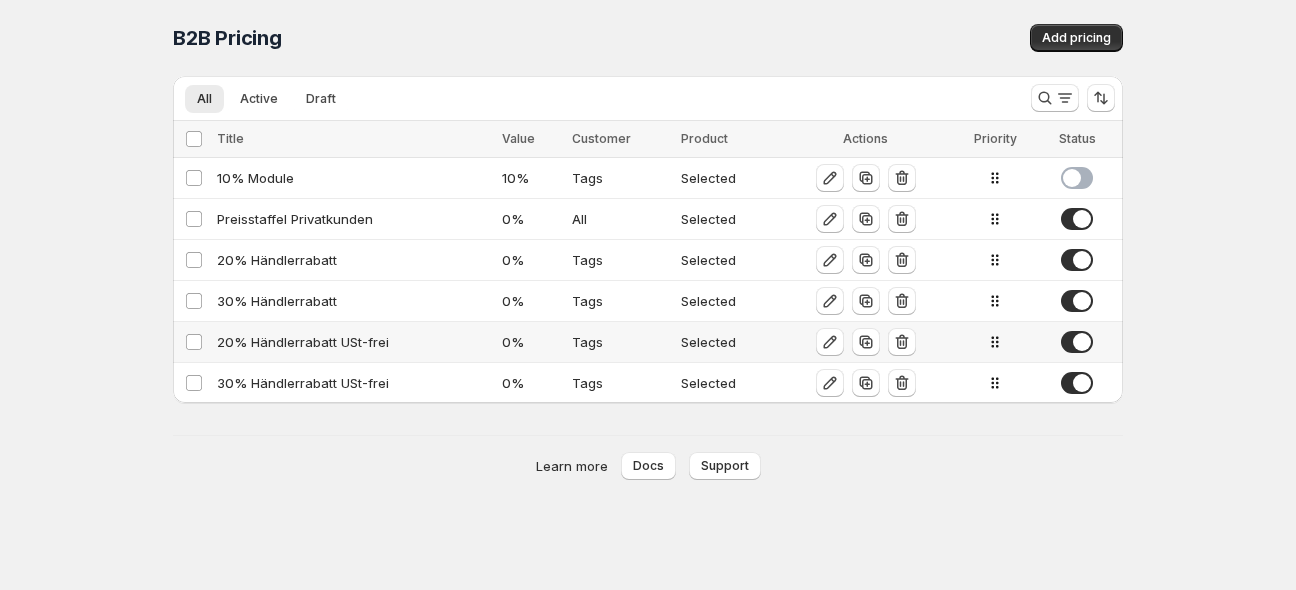 click on "20% Händlerrabatt USt-frei" at bounding box center (353, 342) 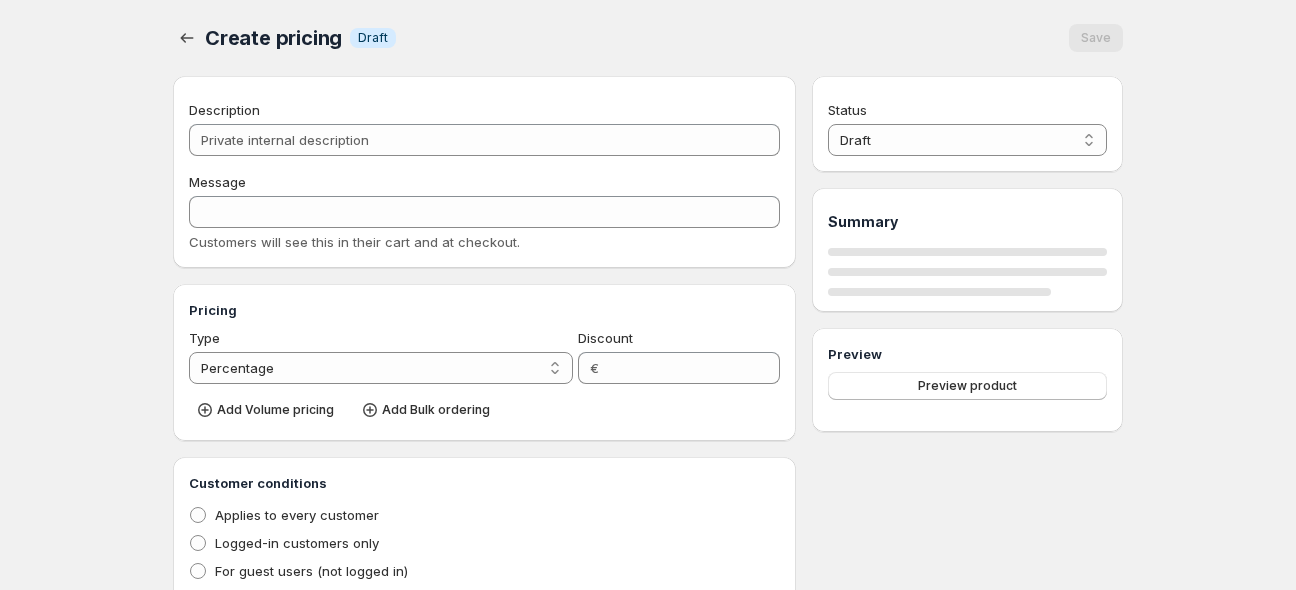 type on "20% Händlerrabatt USt-frei" 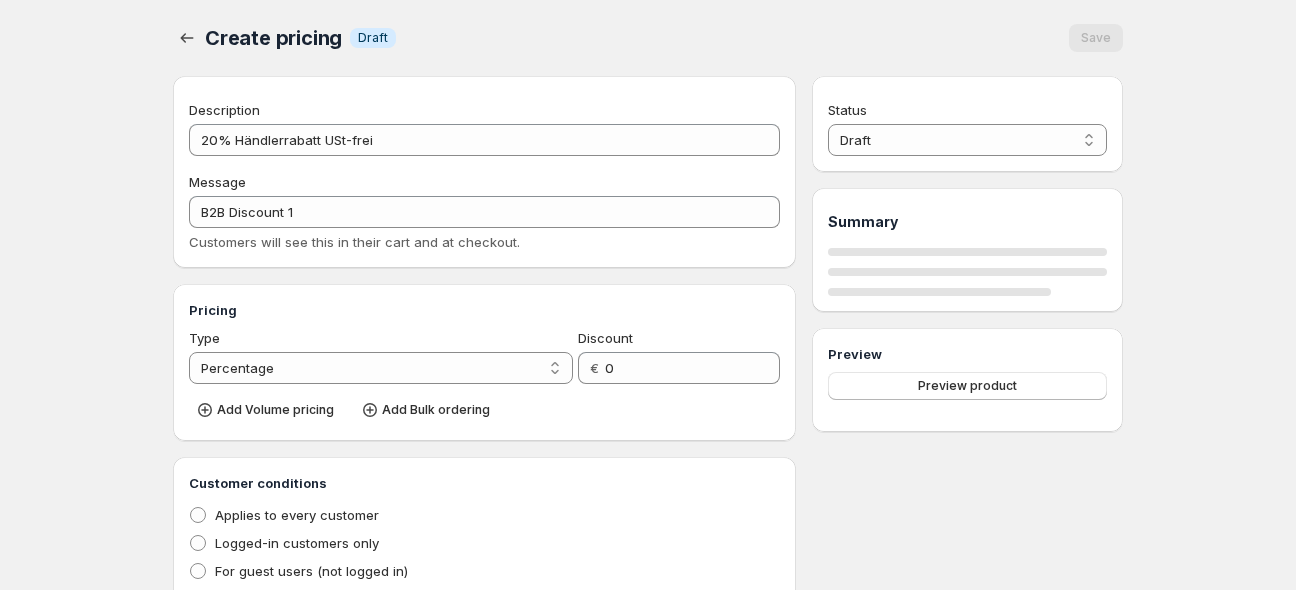 select on "2" 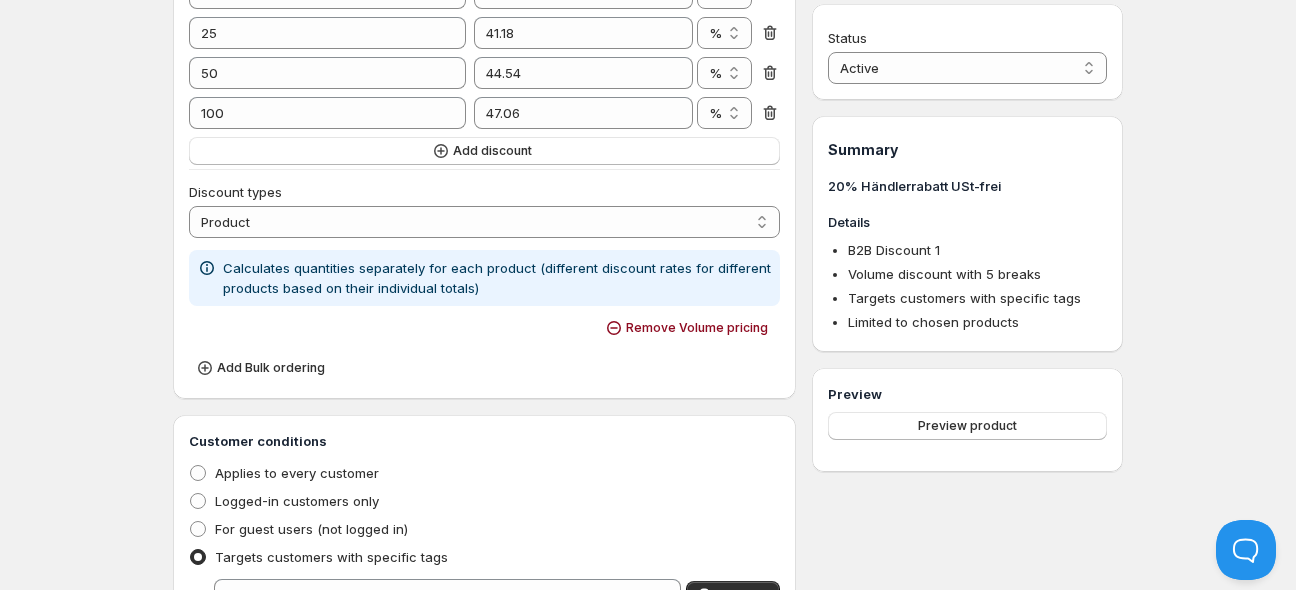 scroll, scrollTop: 844, scrollLeft: 0, axis: vertical 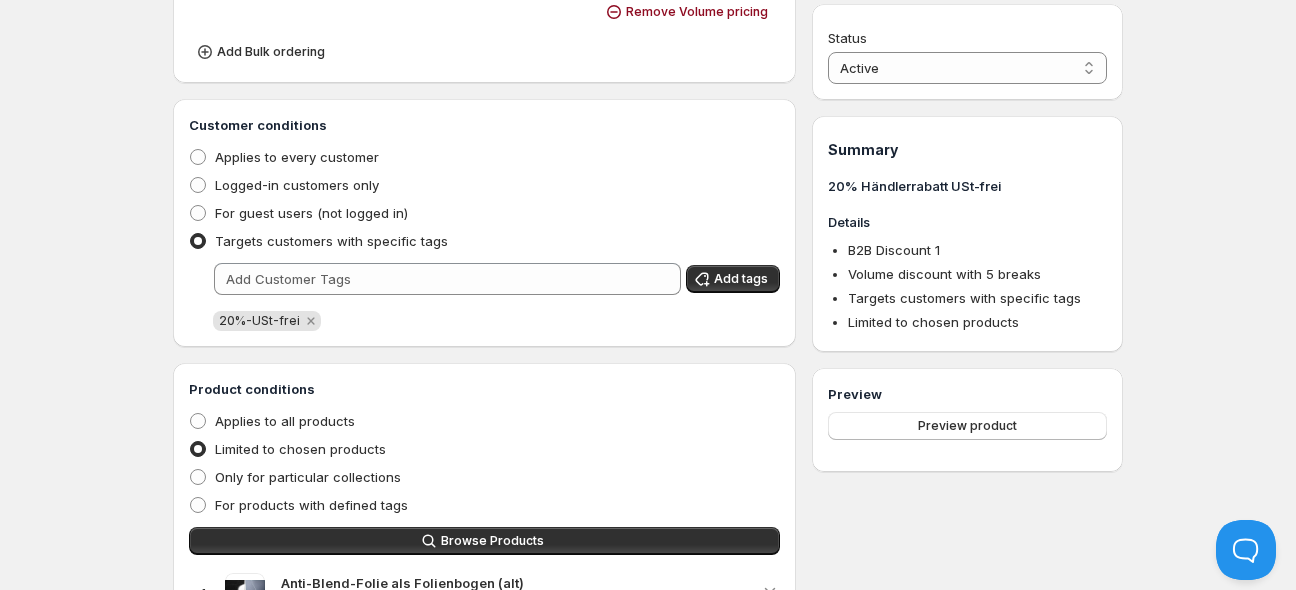 click on "20%-USt-frei" at bounding box center [259, 320] 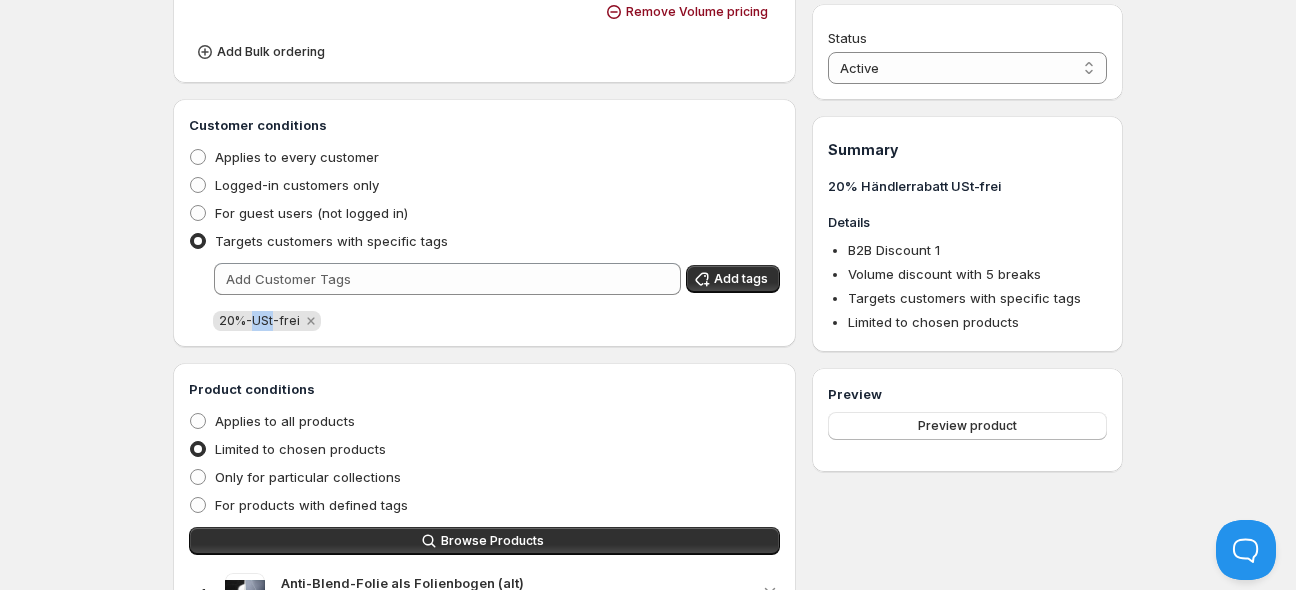click on "20%-USt-frei" at bounding box center [259, 320] 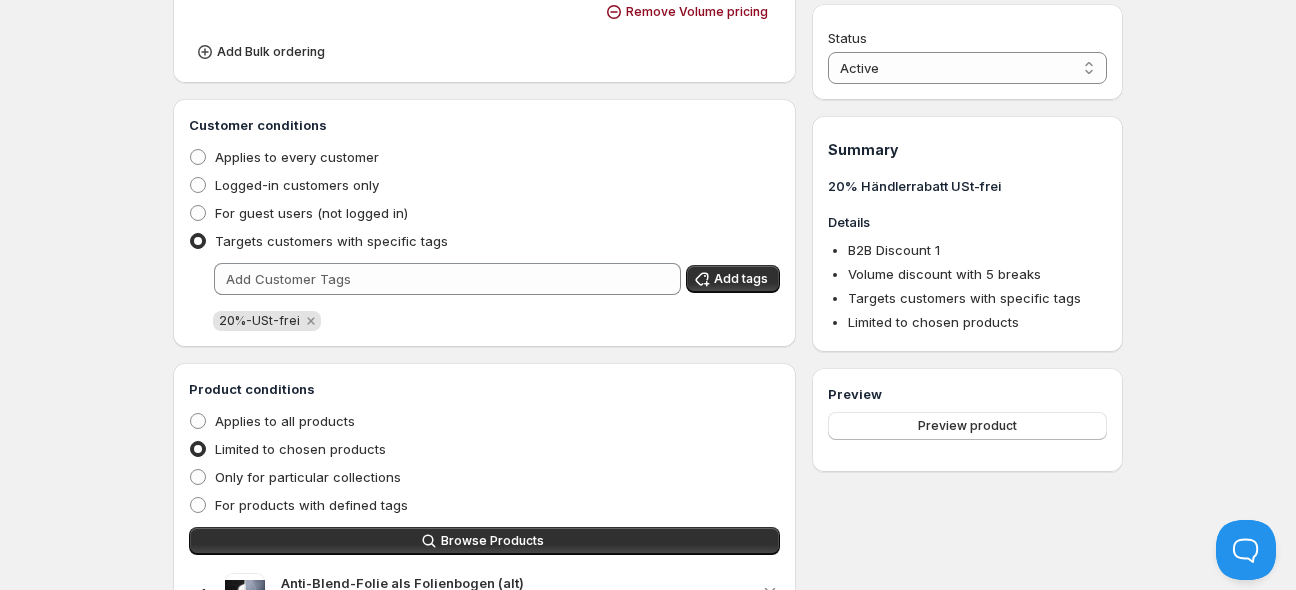click on "20%-USt-frei" at bounding box center [259, 320] 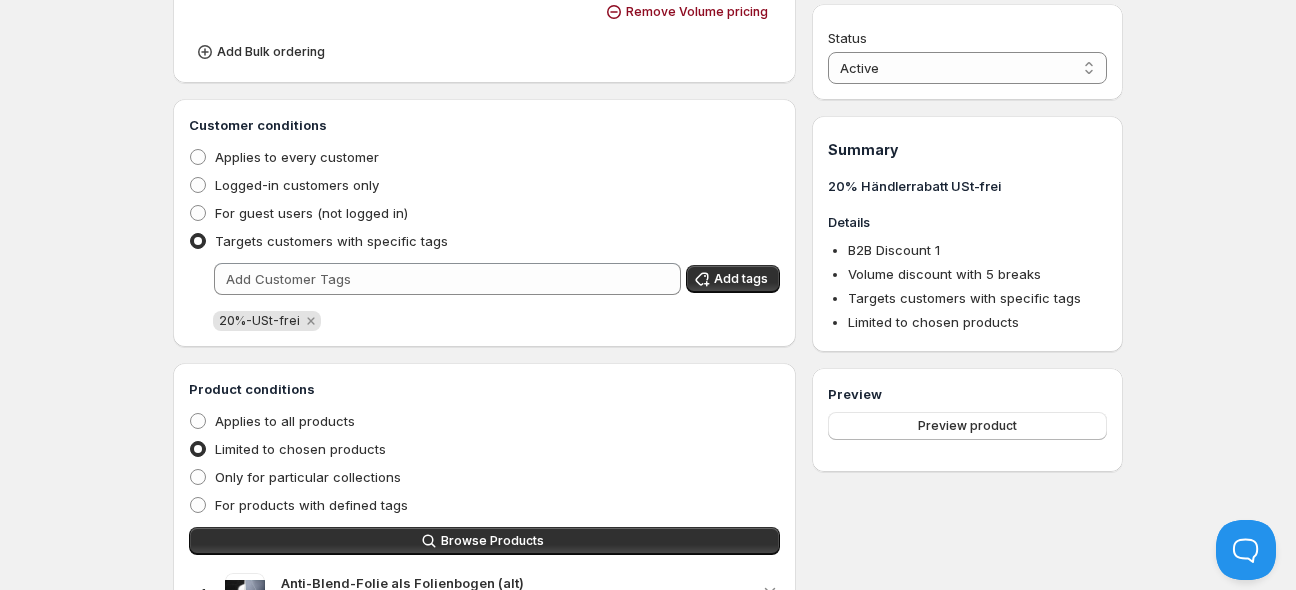 click on "20% Händlerrabatt USt-frei. This page is ready 20% Händlerrabatt USt-frei Success Active Save Description 20% Händlerrabatt USt-frei Message B2B Discount 1 Customers will see this in their cart and at checkout. Pricing                         Type Percentage Absolute Percentage Discount % 0 Volume discounts Quantity Discount 1 32.77 % € % 10 36.97 % € % 25 41.18 % € % 50 44.54 % € % 100 47.06 % € % Add discount Discount types Order Product Variant Item Product Calculates quantities separately for each product (different discount rates for different products based on their individual totals) Remove Volume pricing Add Bulk ordering Customer conditions Applies to every customer Logged-in customers only For guest users (not logged in) Targets customers with specific tags Add tags 20%-USt-frei Product conditions Applies to all products Limited to chosen products Only for particular collections For products with defined tags Browse Products 1 . Anti-Blend-Folie als Folienbogen (alt) $ 0.00 2 . $ 3 . $" at bounding box center [648, 34] 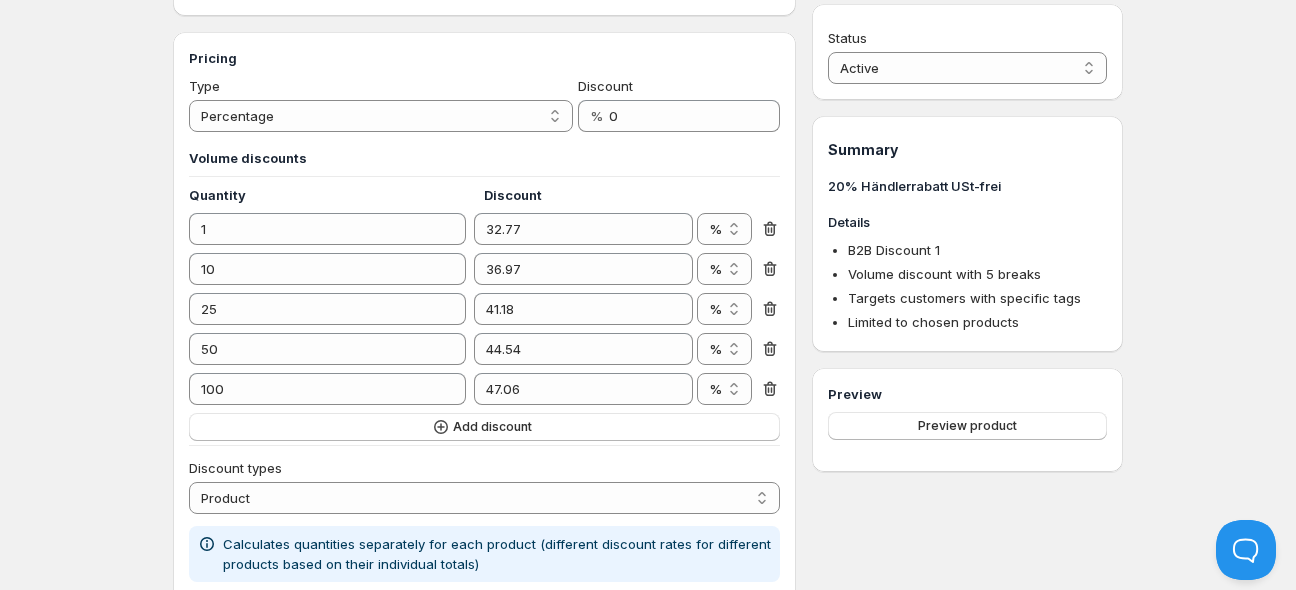 scroll, scrollTop: 0, scrollLeft: 0, axis: both 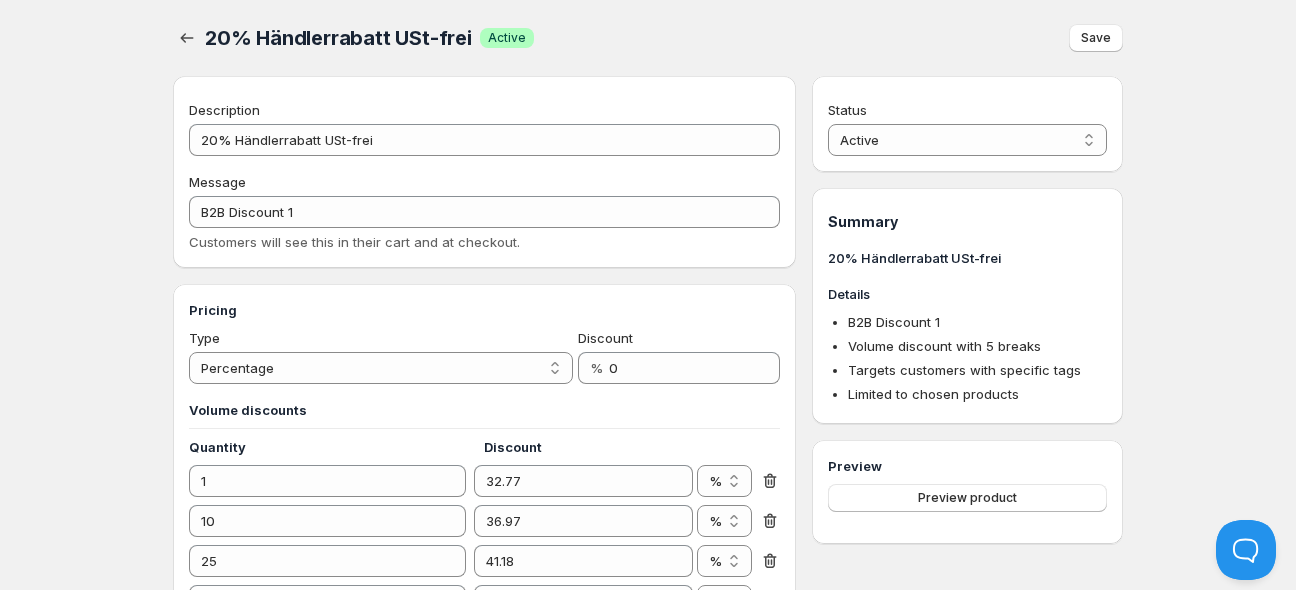 click on "20% Händlerrabatt USt-frei. This page is ready 20% Händlerrabatt USt-frei Success Active Save Description 20% Händlerrabatt USt-frei Message B2B Discount 1 Customers will see this in their cart and at checkout. Pricing                         Type Percentage Absolute Percentage Discount % 0 Volume discounts Quantity Discount 1 32.77 % € % 10 36.97 % € % 25 41.18 % € % 50 44.54 % € % 100 47.06 % € % Add discount Discount types Order Product Variant Item Product Calculates quantities separately for each product (different discount rates for different products based on their individual totals) Remove Volume pricing Add Bulk ordering Customer conditions Applies to every customer Logged-in customers only For guest users (not logged in) Targets customers with specific tags Add tags 20%-USt-frei Product conditions Applies to all products Limited to chosen products Only for particular collections For products with defined tags Browse Products 1 . Anti-Blend-Folie als Folienbogen (alt) $ 0.00 2 . $ 3 . $" at bounding box center [648, 878] 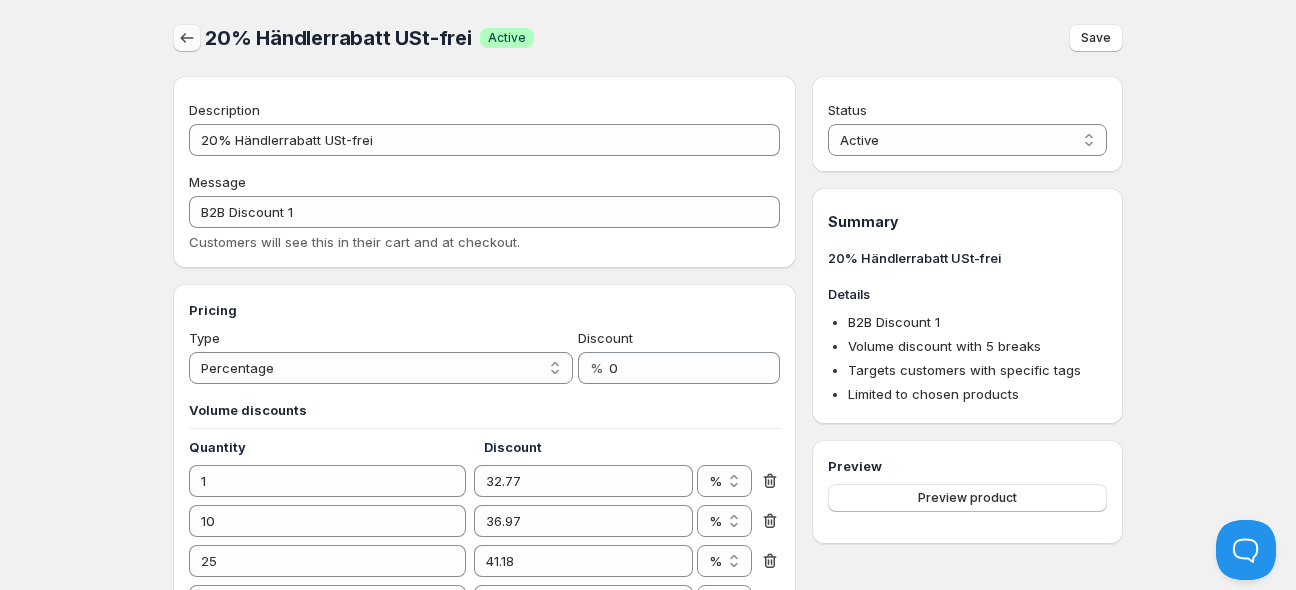 click 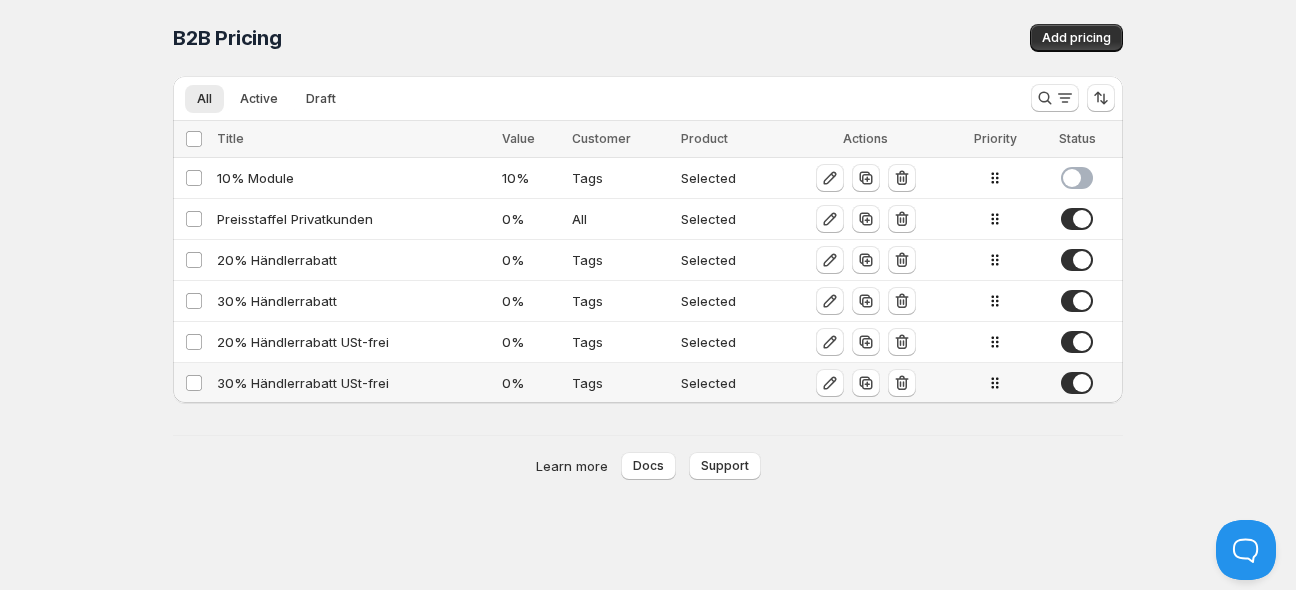 click on "30% Händlerrabatt USt-frei" at bounding box center (353, 383) 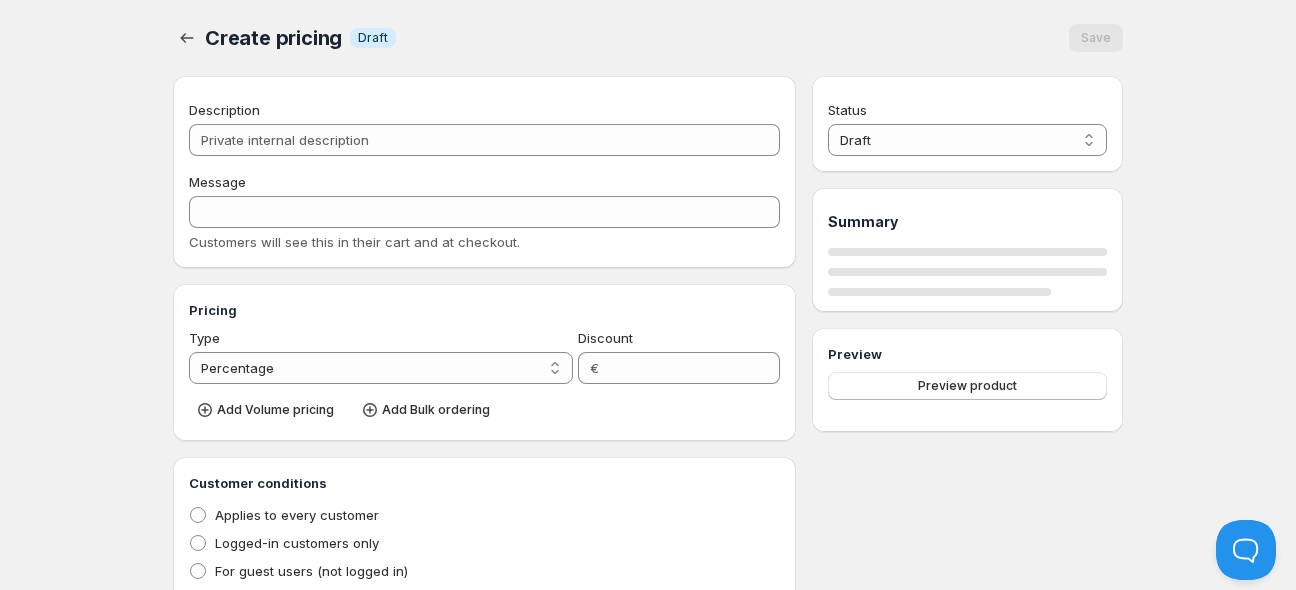 type on "30% Händlerrabatt USt-frei" 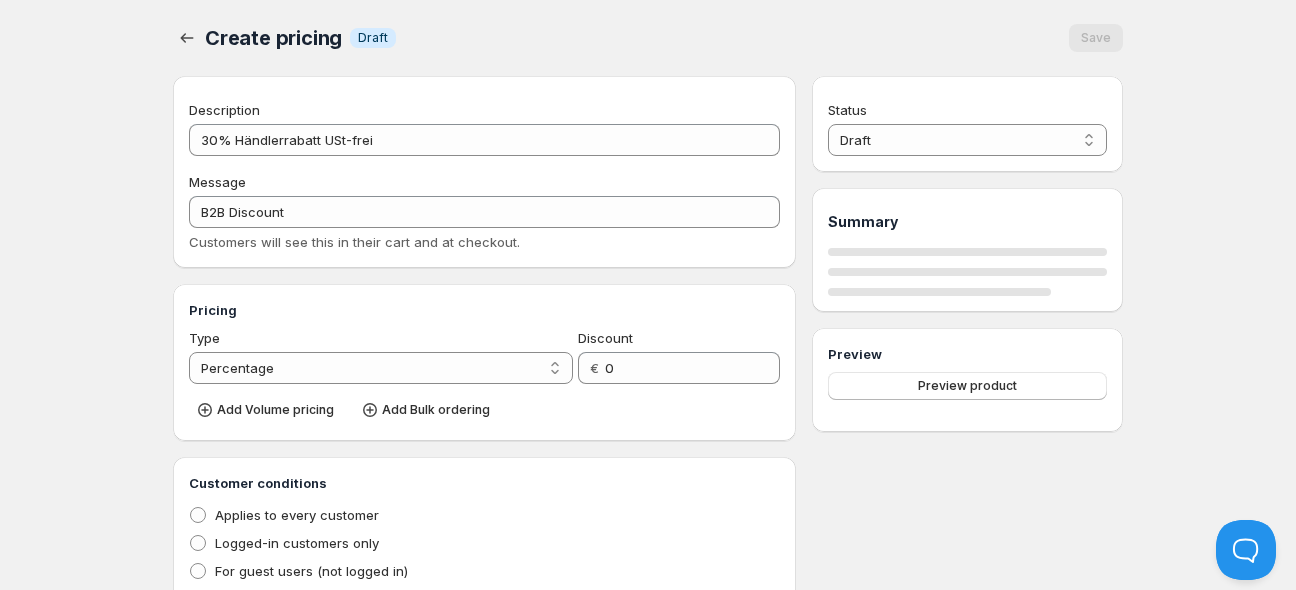 select on "2" 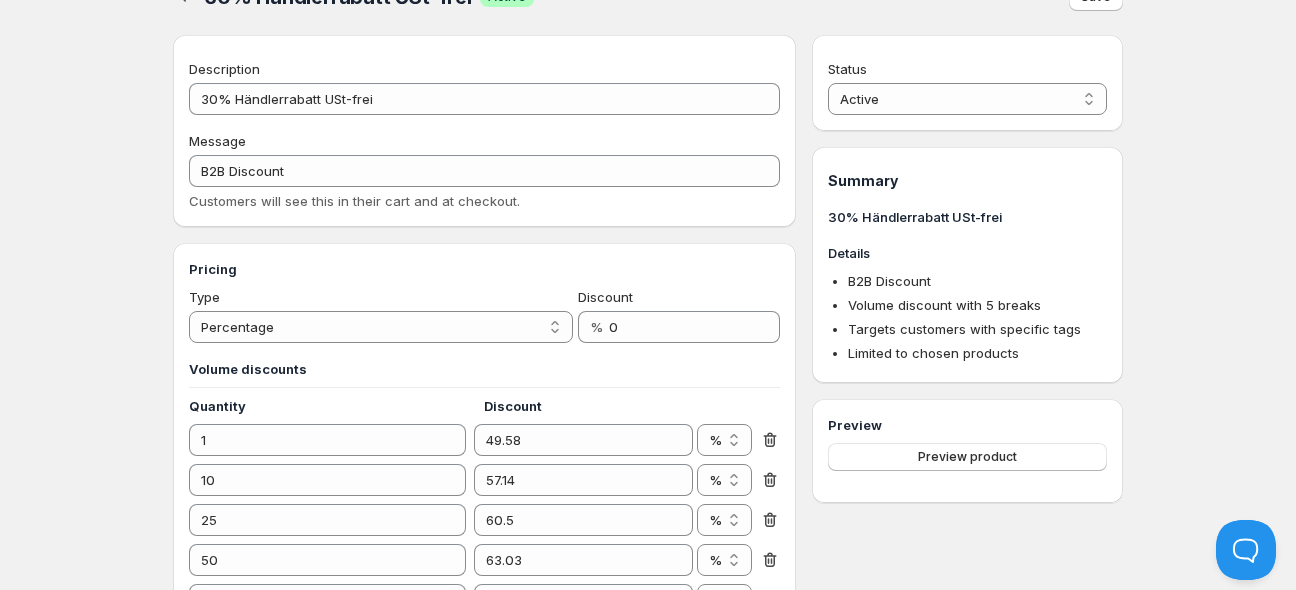 scroll, scrollTop: 0, scrollLeft: 0, axis: both 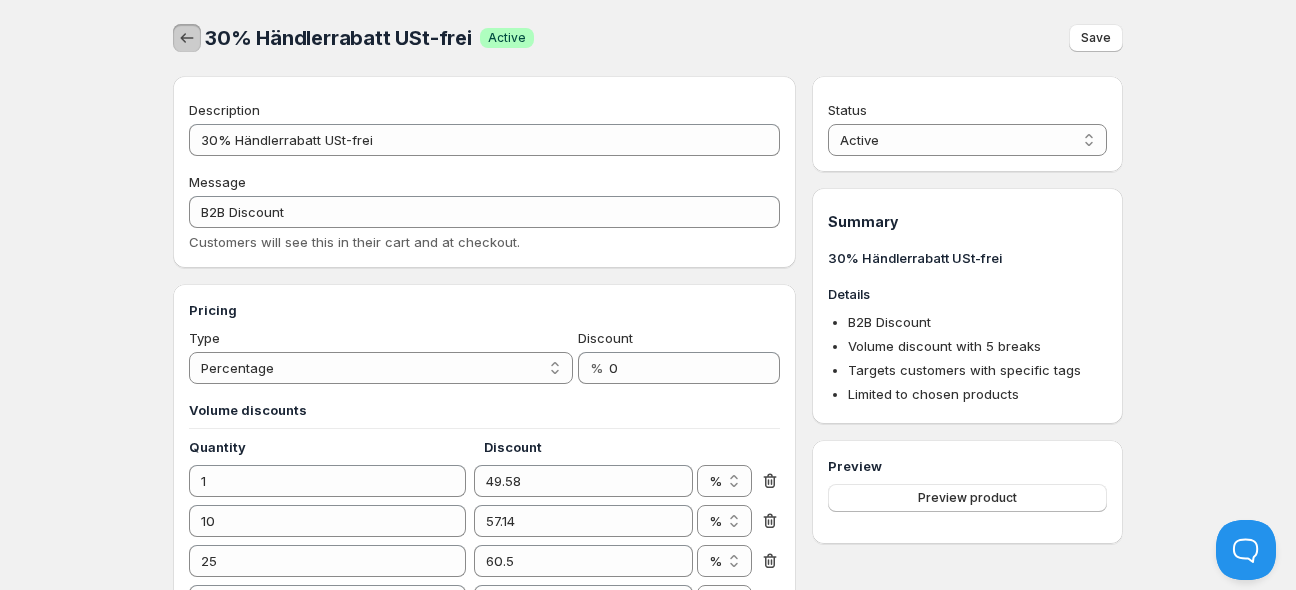 click 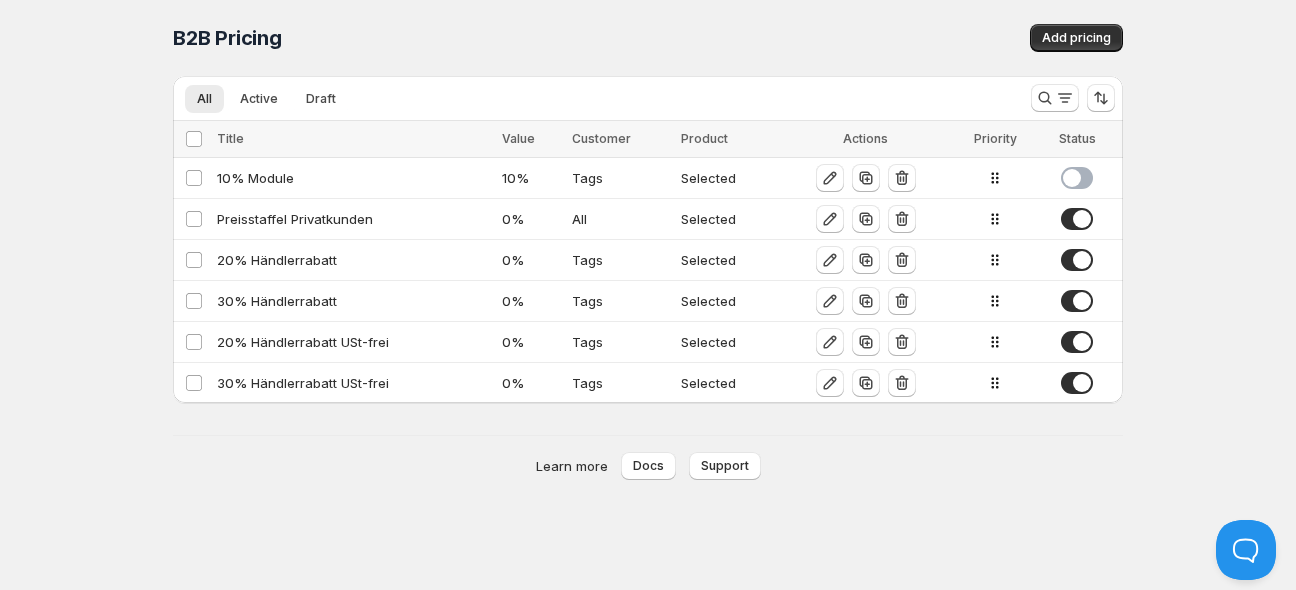 click on "Home Pricing Price lists Forms Submissions Settings Features Plans B2B Pricing. This page is ready B2B Pricing Add pricing Delete Cancel Are you sure you want to delete  ? All Active Draft More views All Active Draft More views Loading configs… Loading configs… Select all Configs Title Value Customer Product Actions Priority Status Select all 6 Configs 0 selected Select all Configs Title Value Customer Product Actions Priority Status Select config 10% Module 10 % Tags Selected Select config Preisstaffel Privatkunden 0 % All Selected Select config 20% Händlerrabatt 0 % Tags Selected Select config 30% Händlerrabatt 0 % Tags Selected Select config 20% Händlerrabatt USt-frei 0 % Tags Selected Select config 30% Händlerrabatt USt-frei 0 % Tags Selected Keep existing Update email Your current contact email is   [PERSON_NAME][EMAIL_ADDRESS][DOMAIN_NAME]    Would you like to receive support communications and updates to      ?  Learn more Docs Support" at bounding box center [648, 295] 